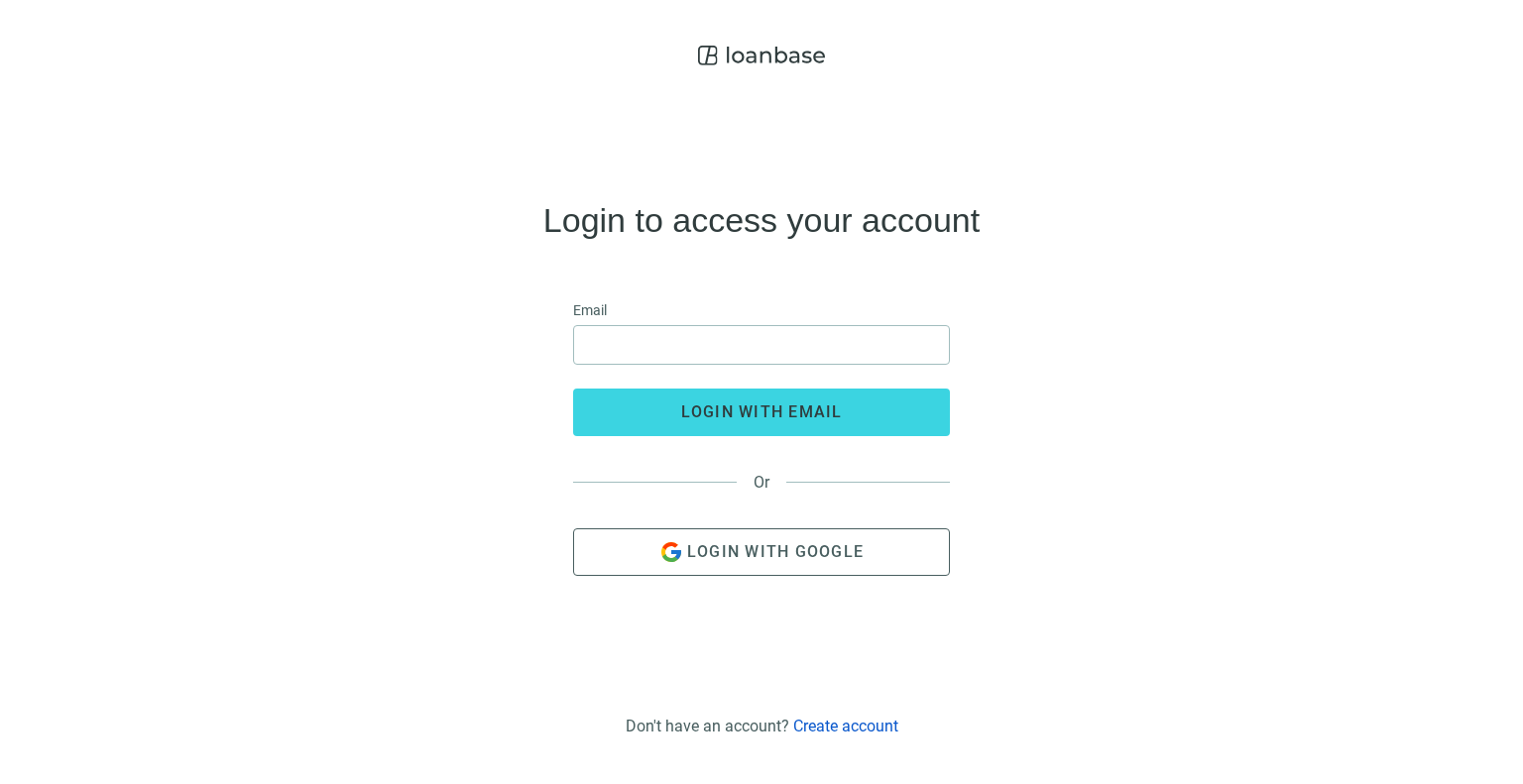 scroll, scrollTop: 0, scrollLeft: 0, axis: both 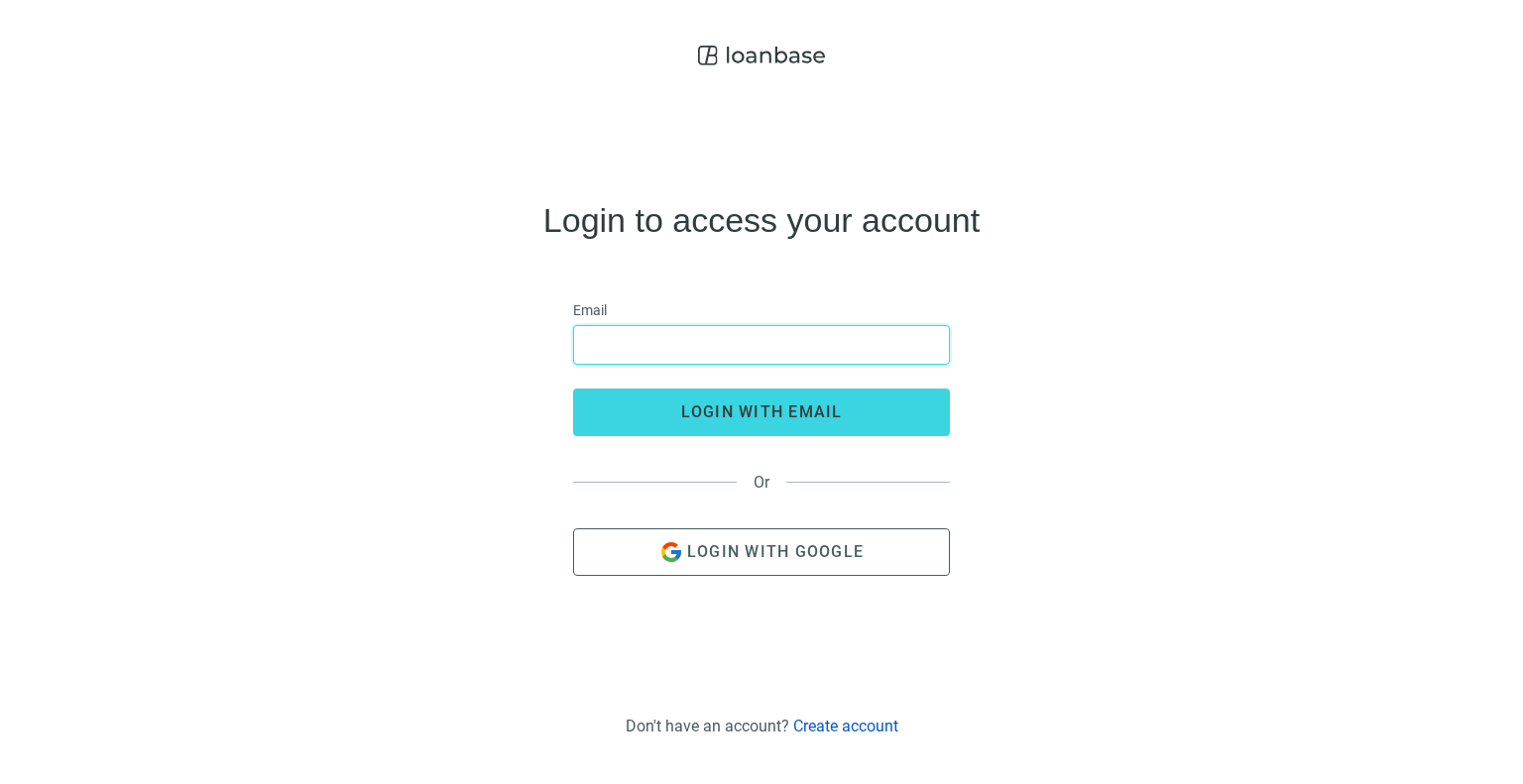 click at bounding box center (762, 345) 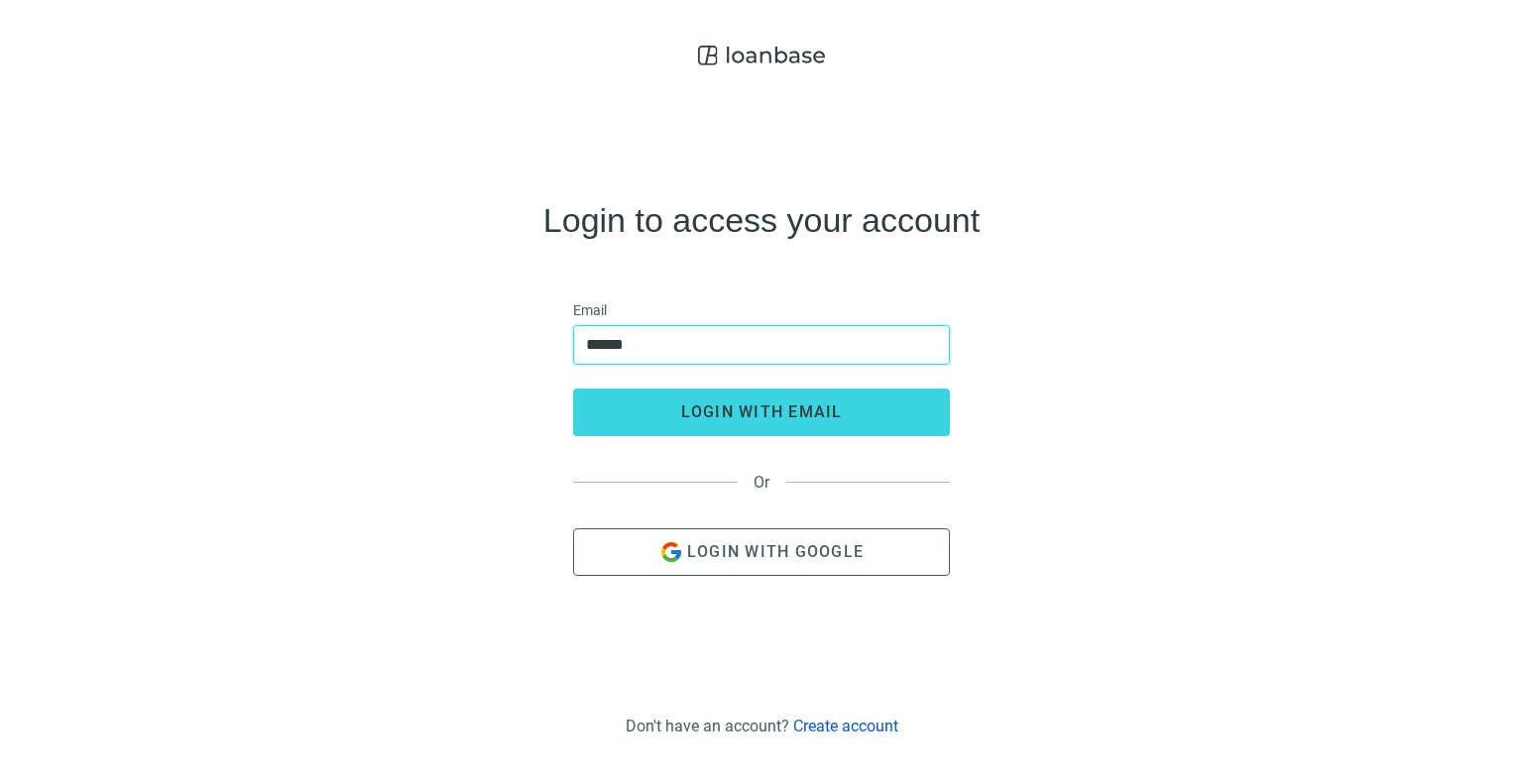 type on "**********" 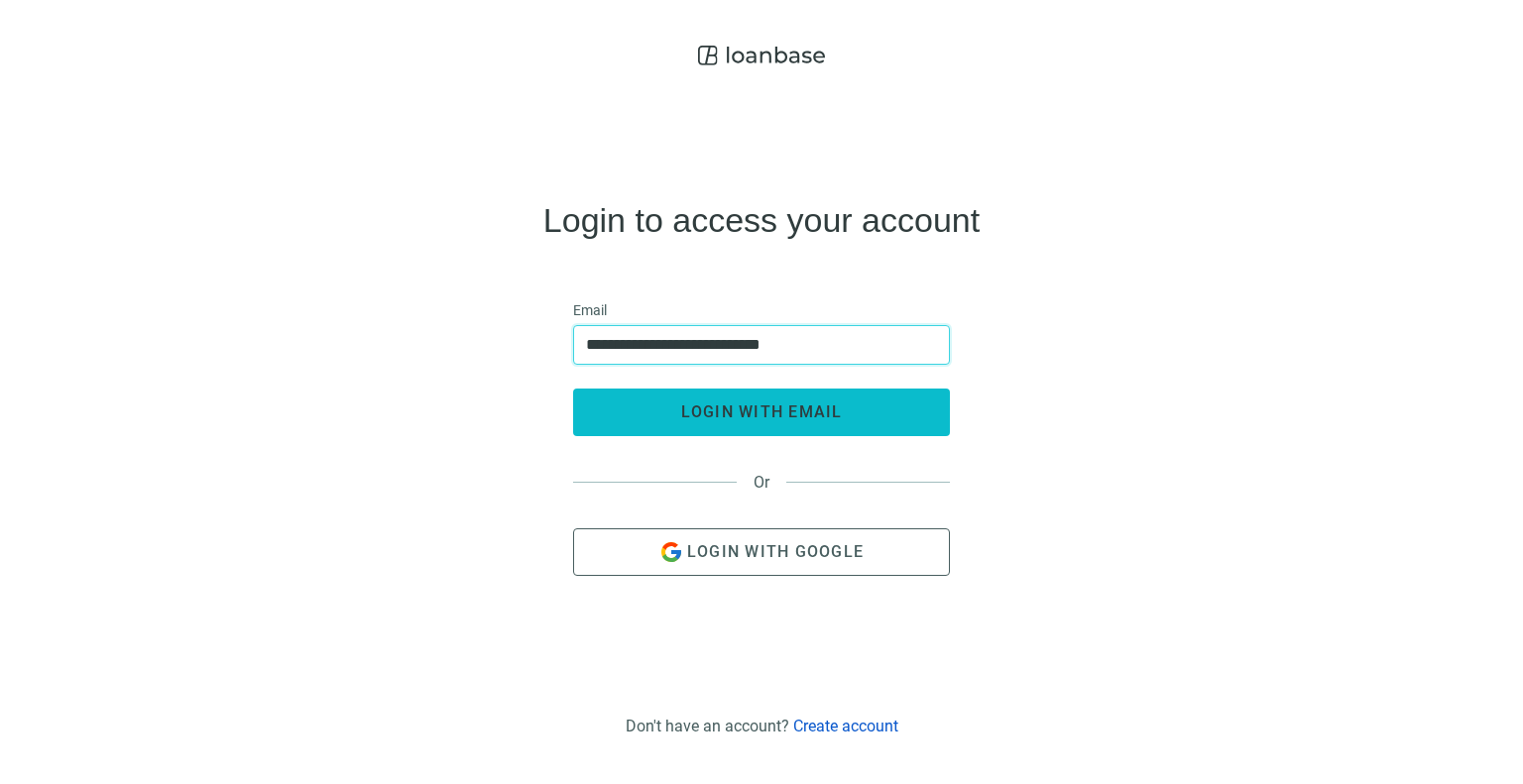 click on "login with email" at bounding box center [762, 411] 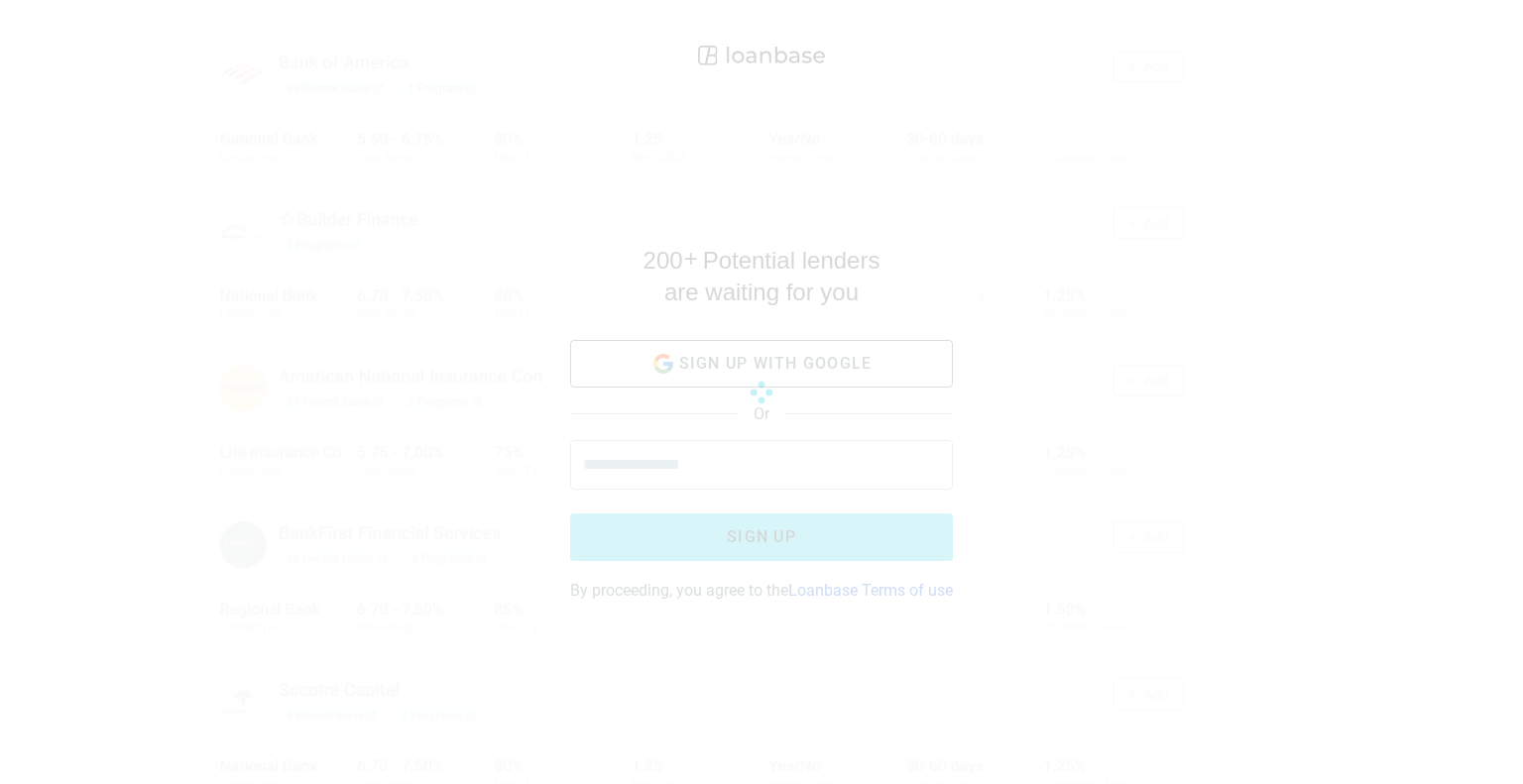 scroll, scrollTop: 0, scrollLeft: 0, axis: both 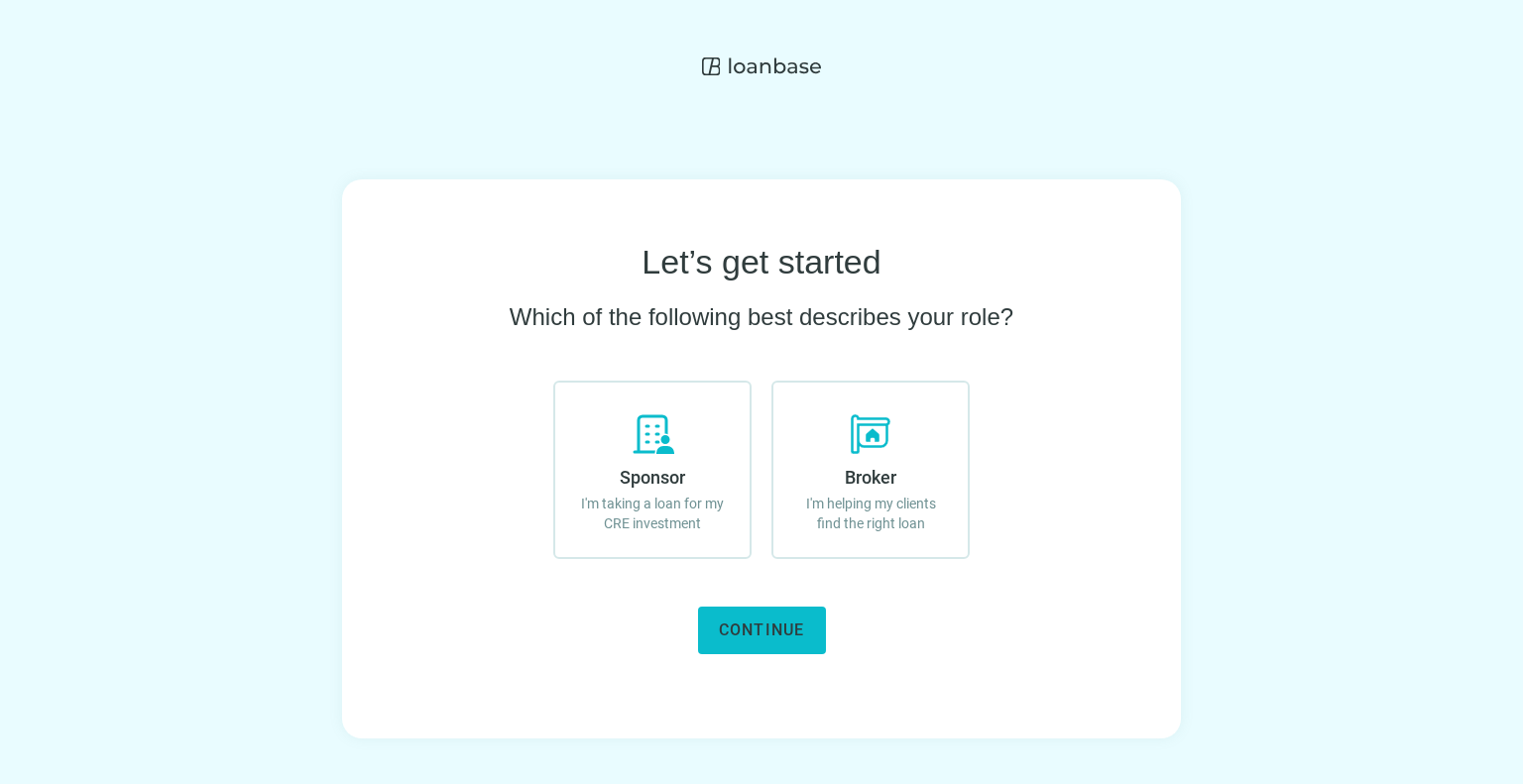 click on "Continue" at bounding box center [762, 629] 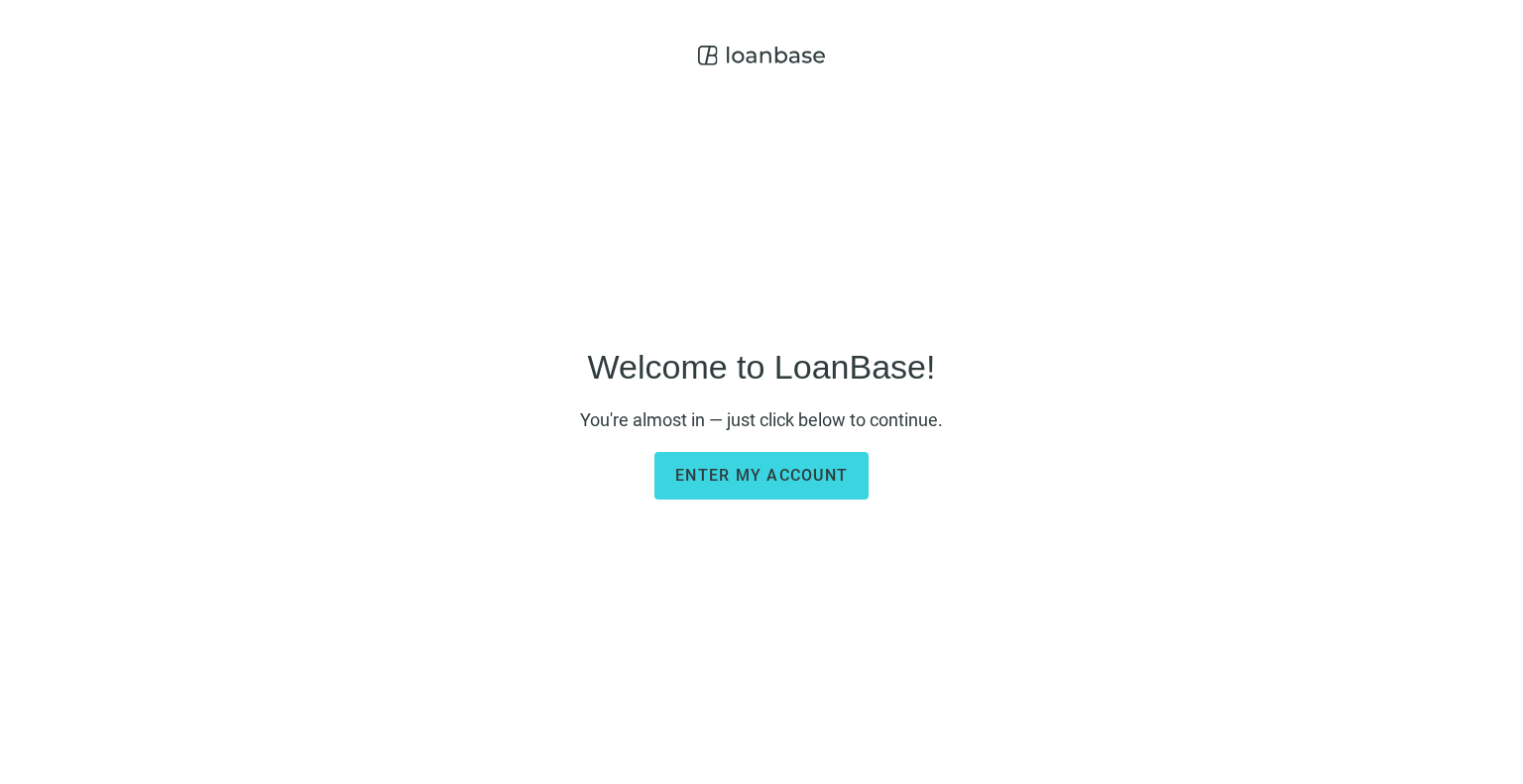scroll, scrollTop: 0, scrollLeft: 0, axis: both 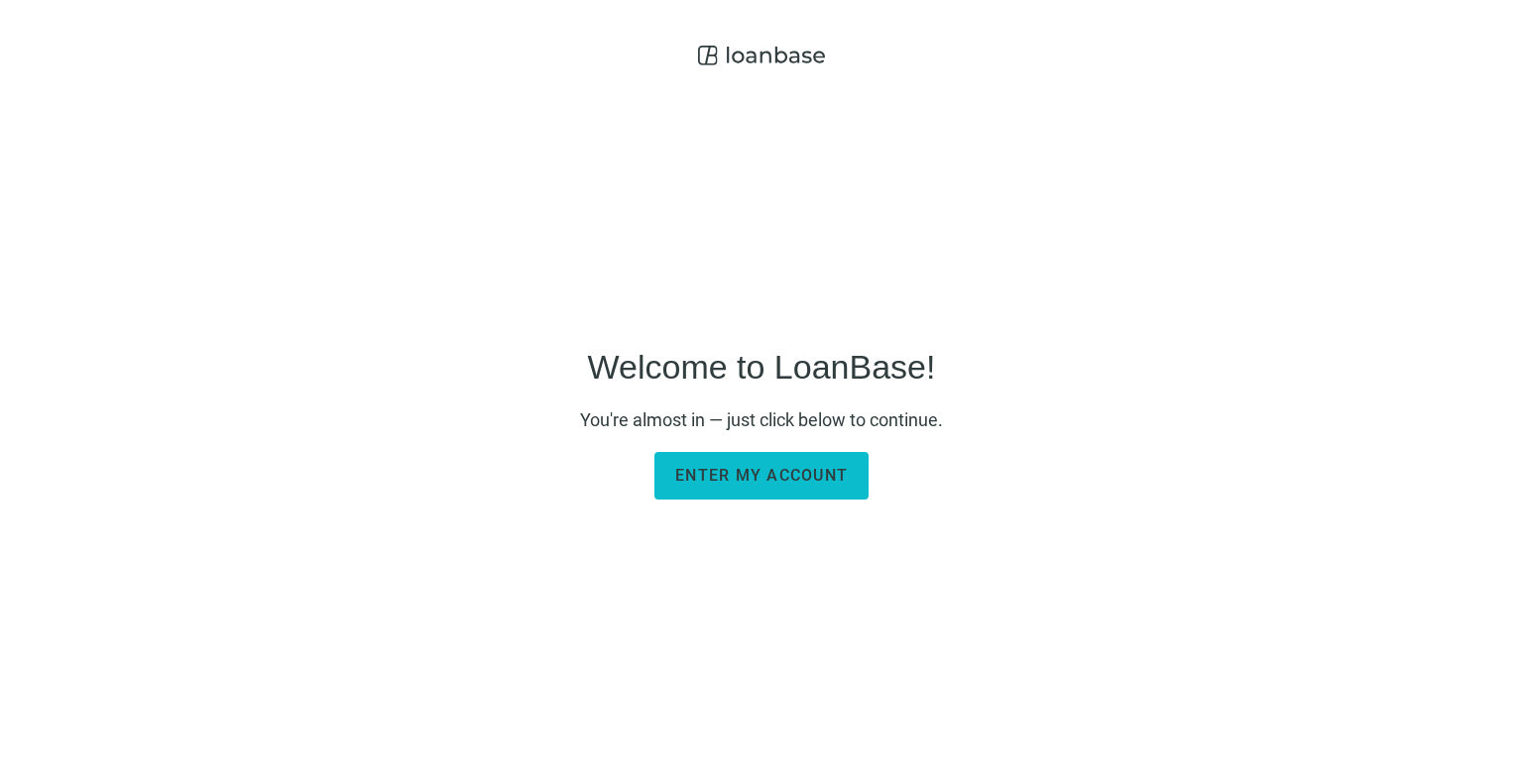 click on "Enter my account" at bounding box center [762, 475] 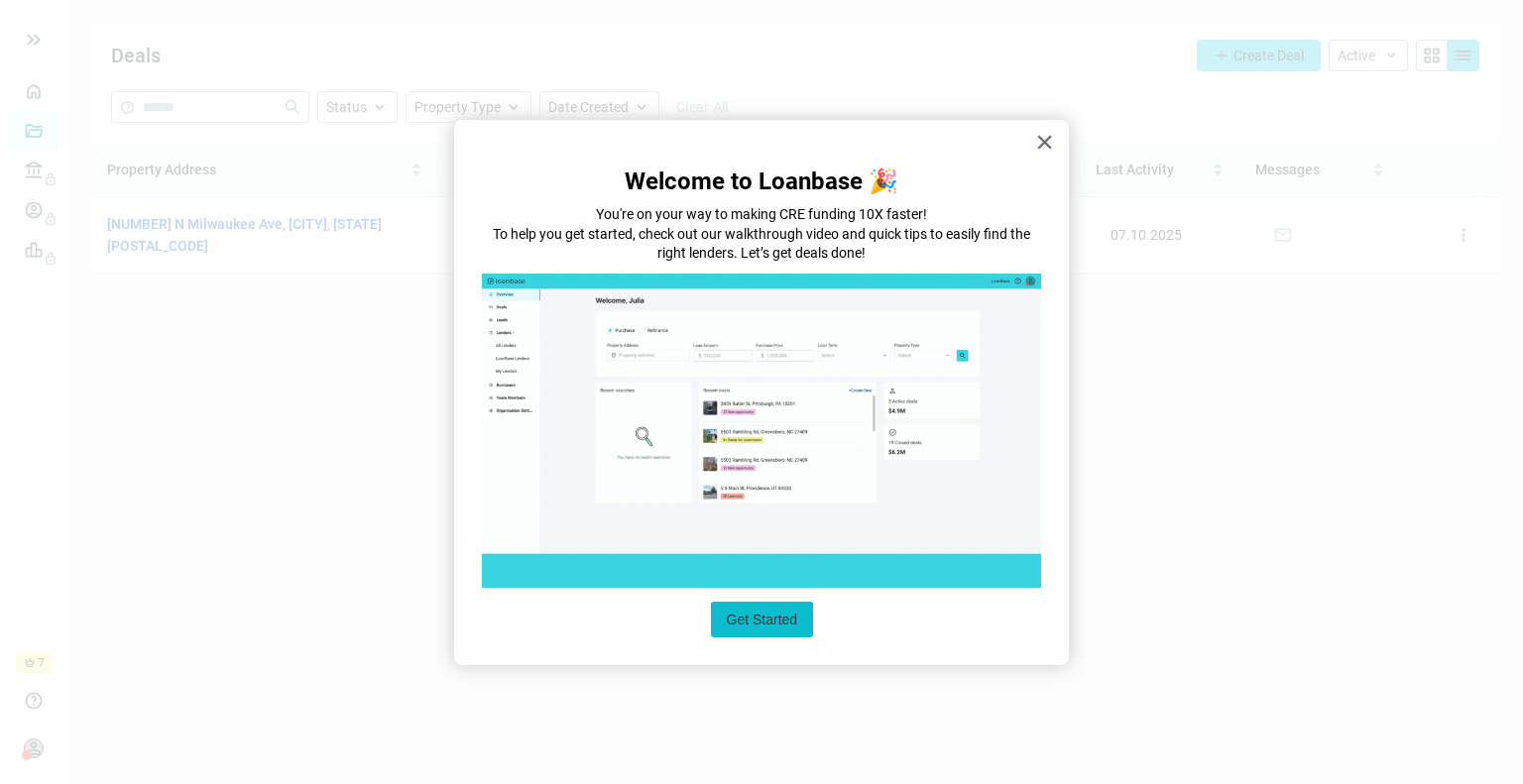 click on "Get Started" at bounding box center (762, 619) 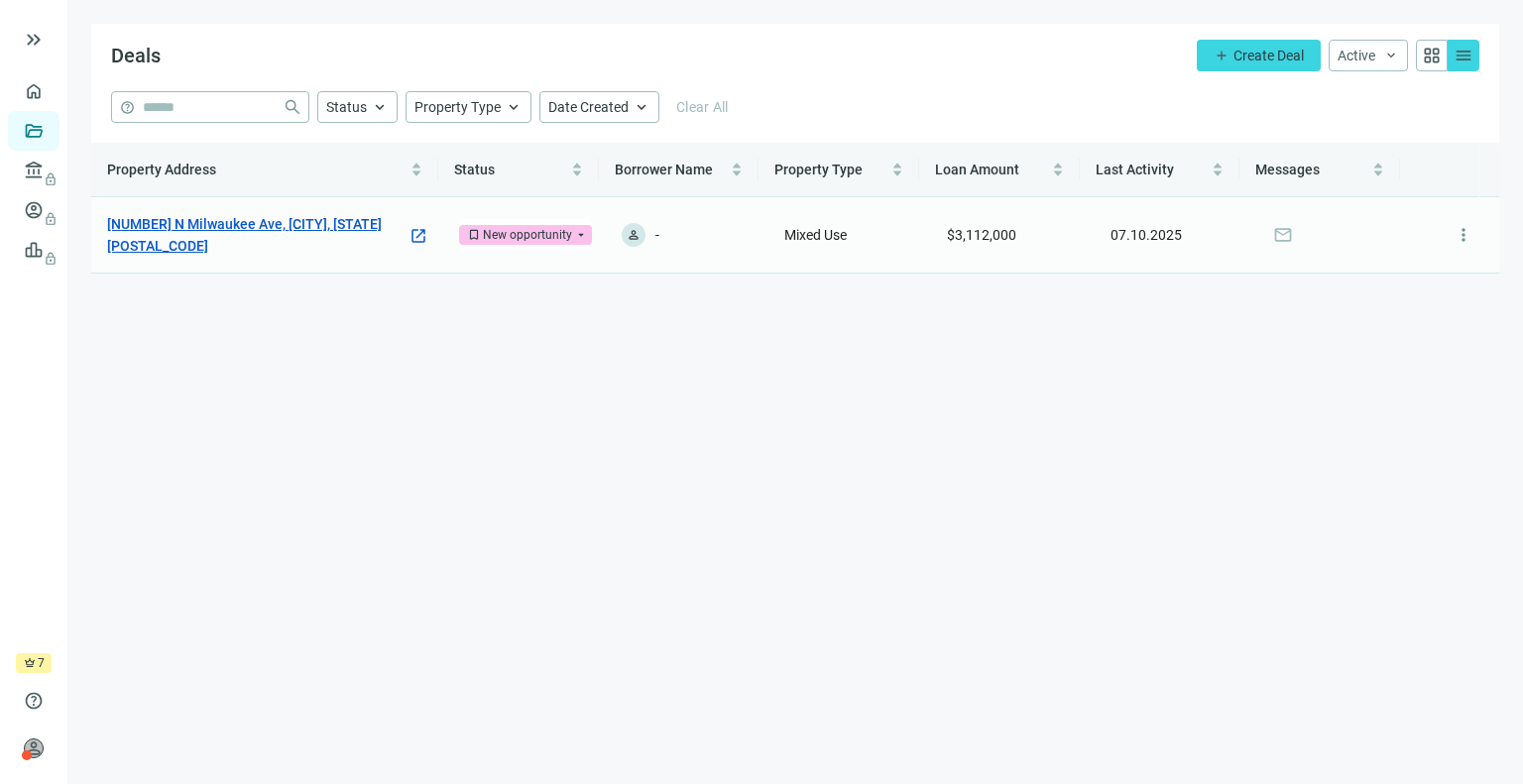 click on "2569 N Milwaukee Ave, Chicago, IL 60647" at bounding box center (257, 235) 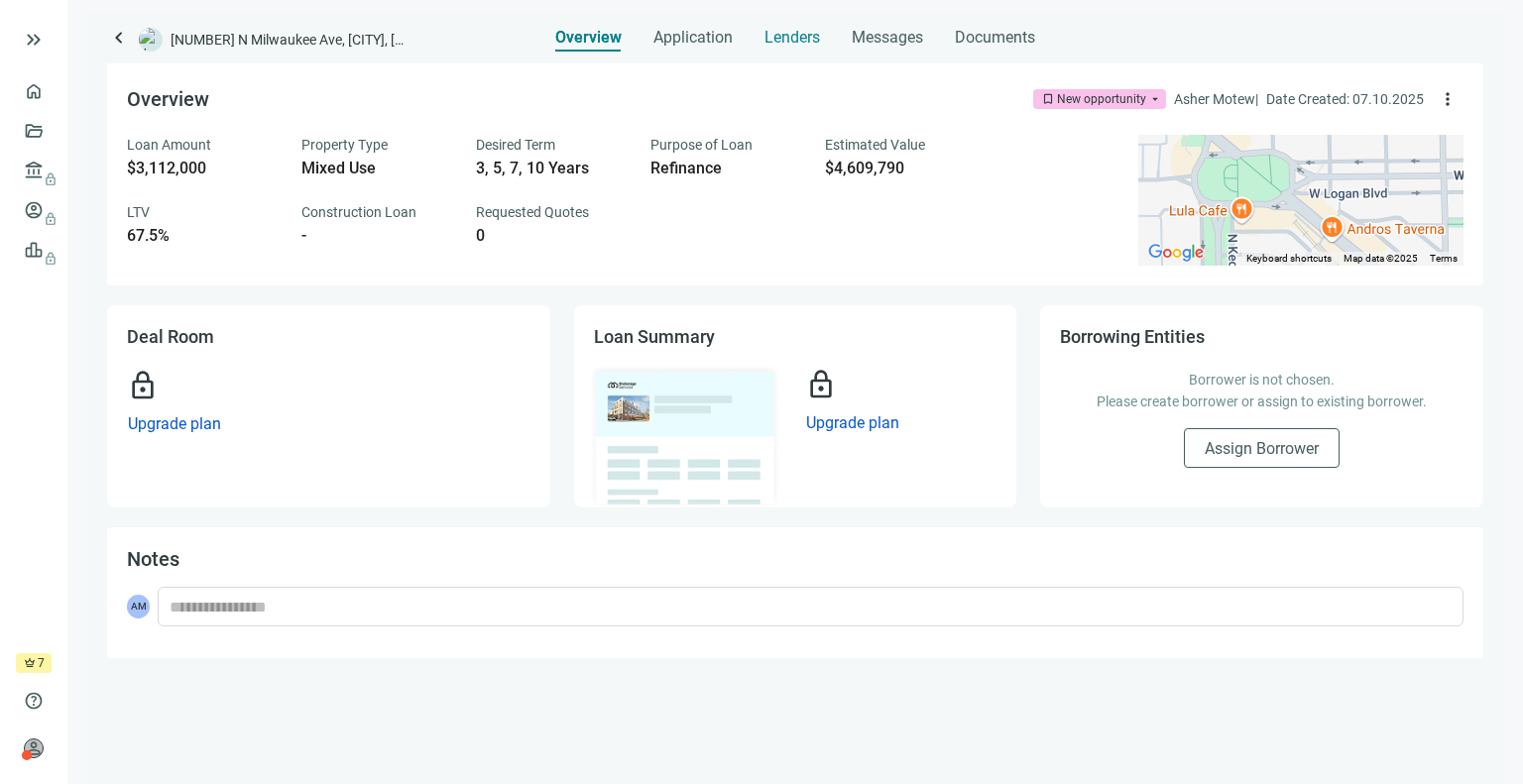 click on "Lenders" at bounding box center (792, 38) 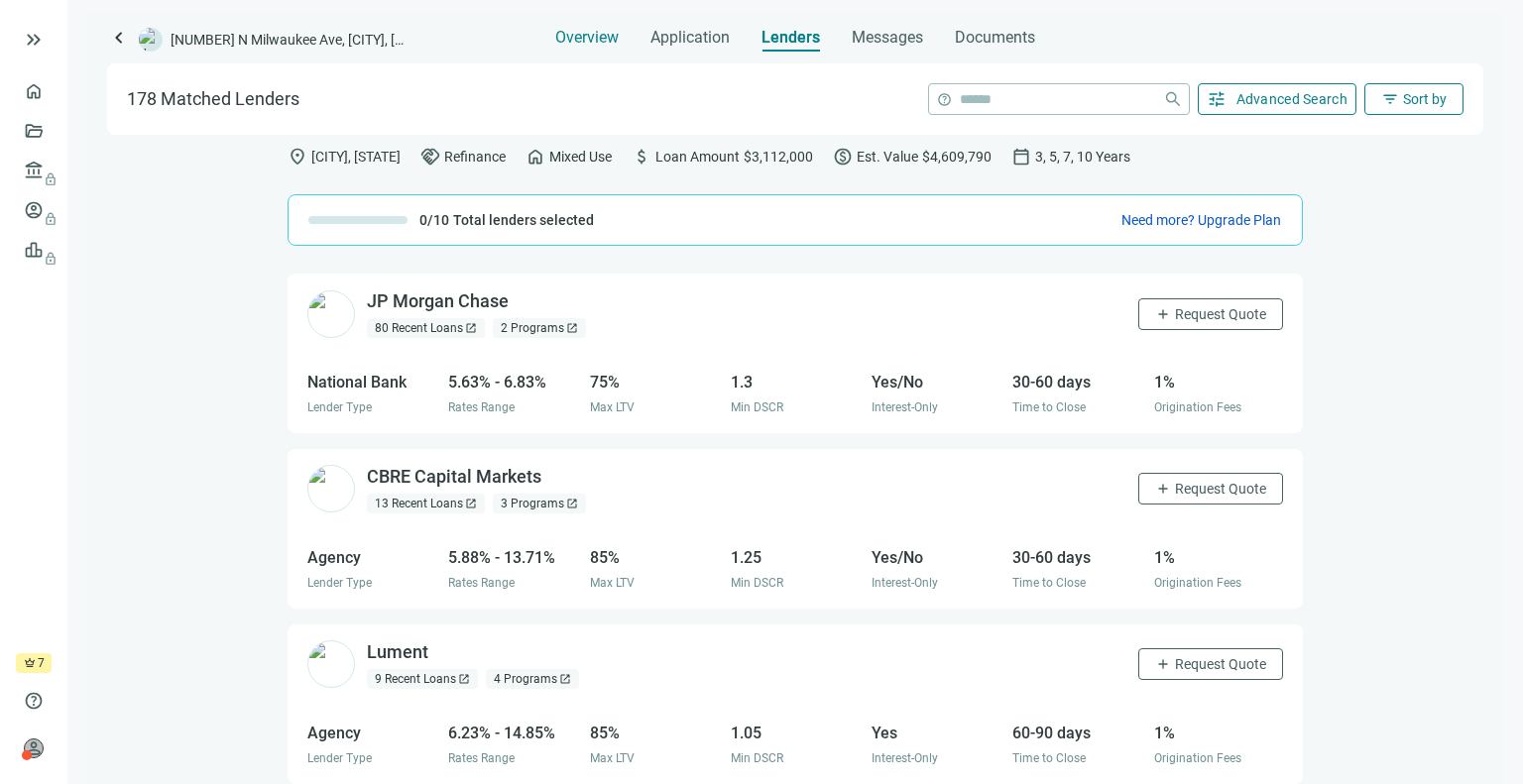 click on "Overview" at bounding box center (587, 38) 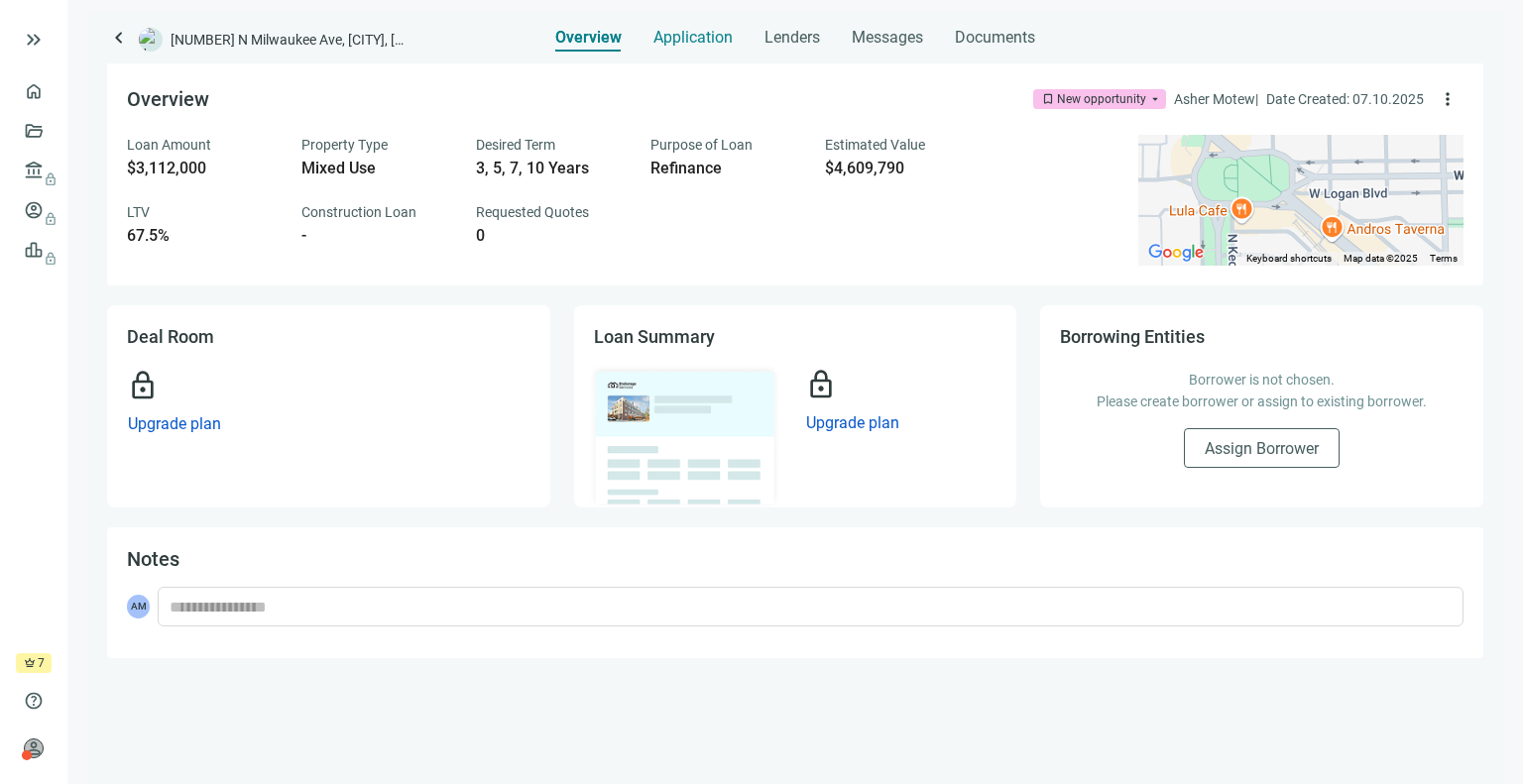 click on "Application" at bounding box center (693, 38) 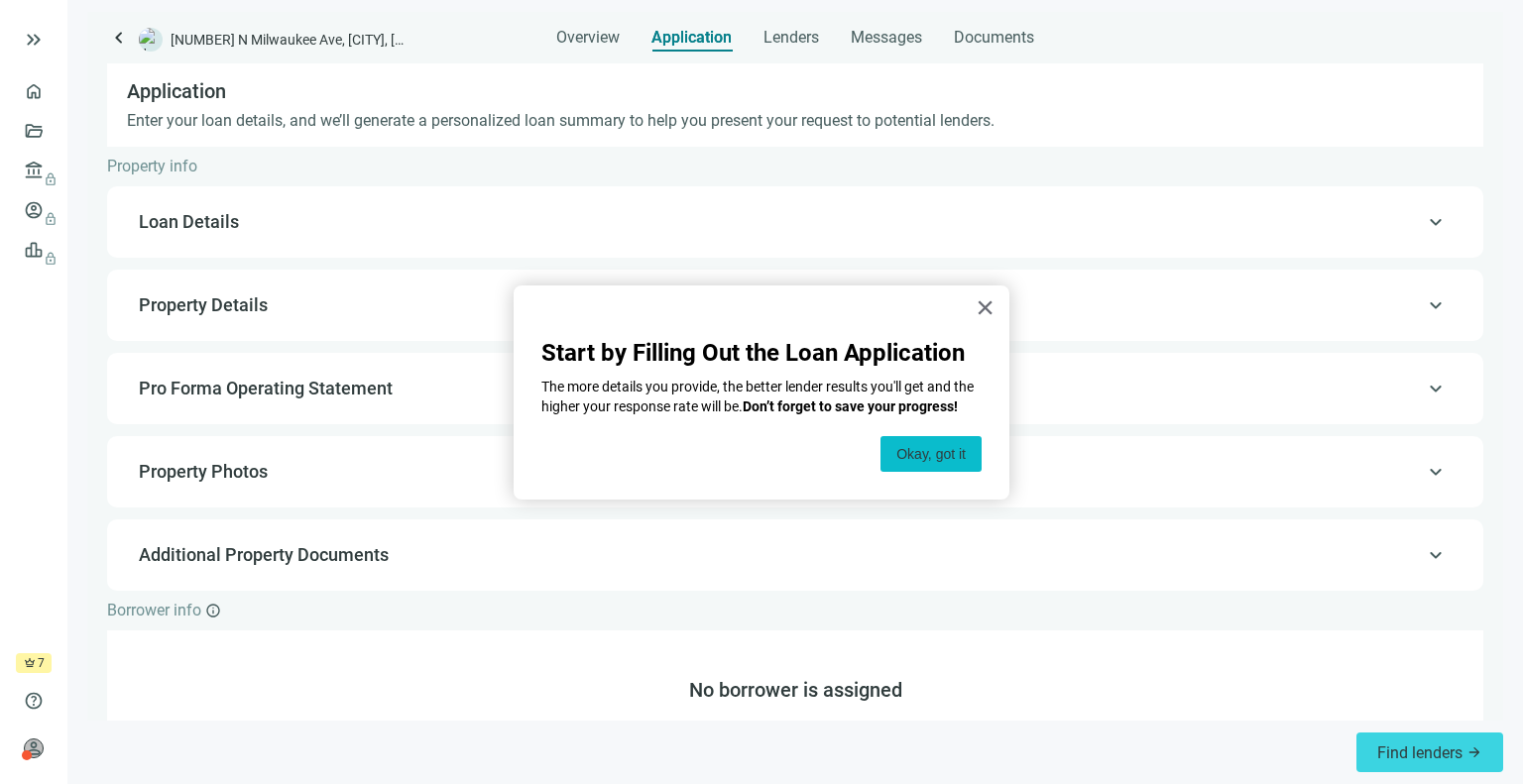 click on "Okay, got it" at bounding box center (931, 454) 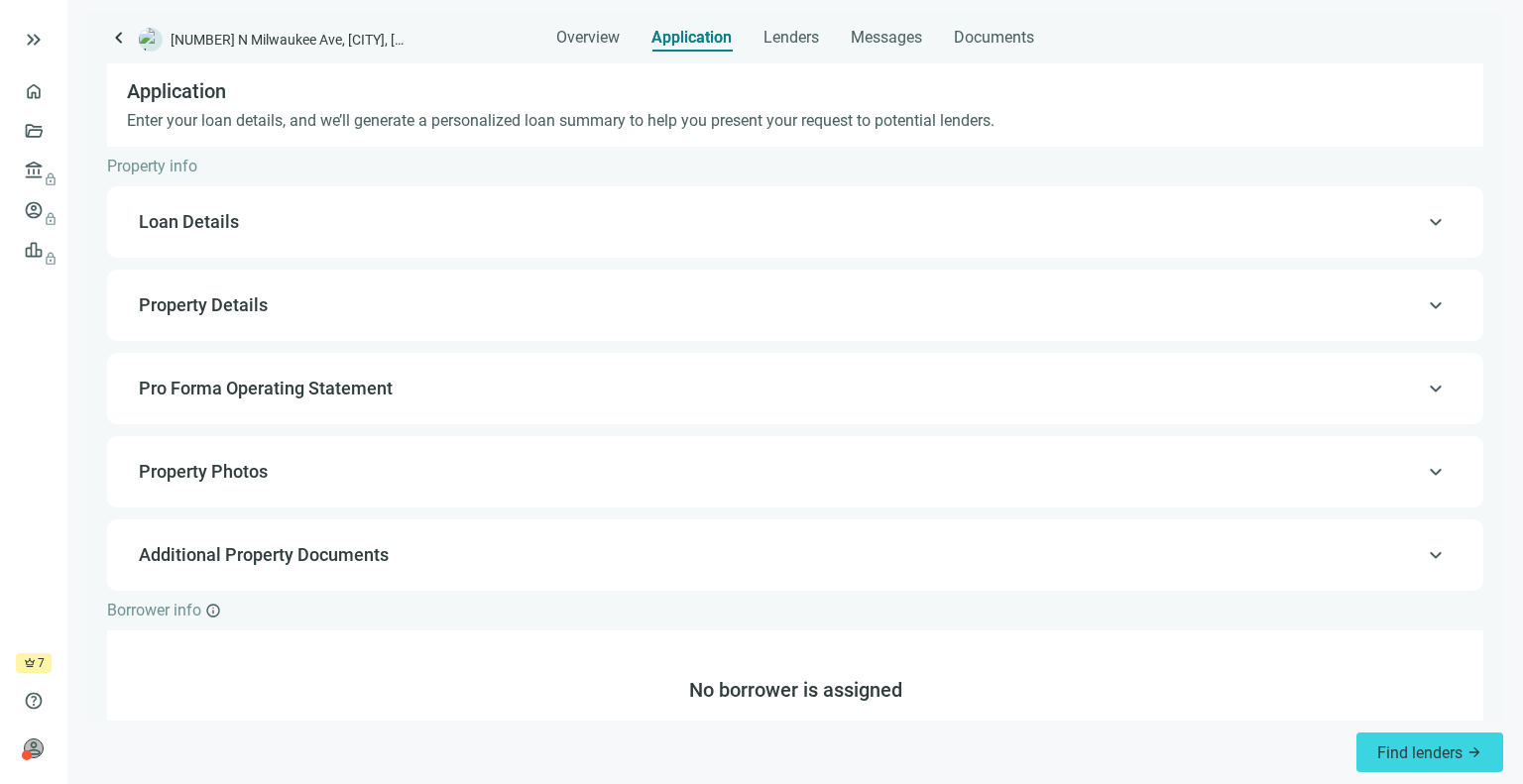 click on "Loan Details" at bounding box center (793, 222) 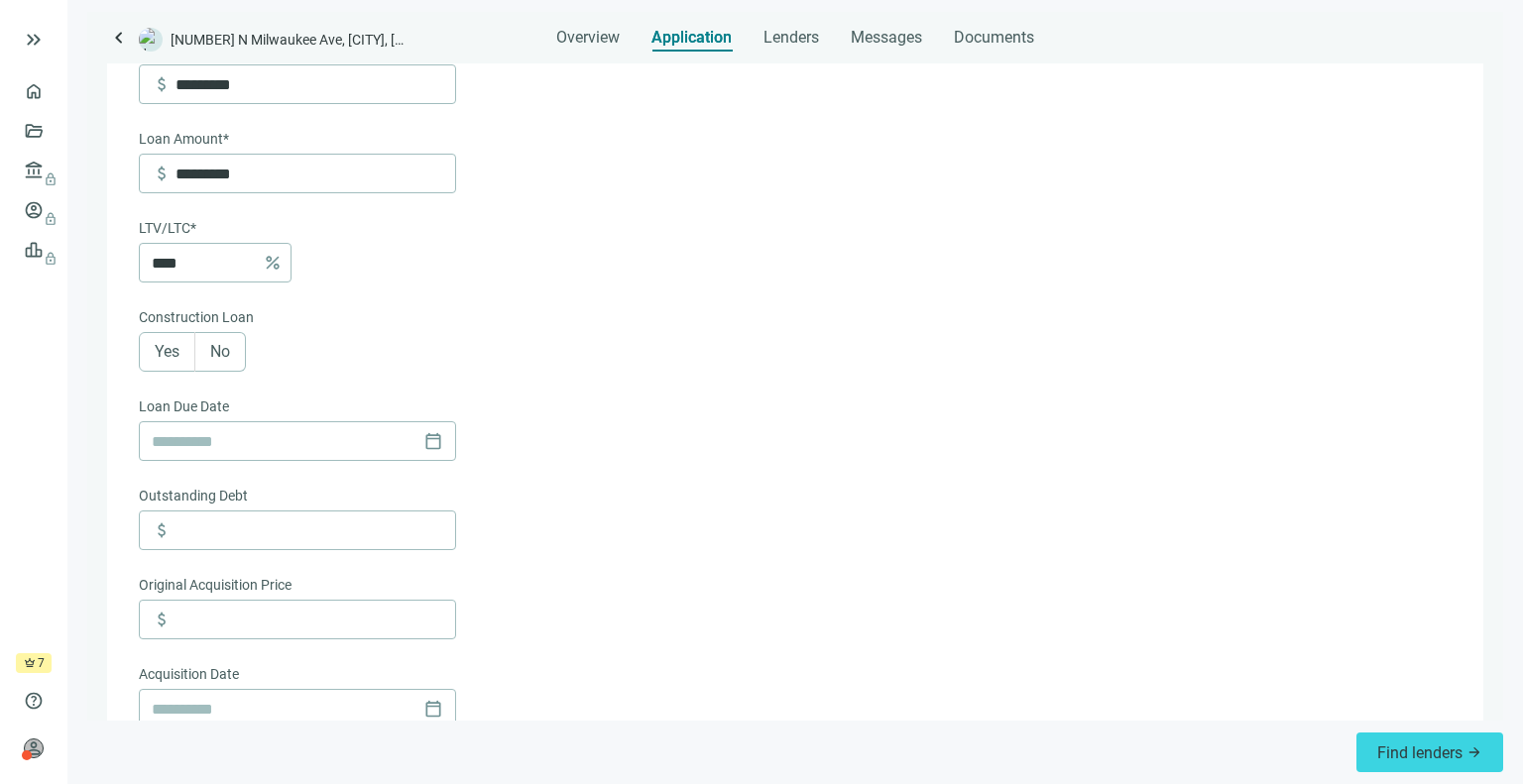 scroll, scrollTop: 428, scrollLeft: 0, axis: vertical 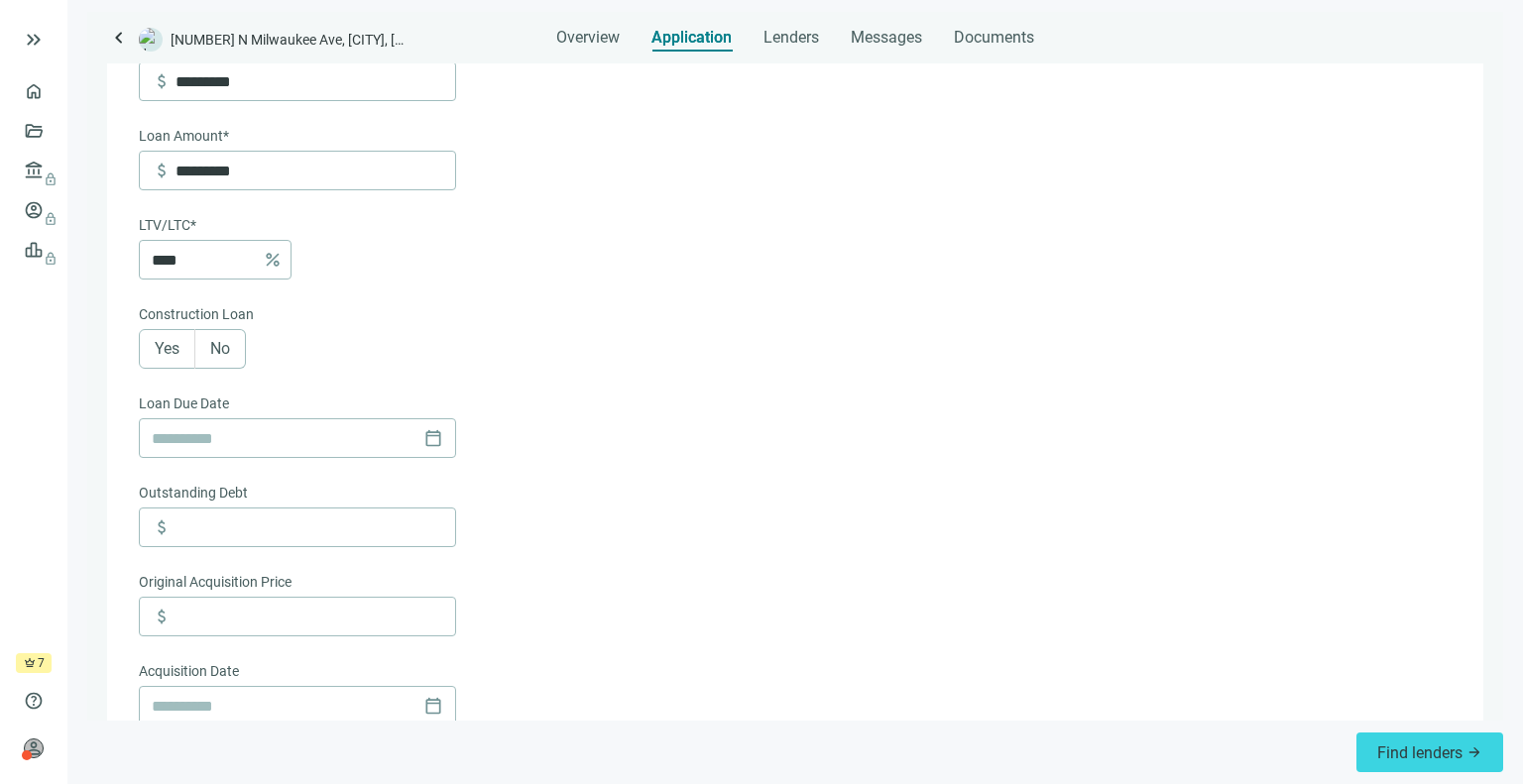 click on "No" at bounding box center [220, 348] 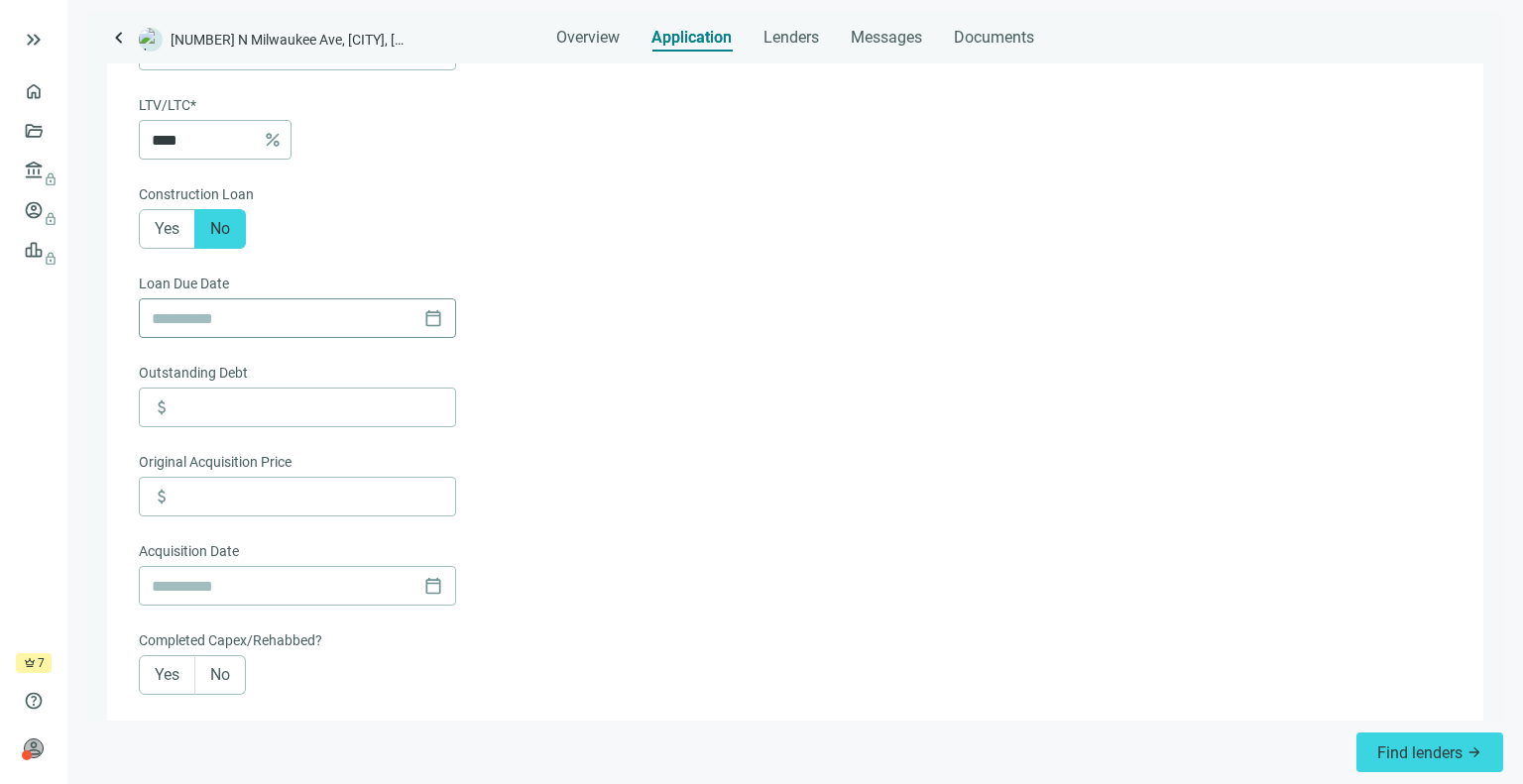 scroll, scrollTop: 562, scrollLeft: 0, axis: vertical 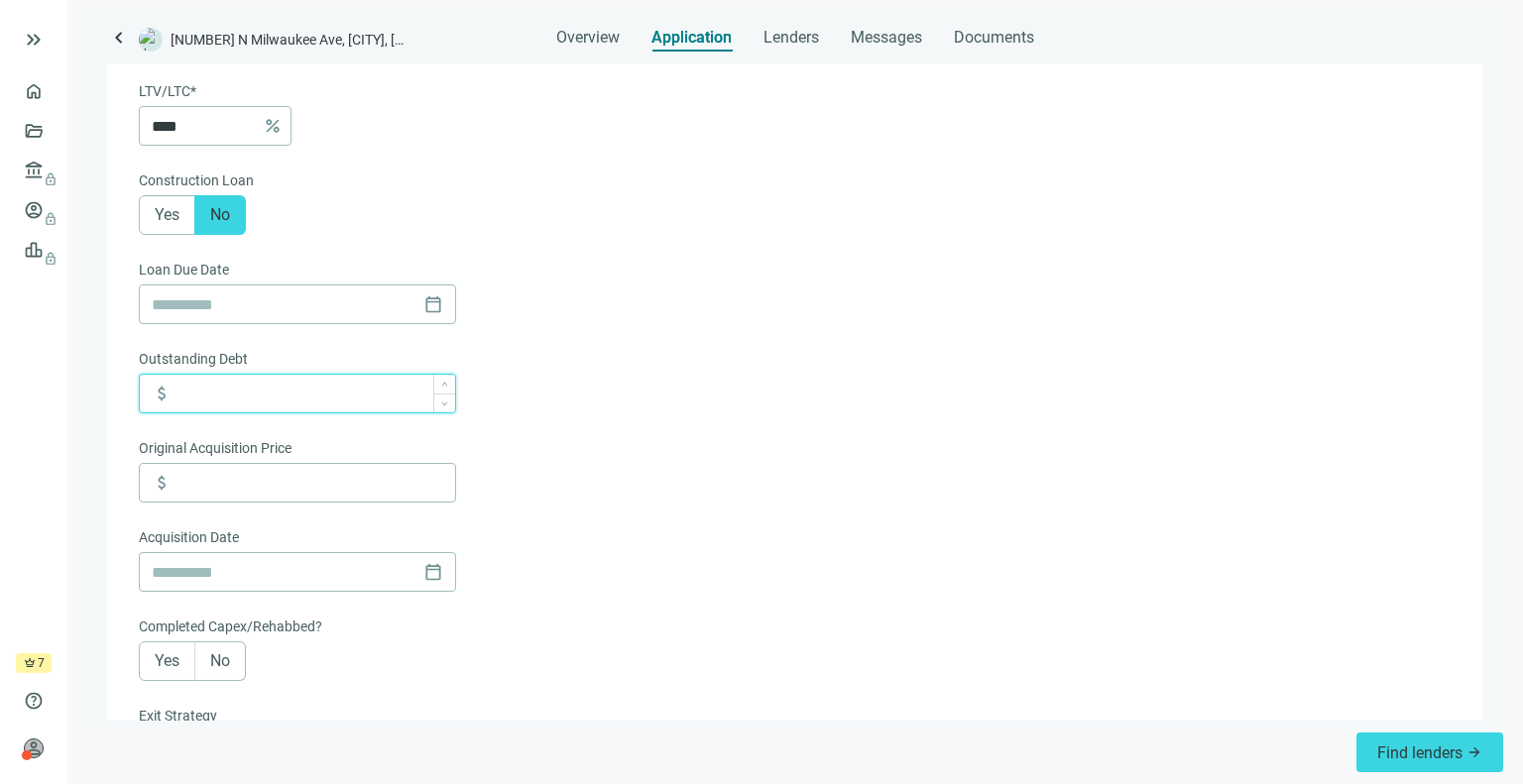click at bounding box center [315, 393] 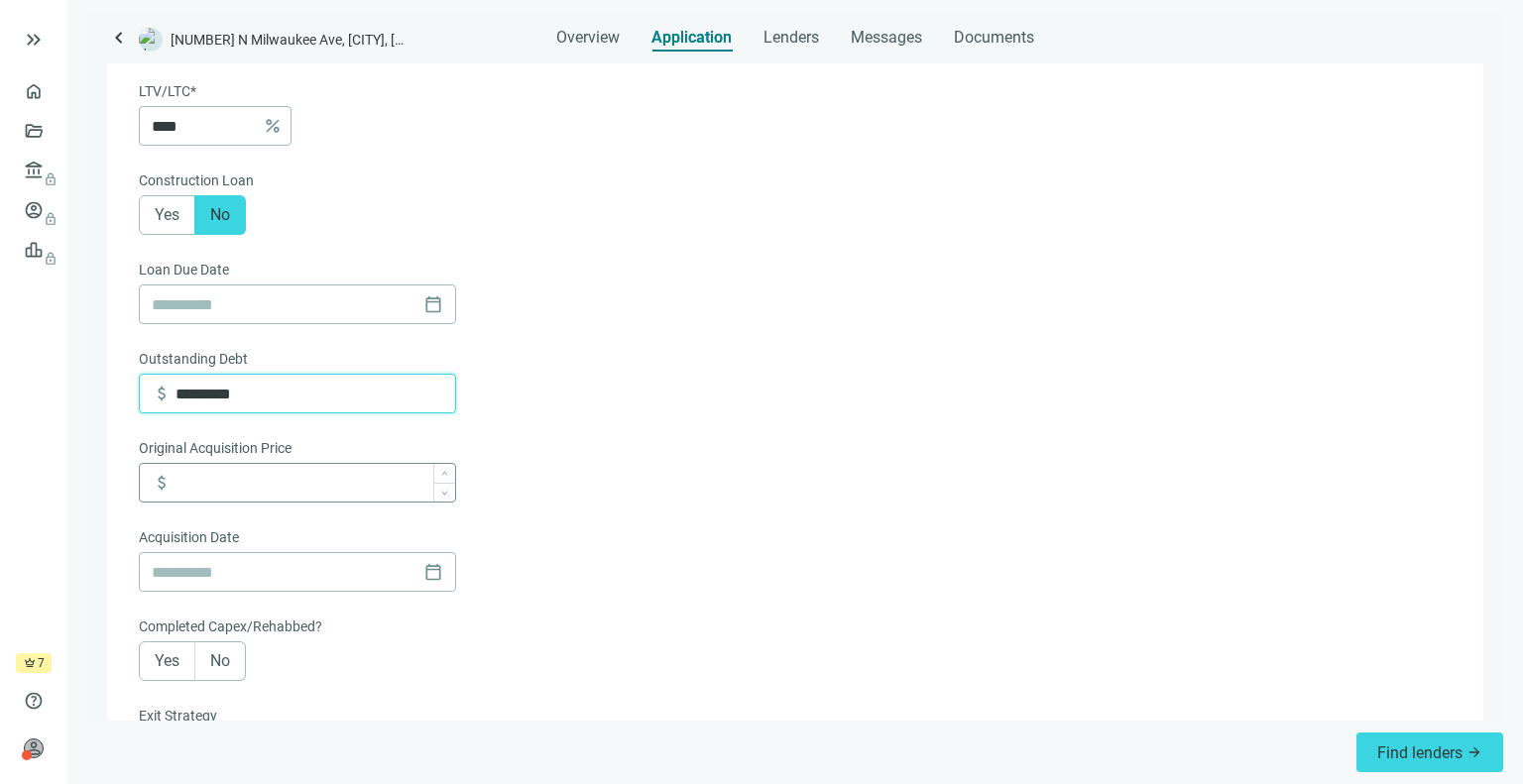 type on "*********" 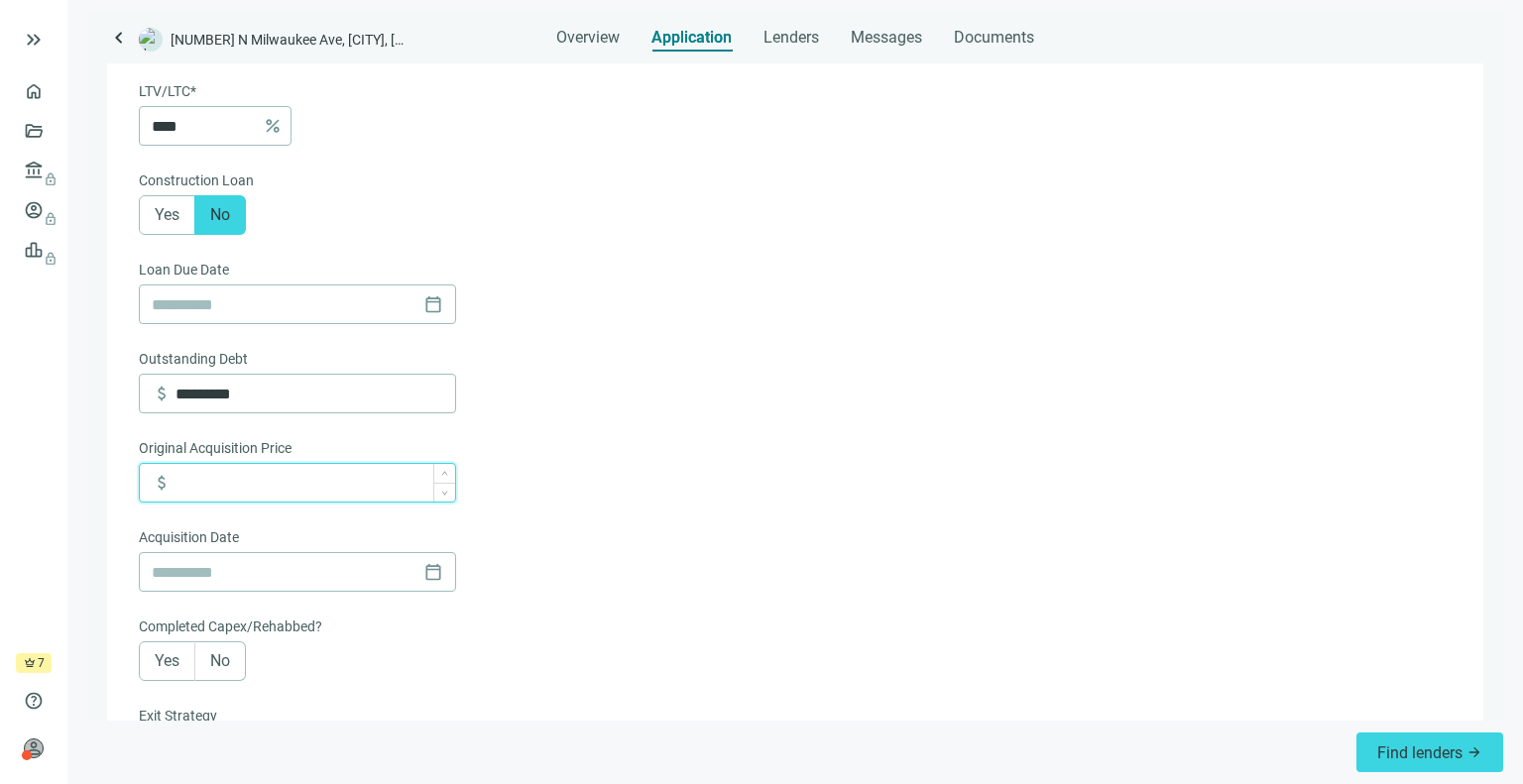 click at bounding box center [315, 483] 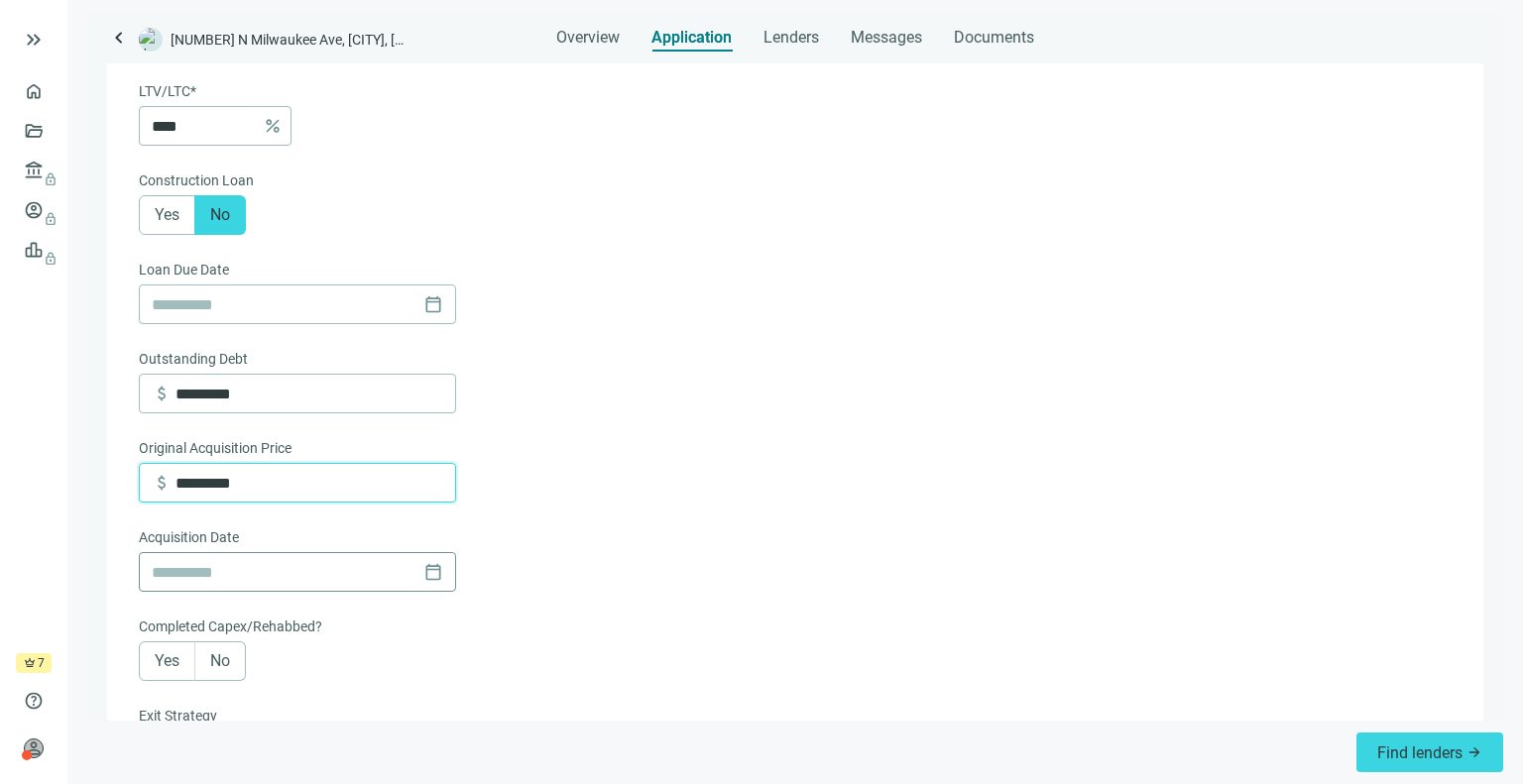 type on "*********" 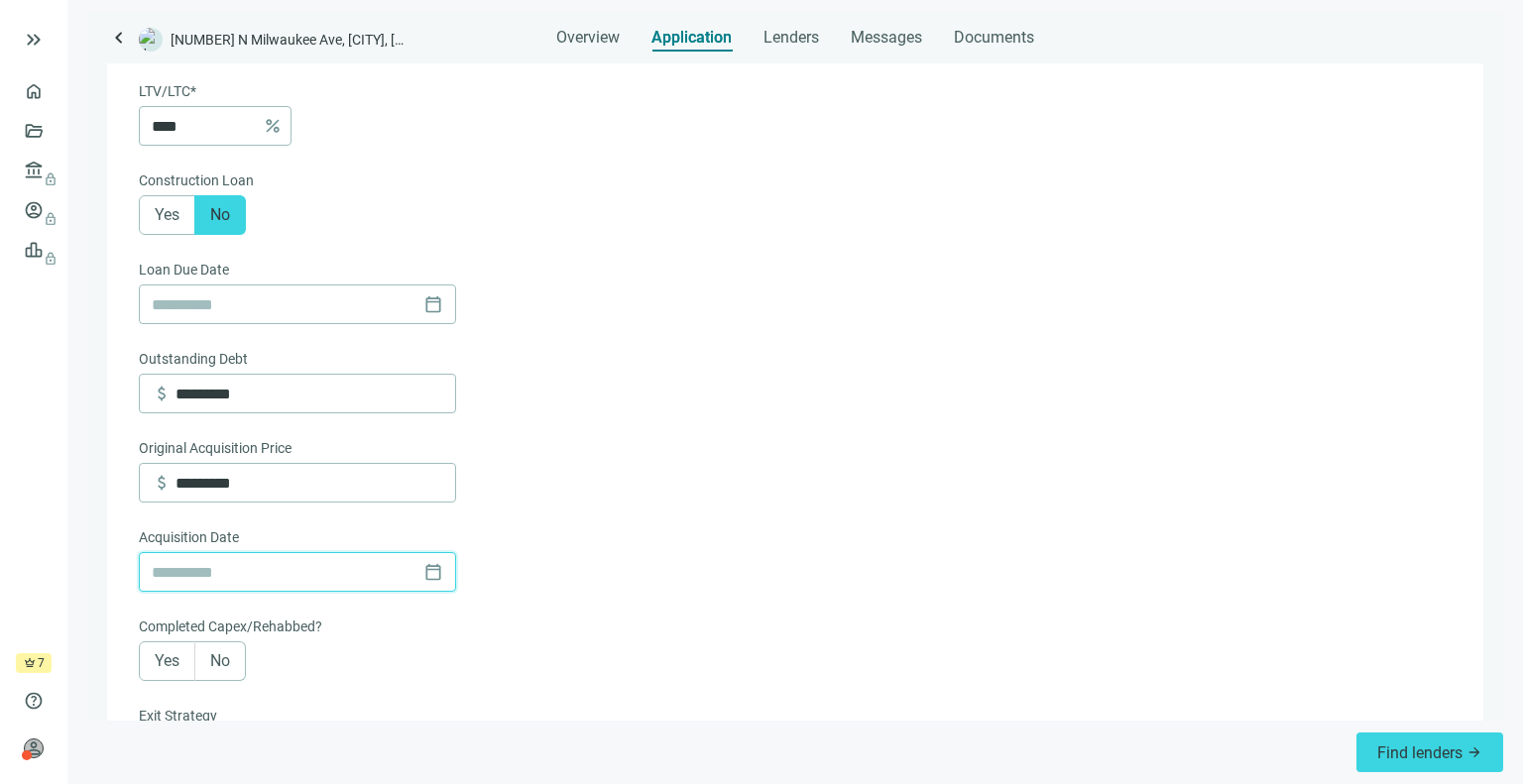 click at bounding box center [284, 572] 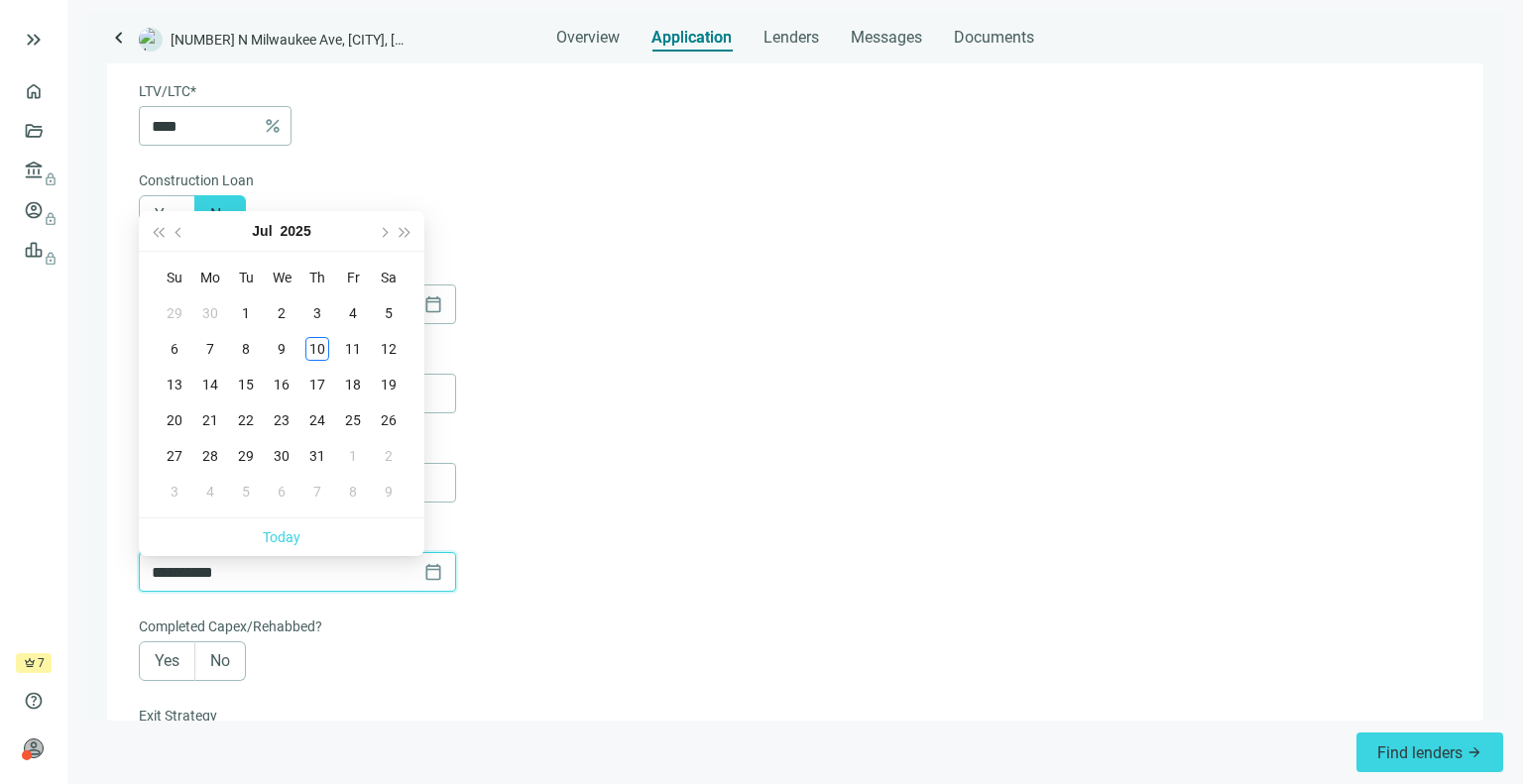 type on "**********" 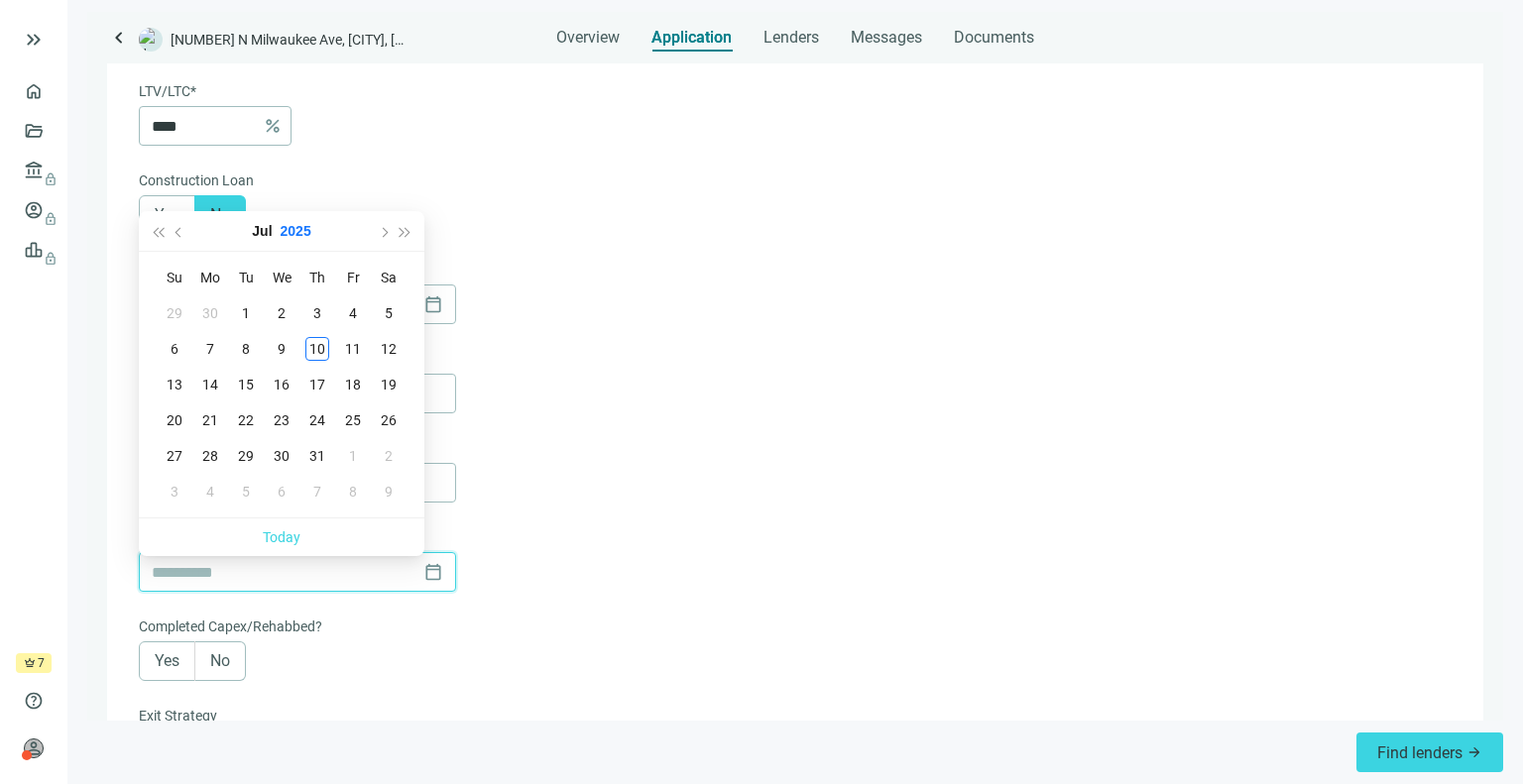 click on "2025" at bounding box center [295, 231] 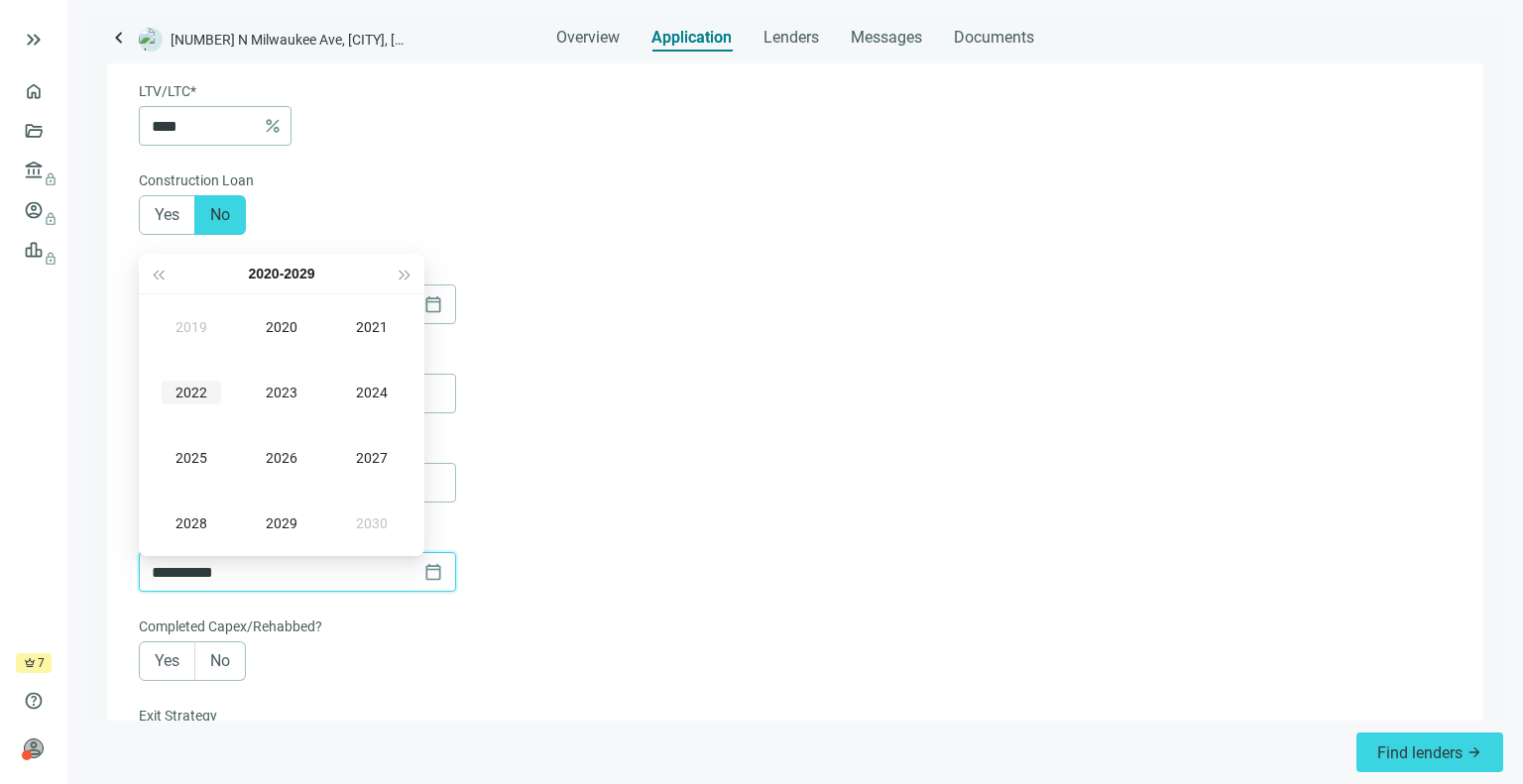 click on "2022" at bounding box center [191, 392] 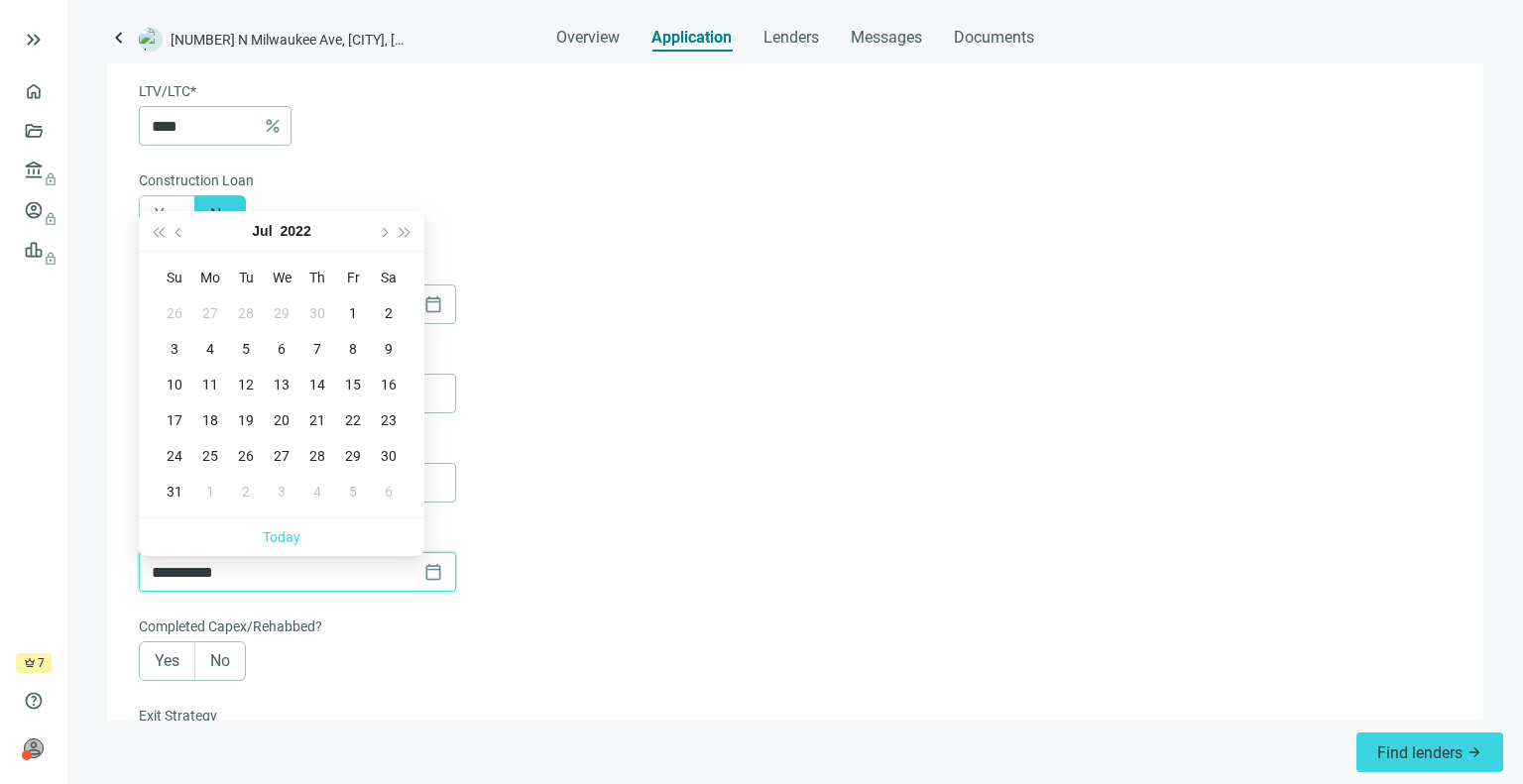 type on "**********" 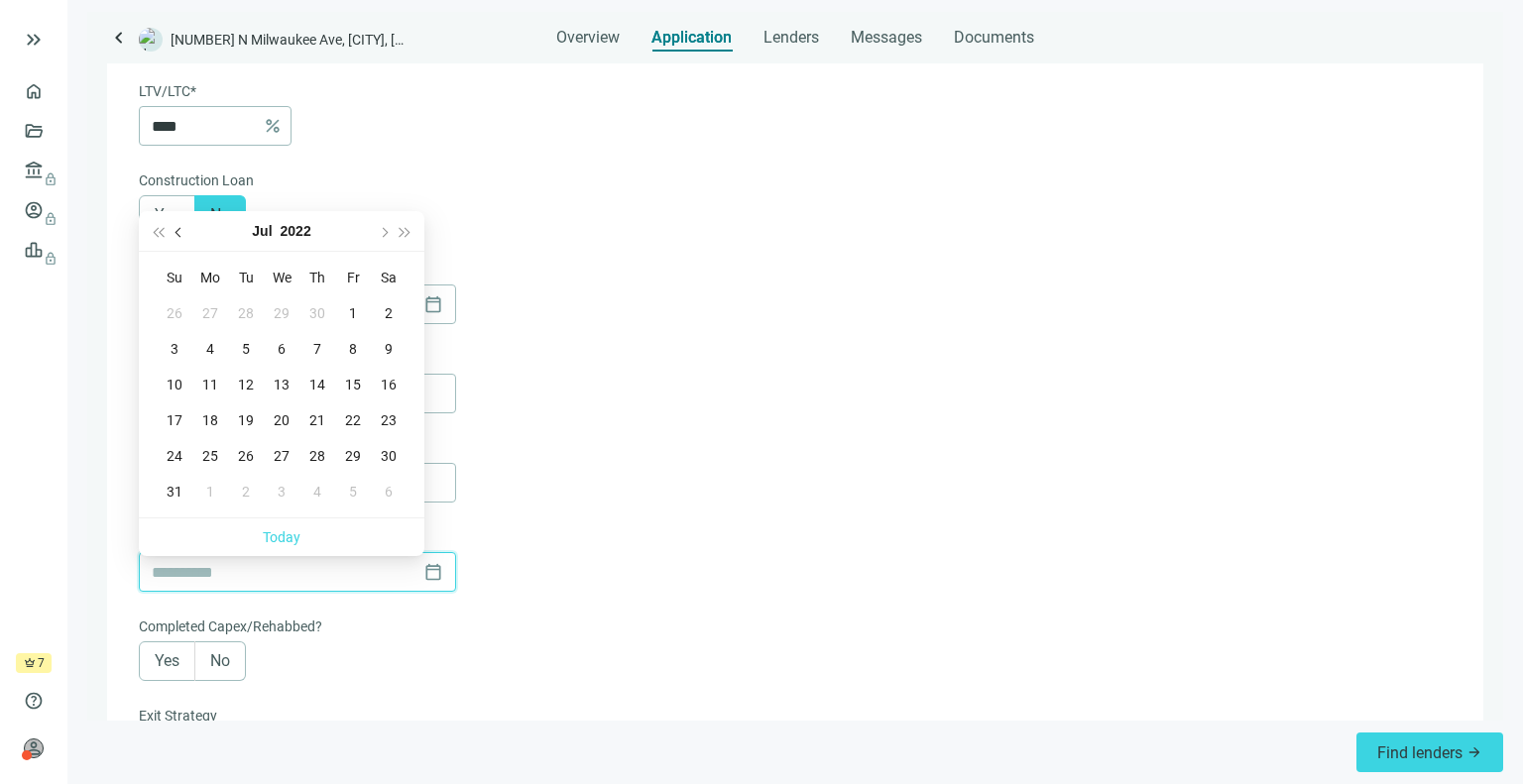 click at bounding box center [180, 233] 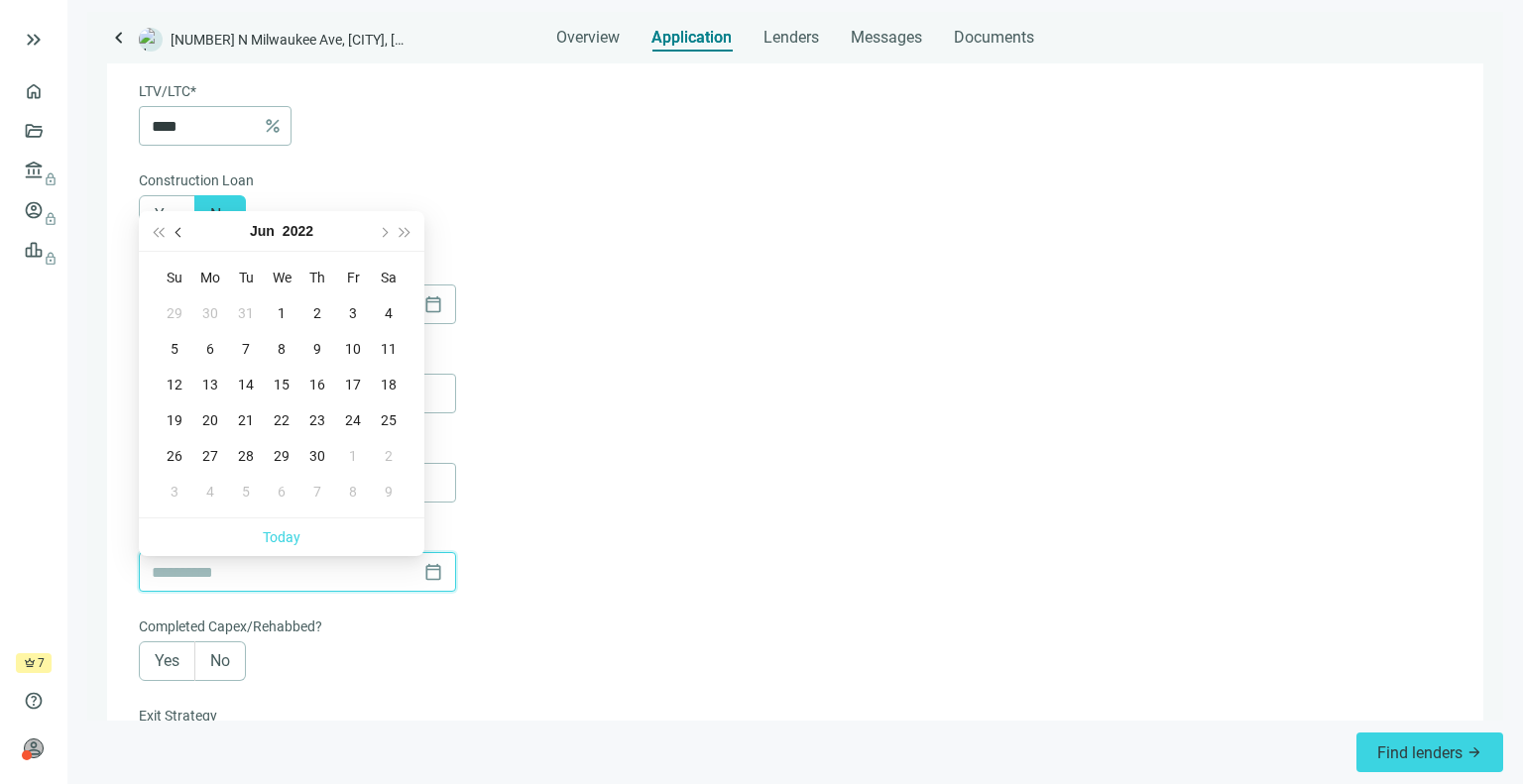 click at bounding box center (180, 233) 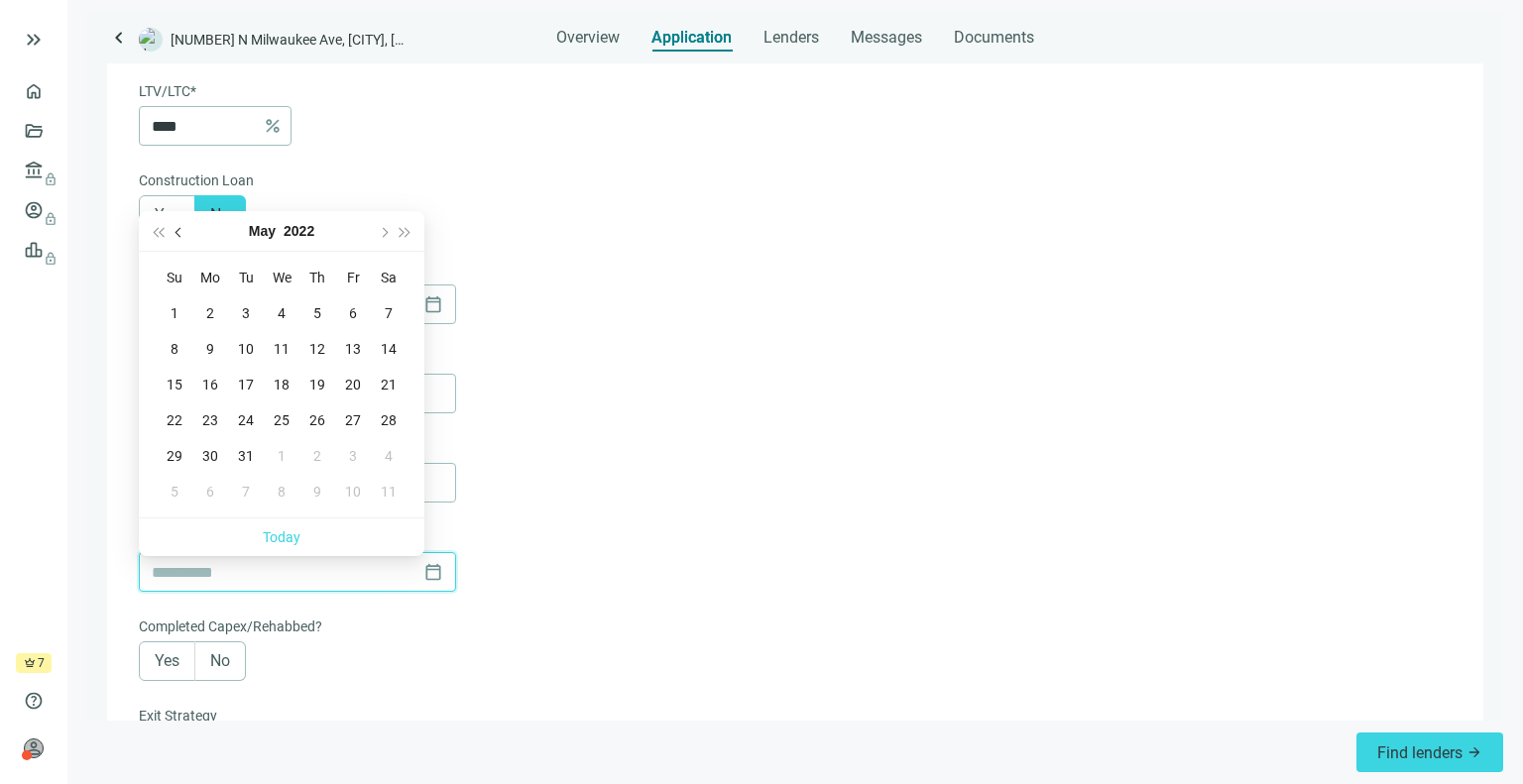 click at bounding box center (180, 233) 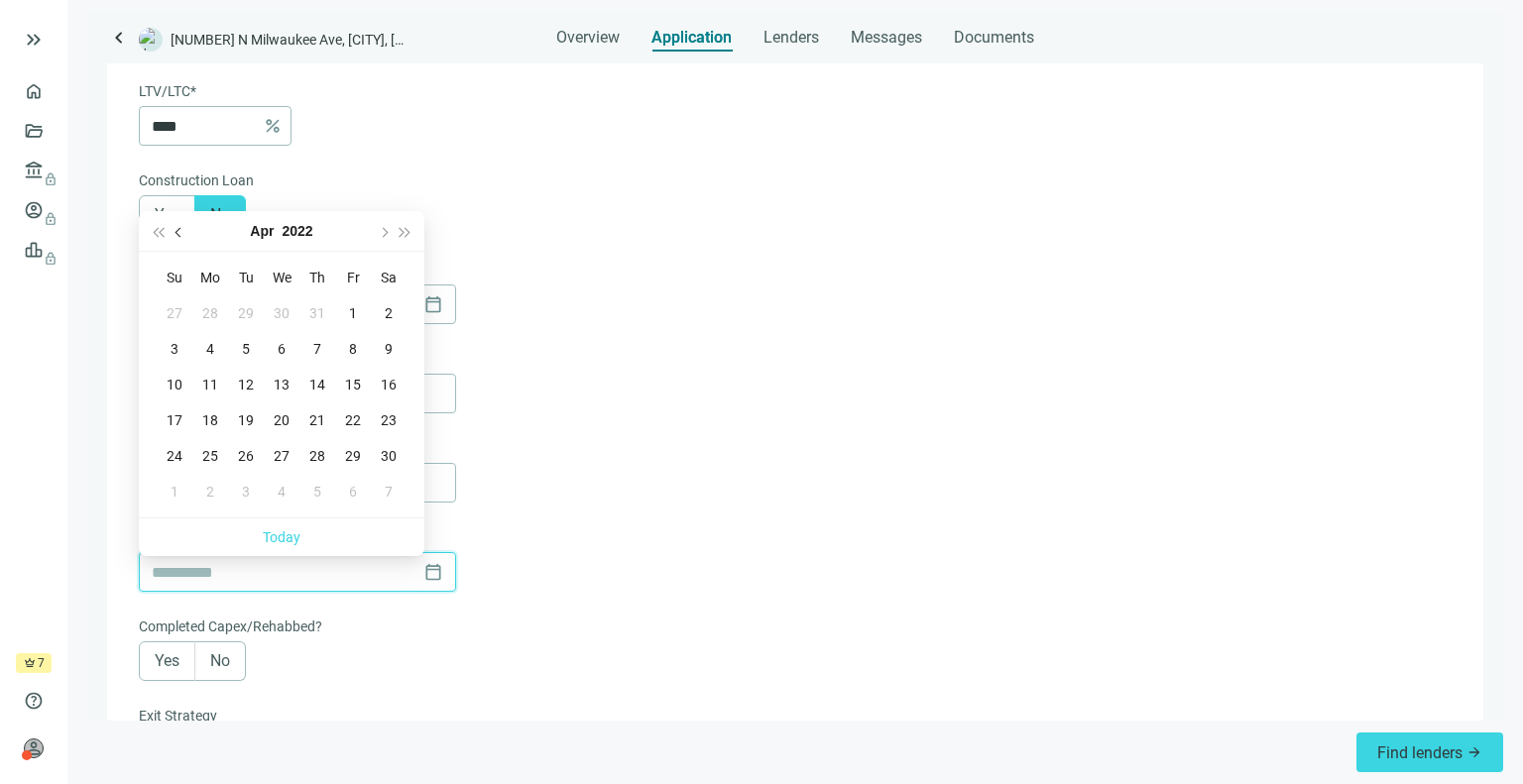 click at bounding box center (180, 233) 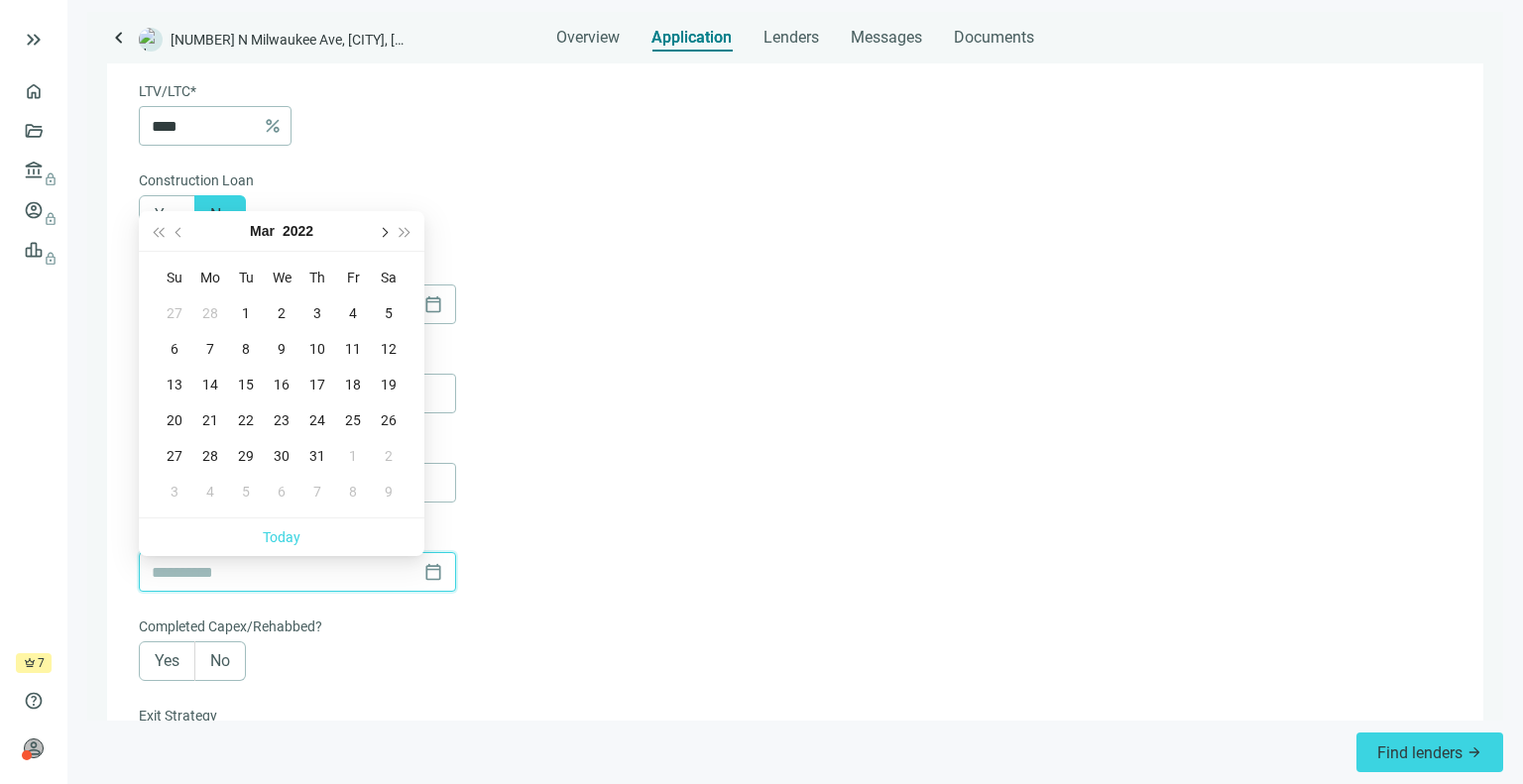 click at bounding box center (383, 231) 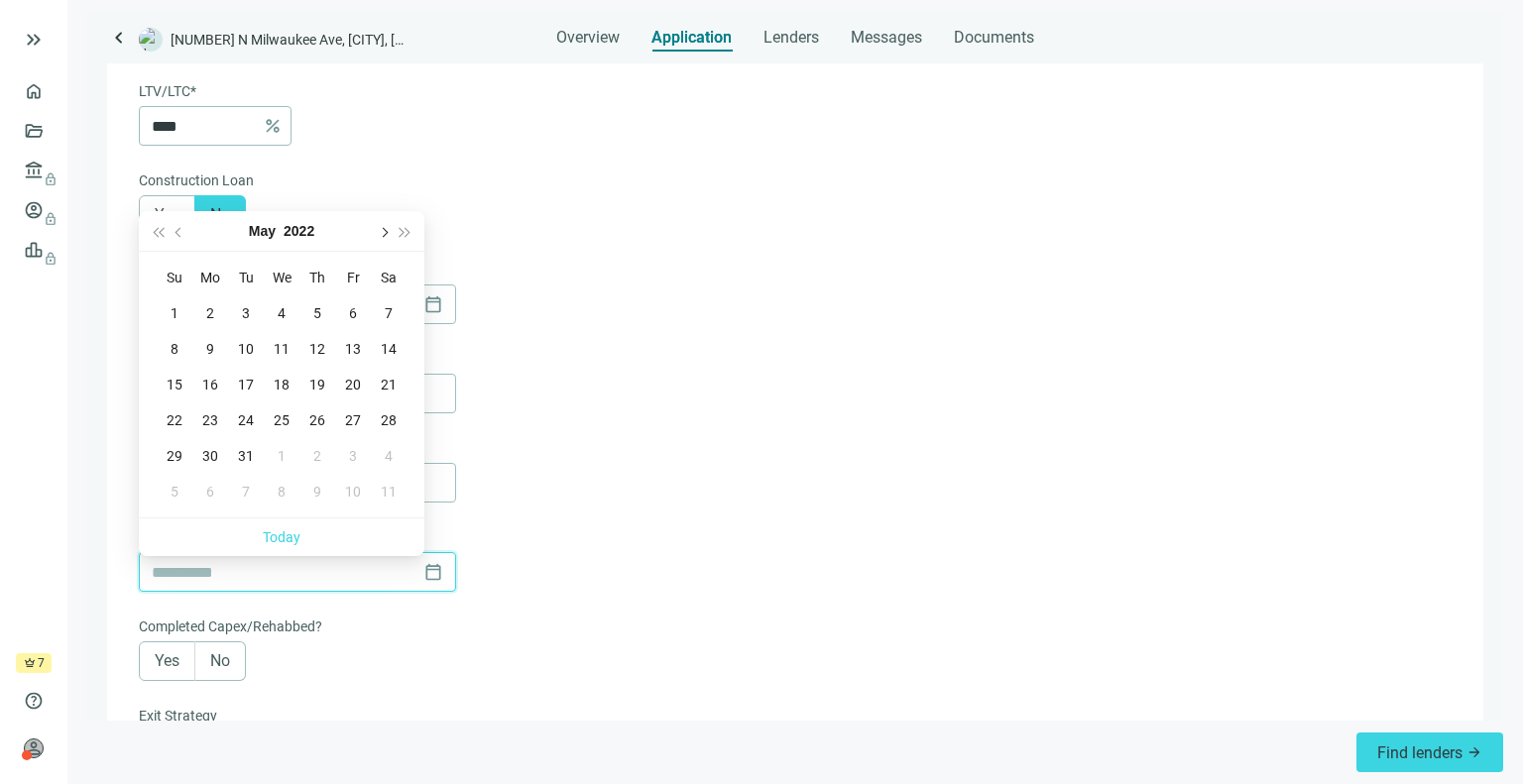 click at bounding box center (383, 231) 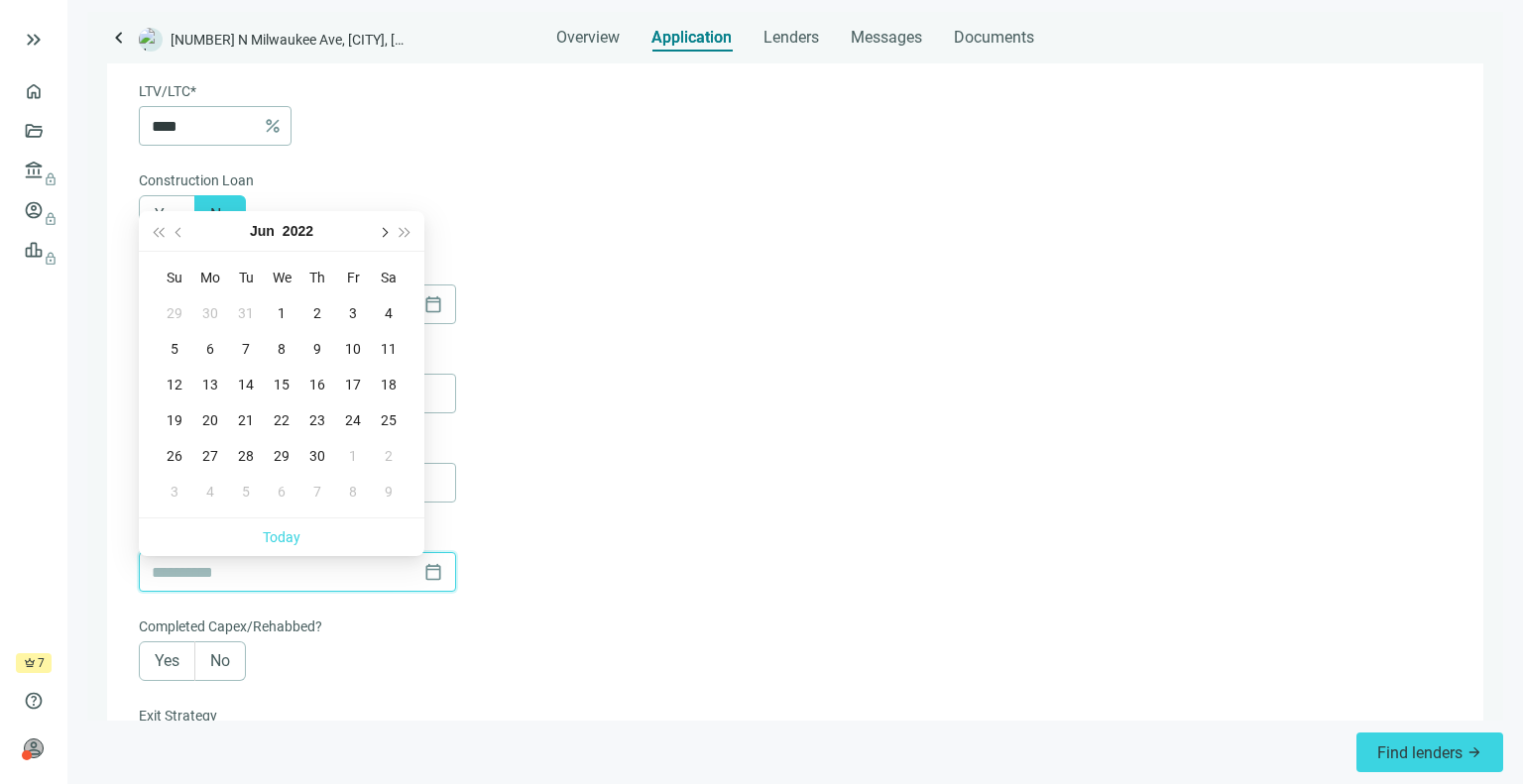 click at bounding box center (383, 231) 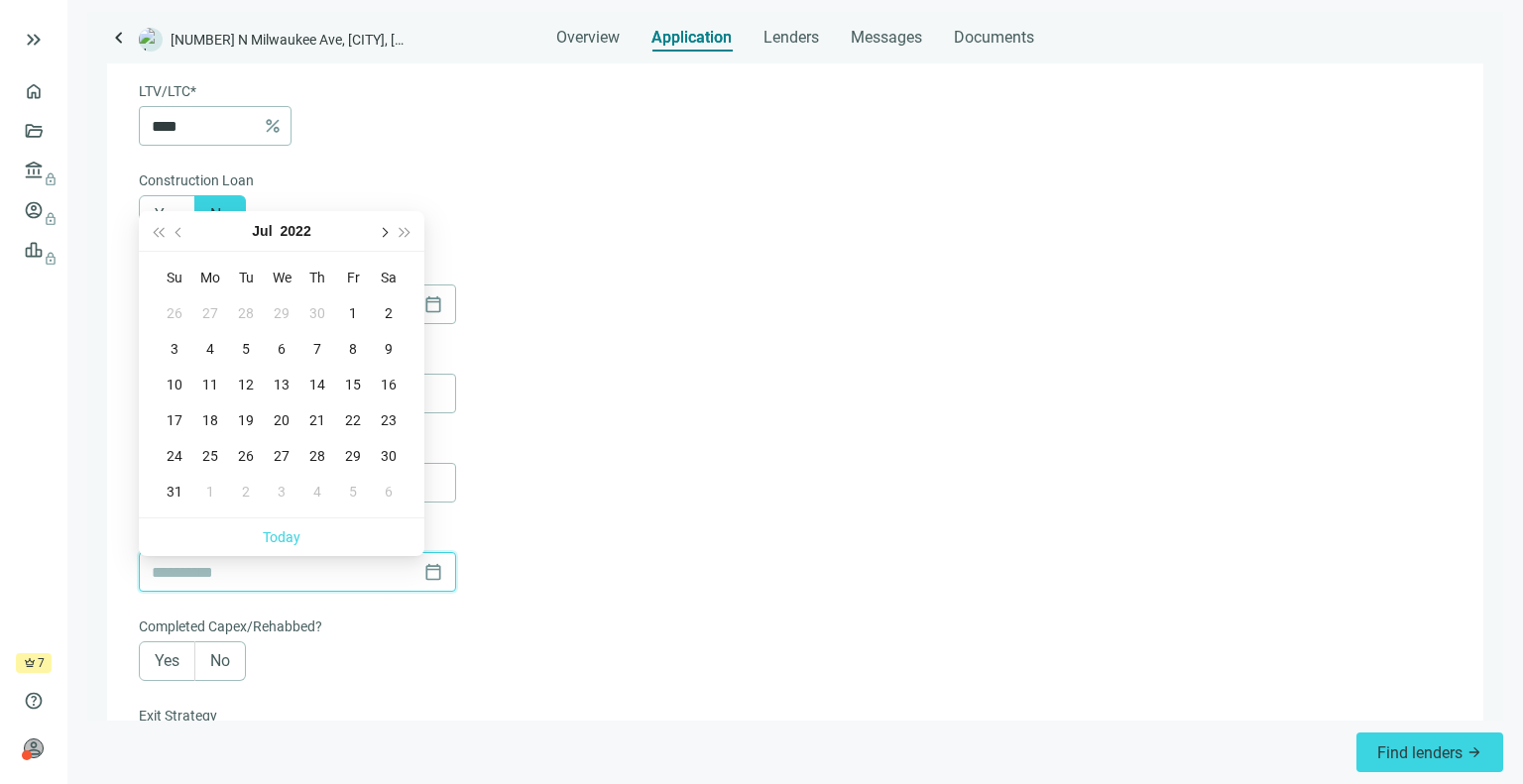 click at bounding box center [383, 231] 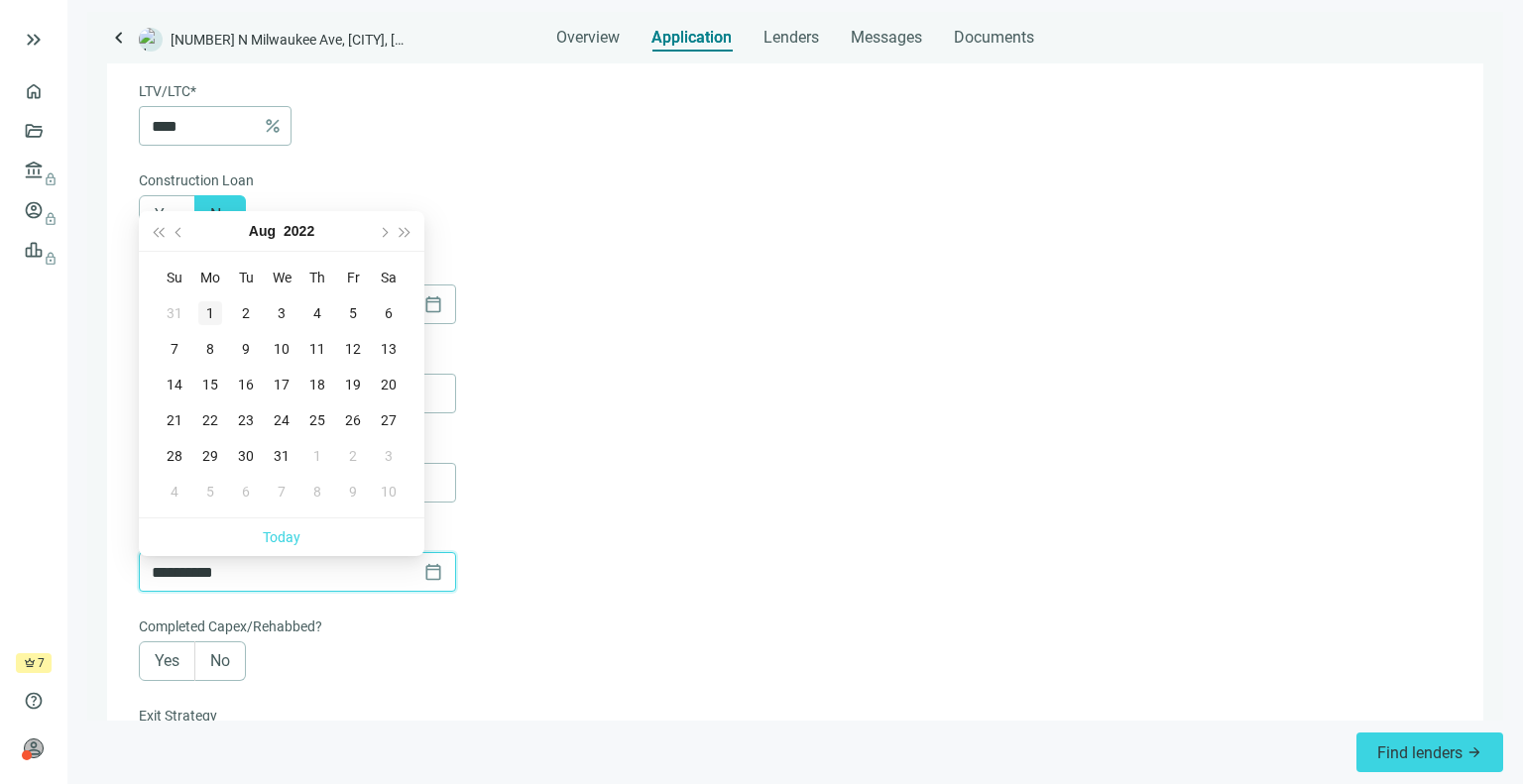 type on "**********" 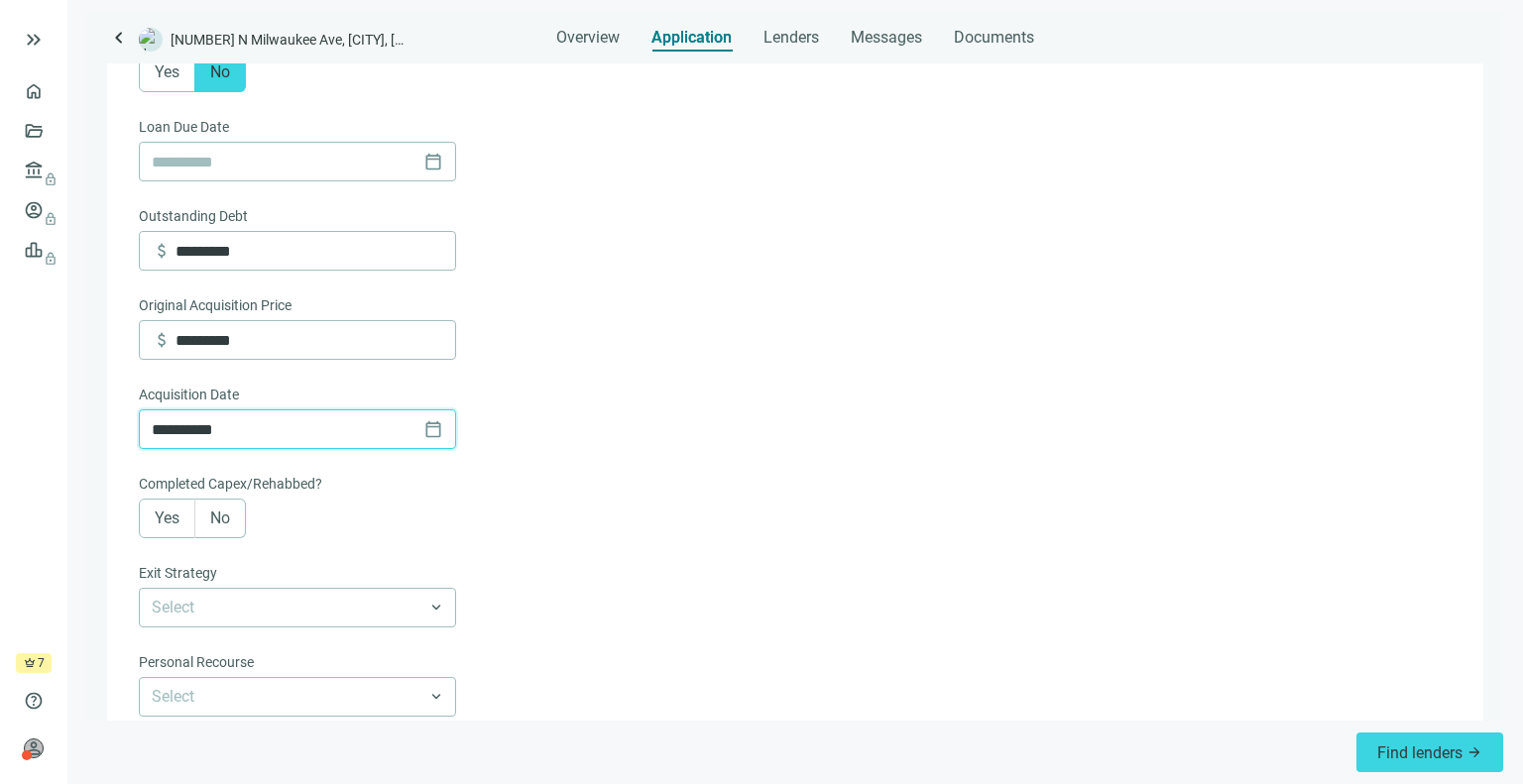 scroll, scrollTop: 706, scrollLeft: 0, axis: vertical 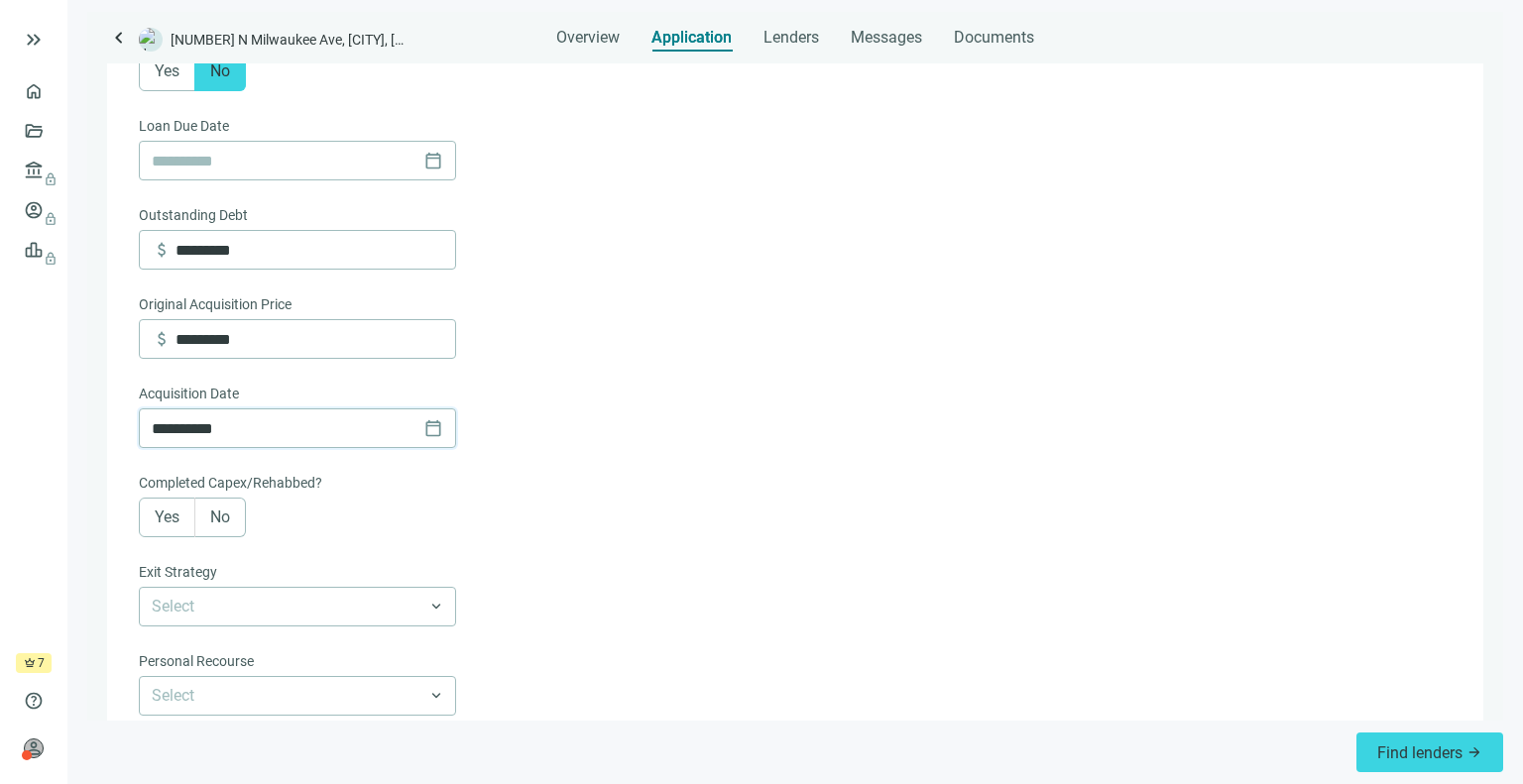 click on "Yes" at bounding box center [167, 517] 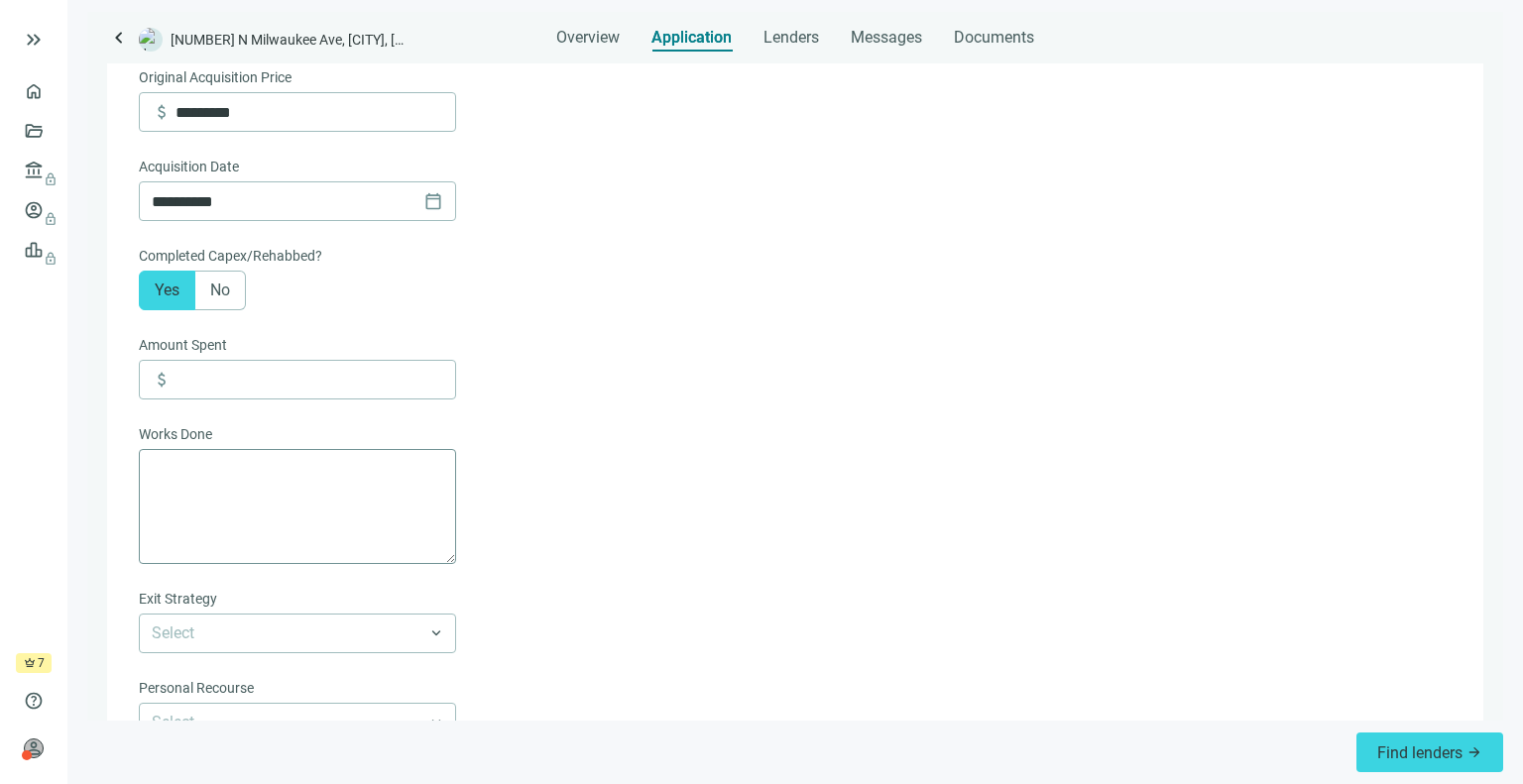 scroll, scrollTop: 935, scrollLeft: 0, axis: vertical 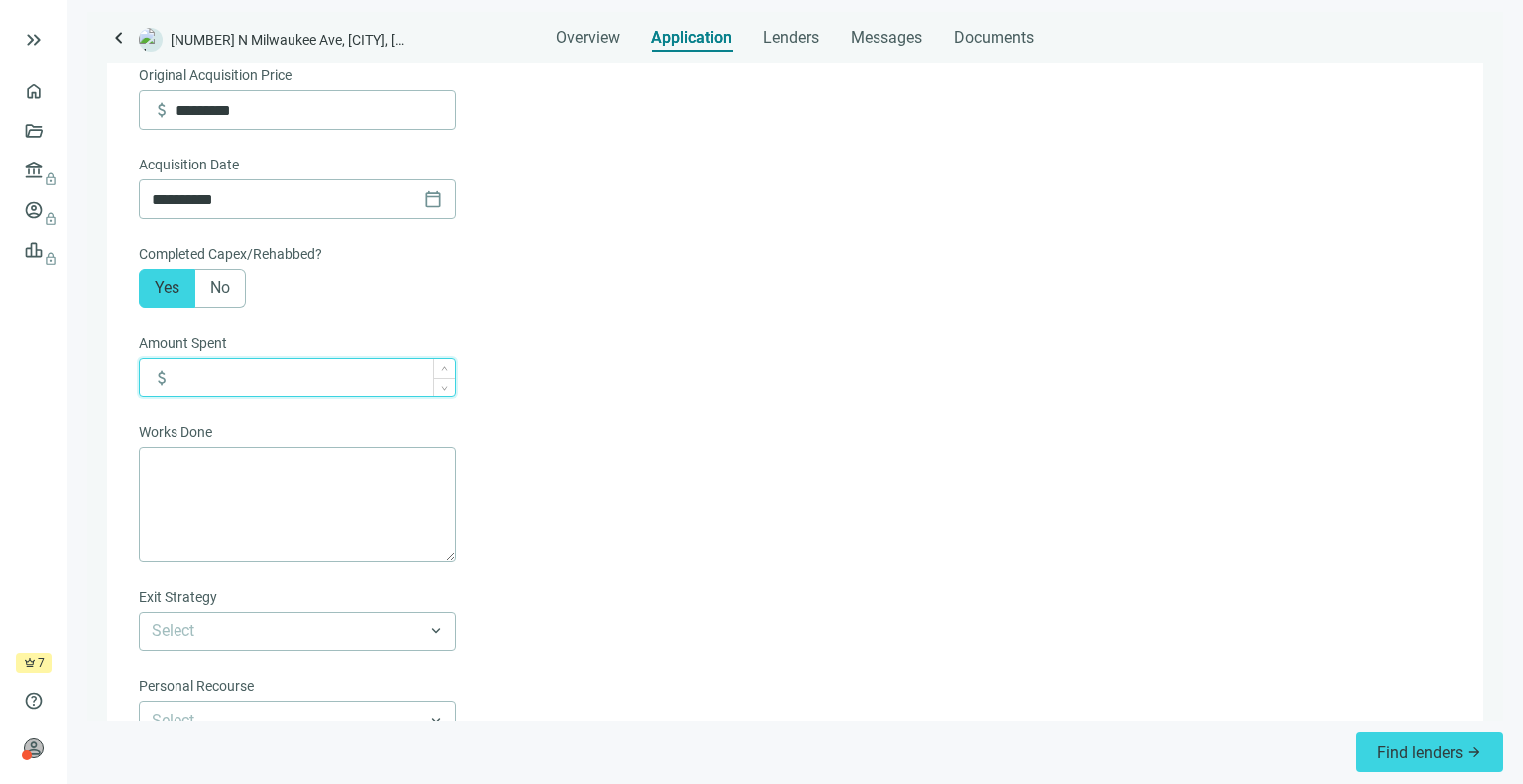 click at bounding box center (315, 378) 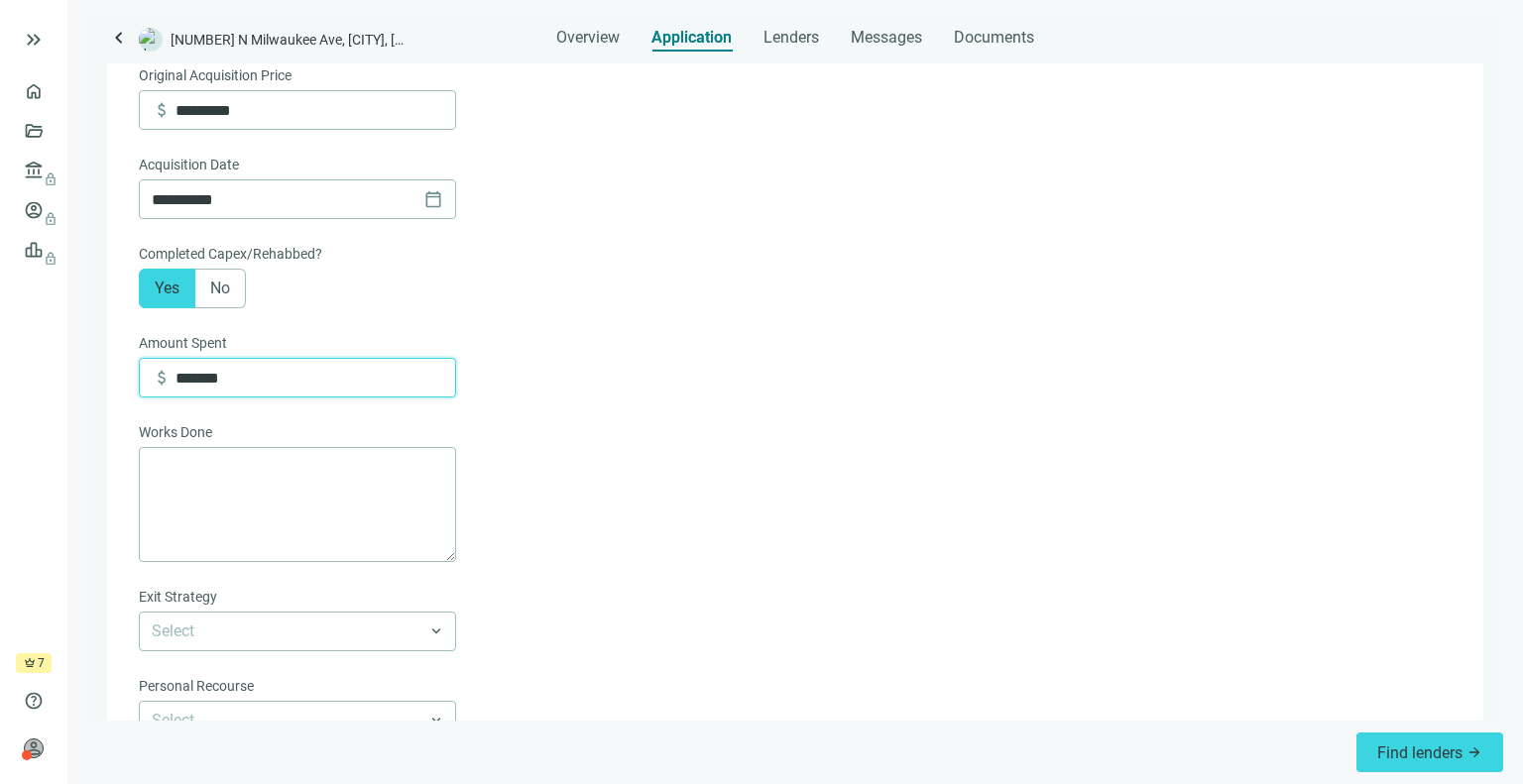 type on "*******" 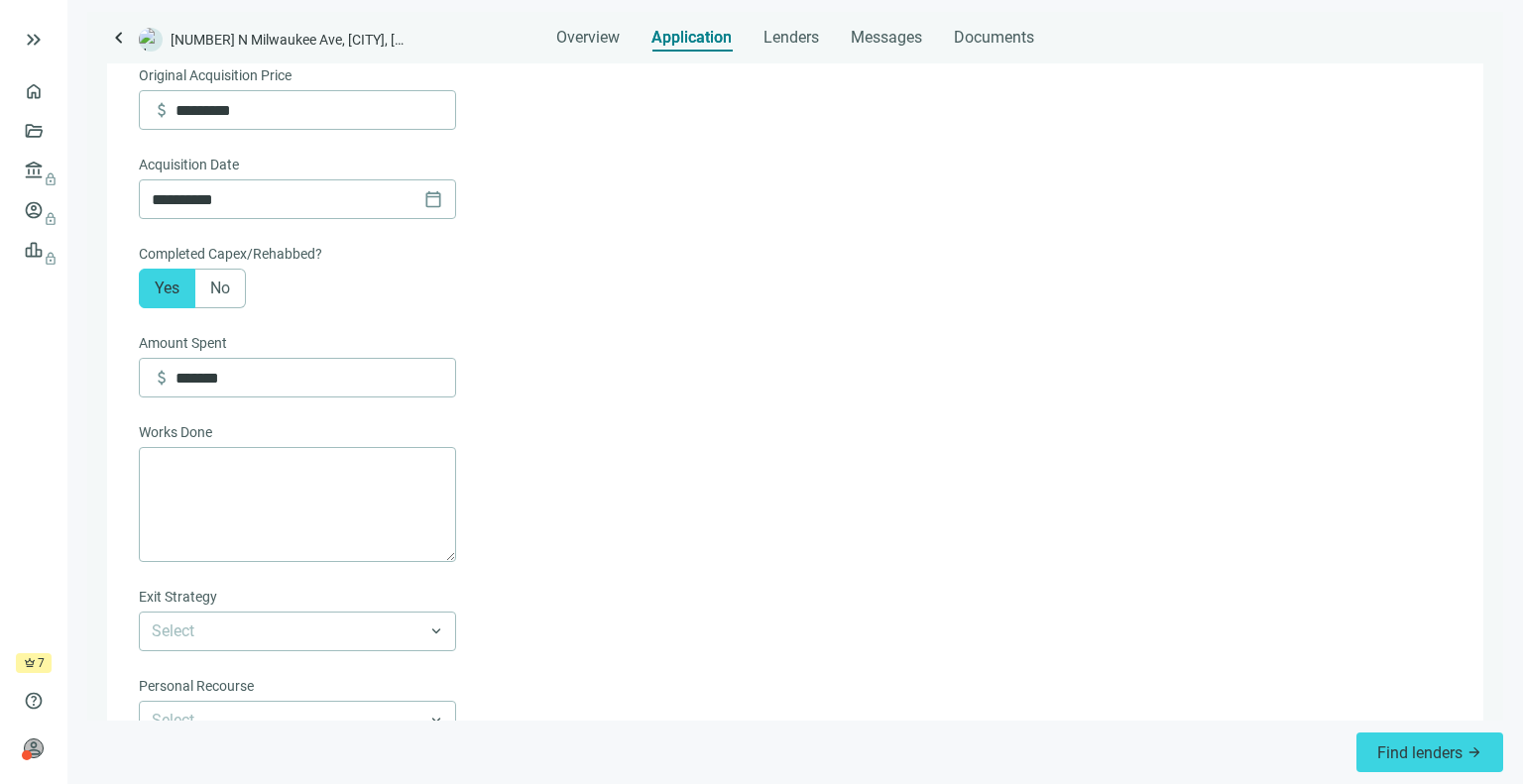 click on "**********" at bounding box center [793, 193] 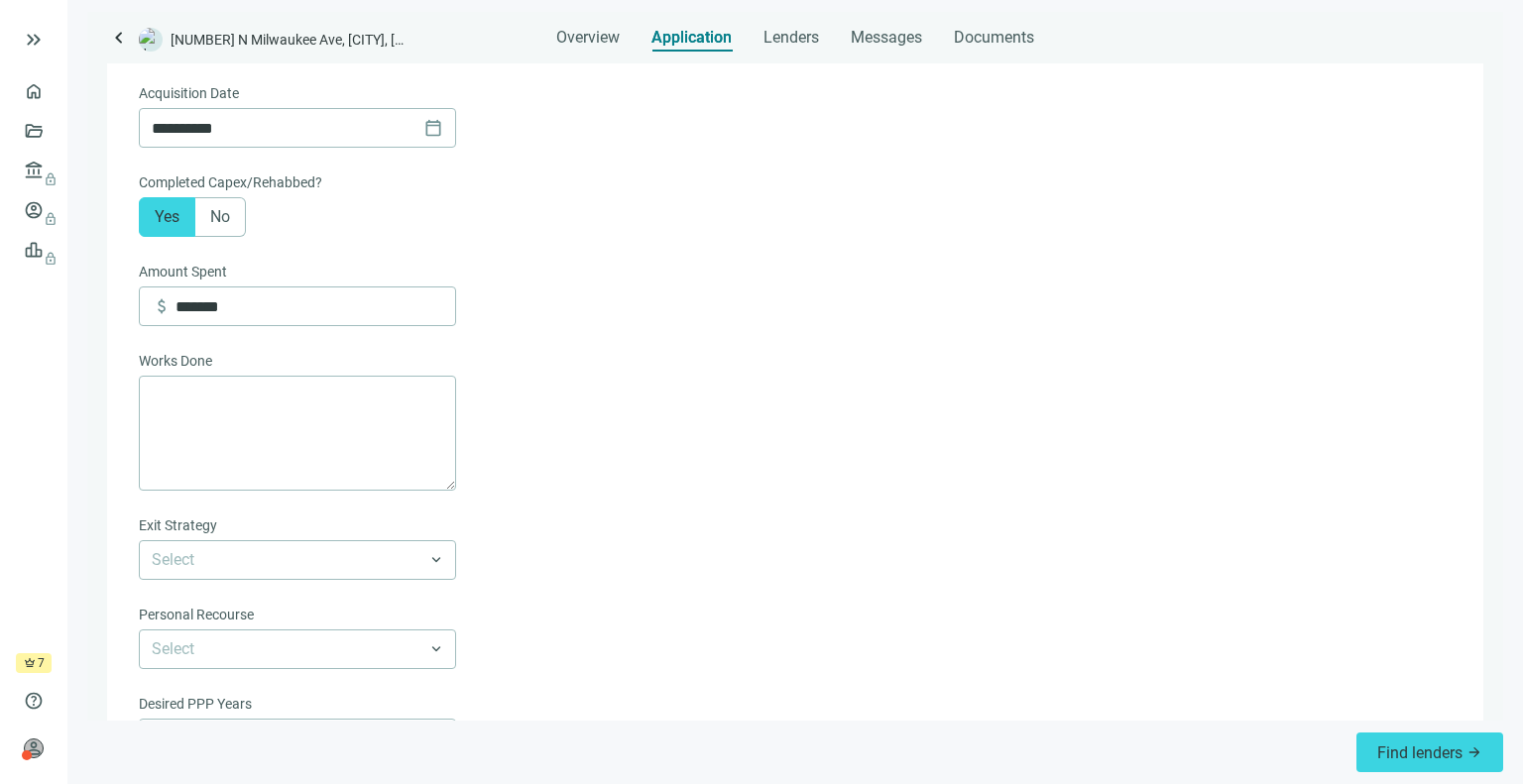 scroll, scrollTop: 1010, scrollLeft: 0, axis: vertical 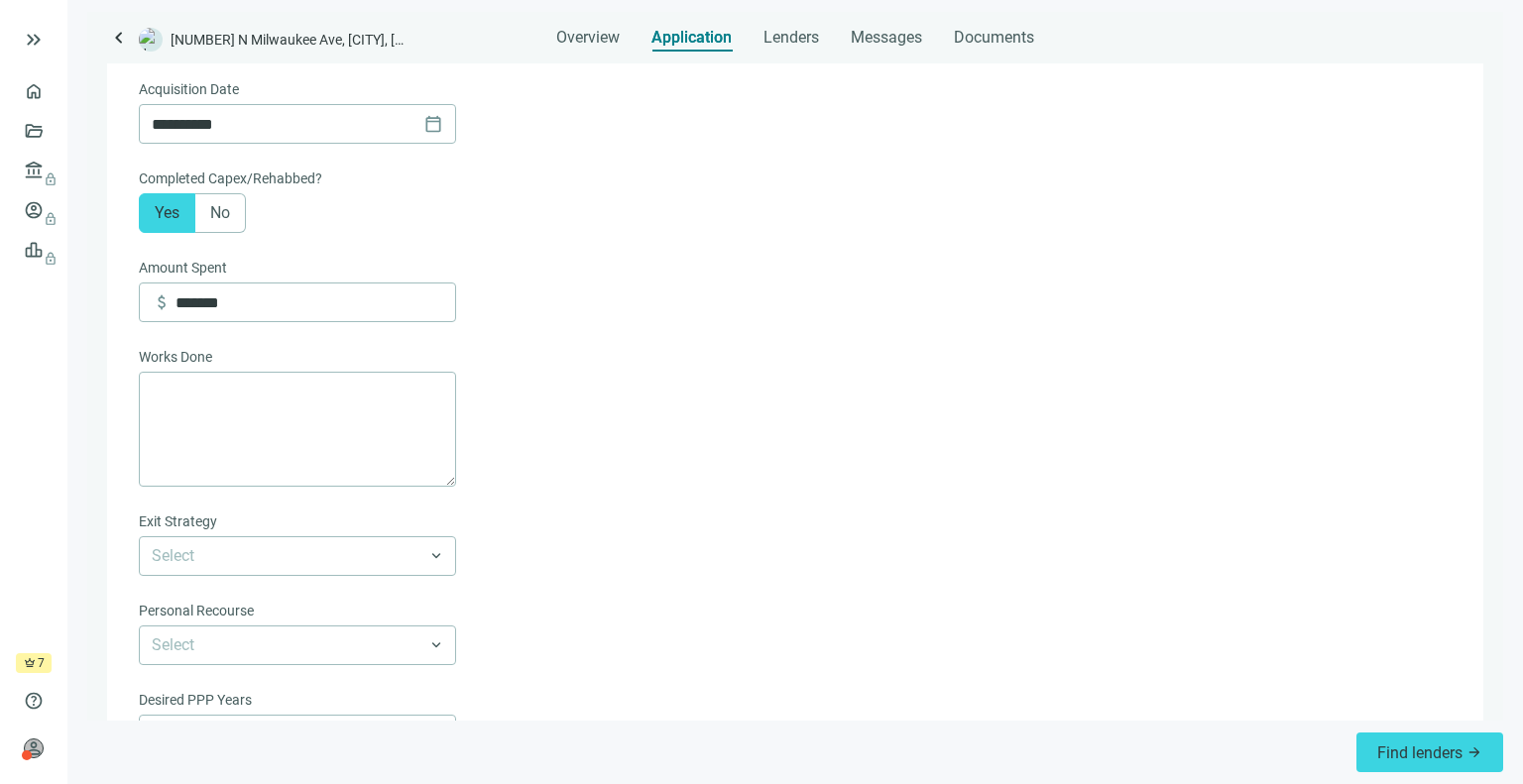 click on "Exit Strategy" at bounding box center [297, 523] 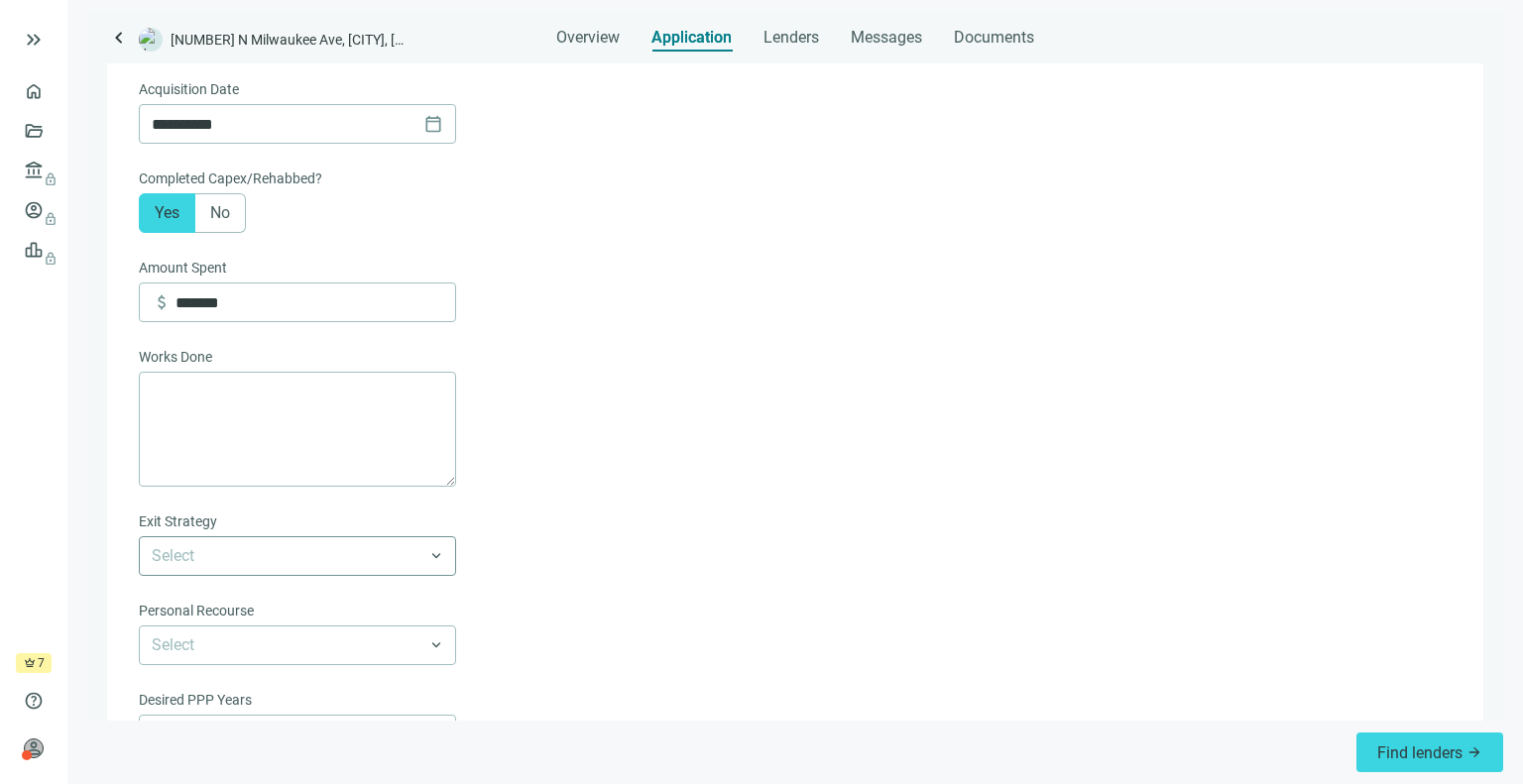 click at bounding box center [297, 556] 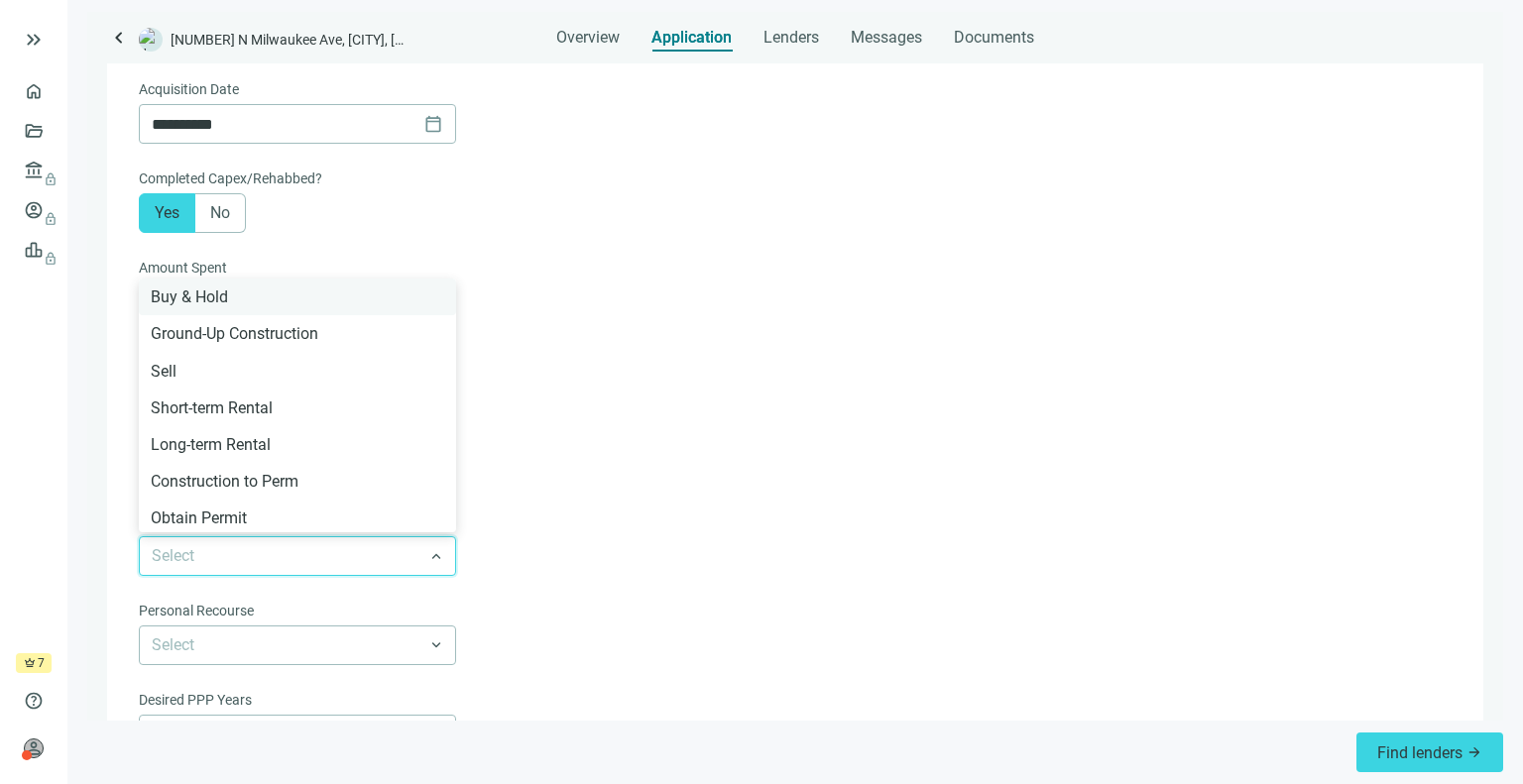 scroll, scrollTop: 0, scrollLeft: 0, axis: both 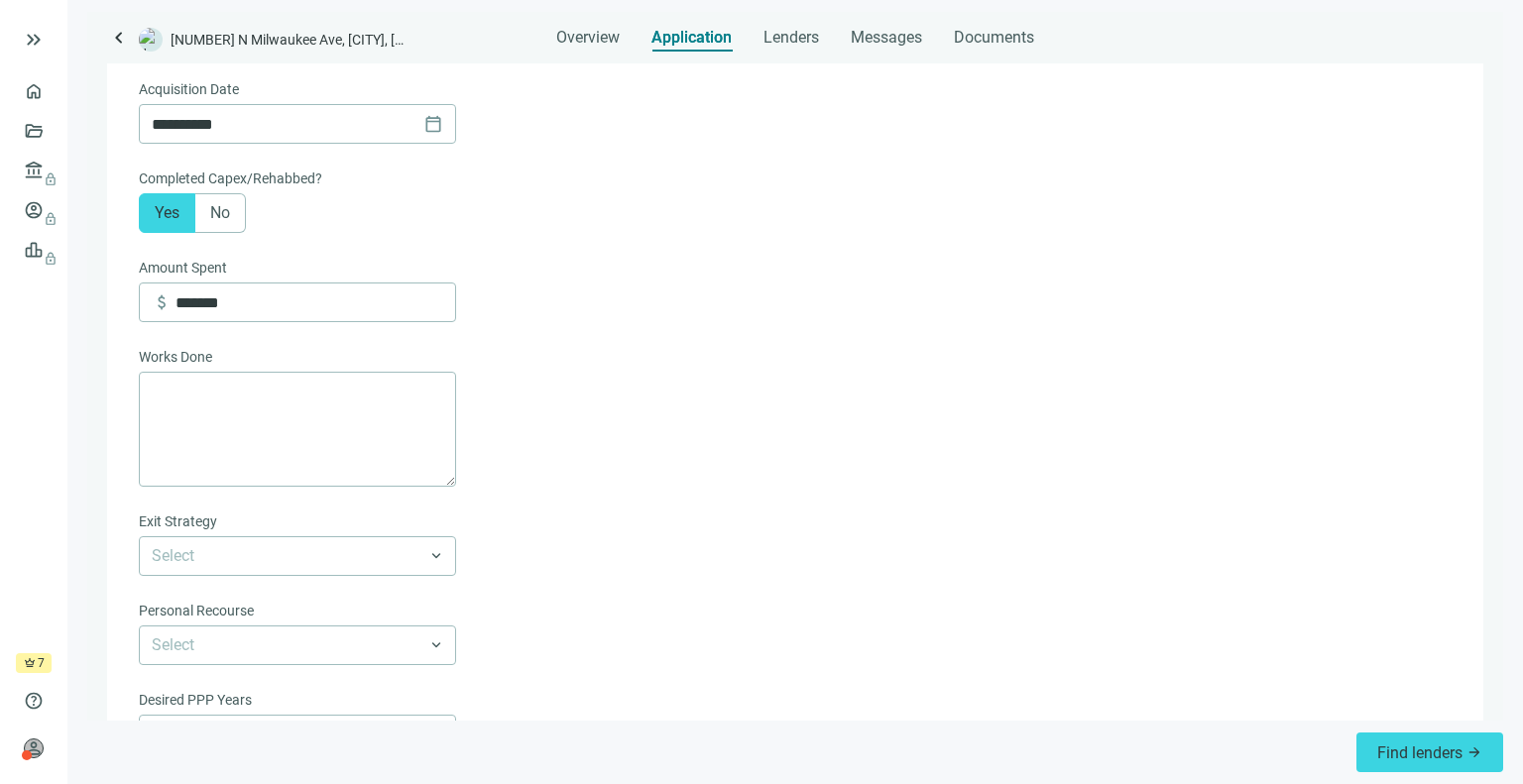 click on "**********" at bounding box center (793, 118) 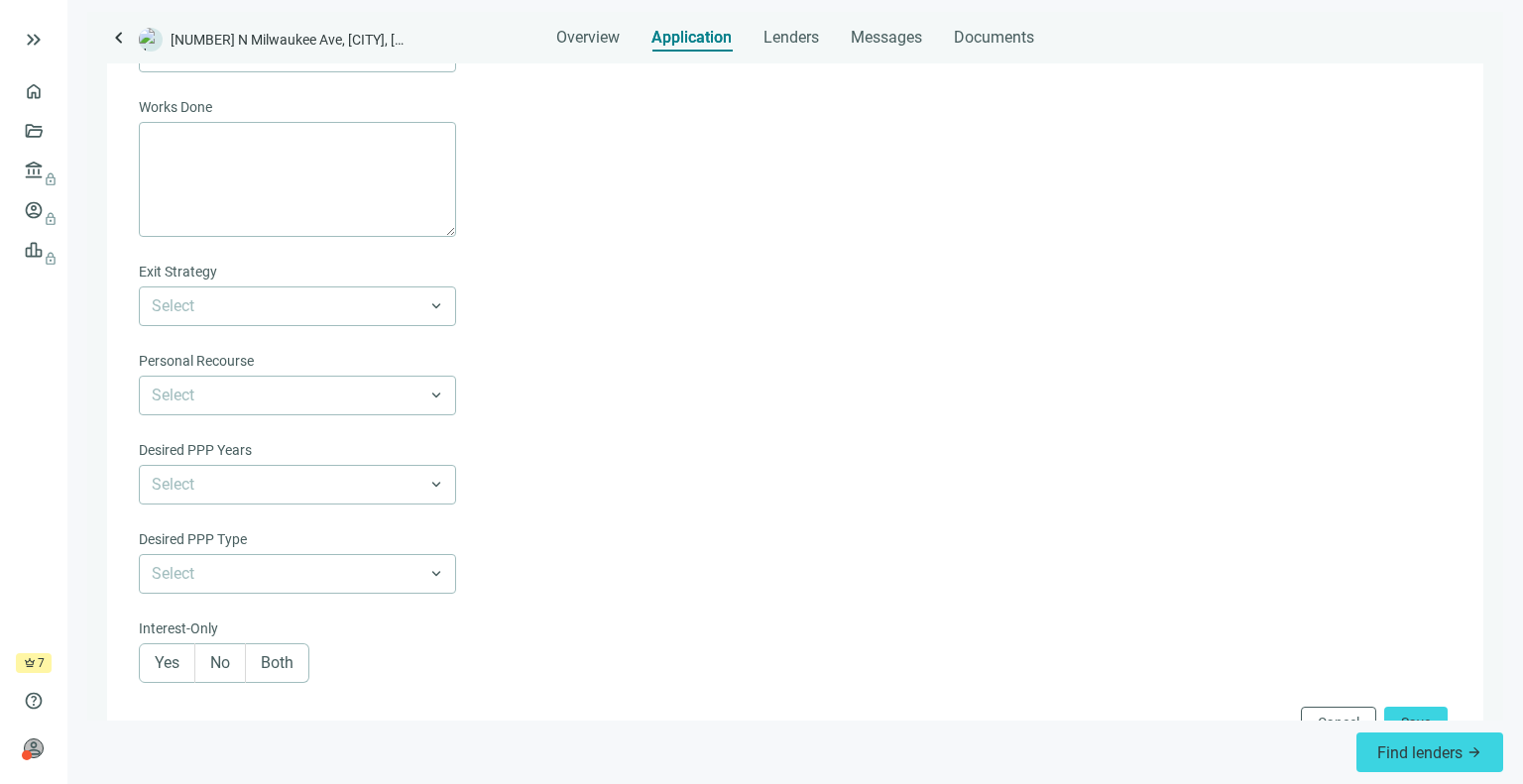 scroll, scrollTop: 1393, scrollLeft: 0, axis: vertical 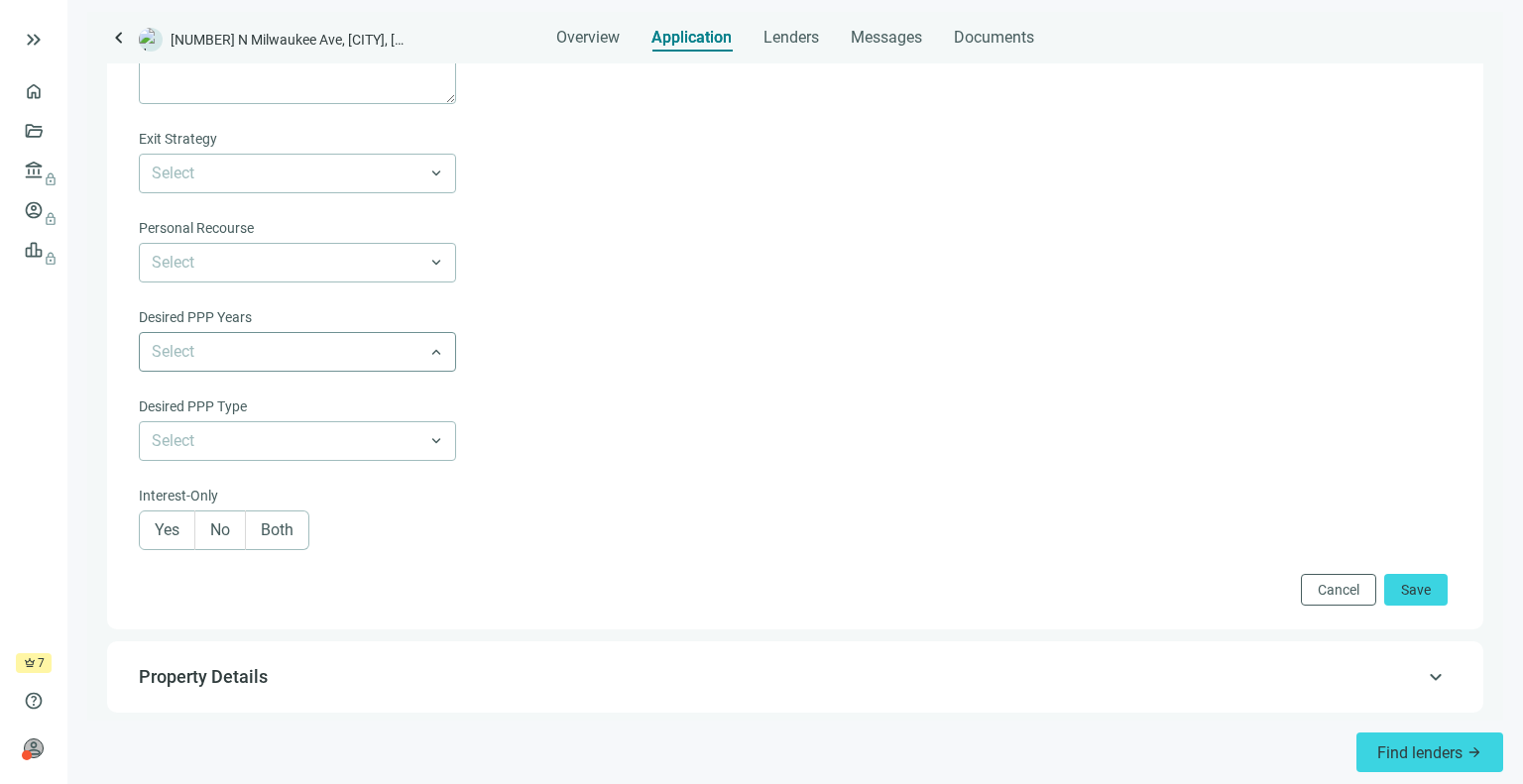 click at bounding box center (297, 352) 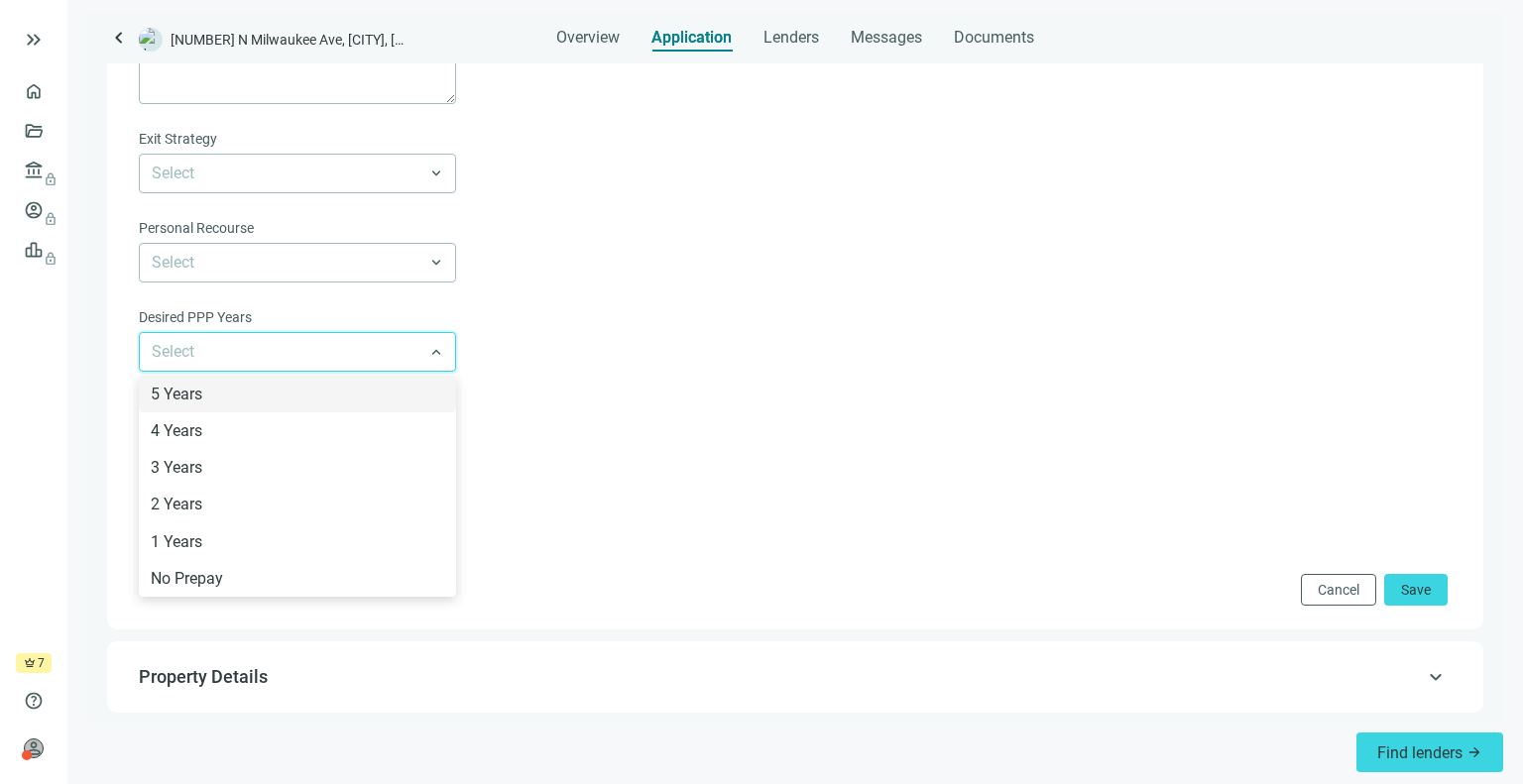 click at bounding box center [297, 352] 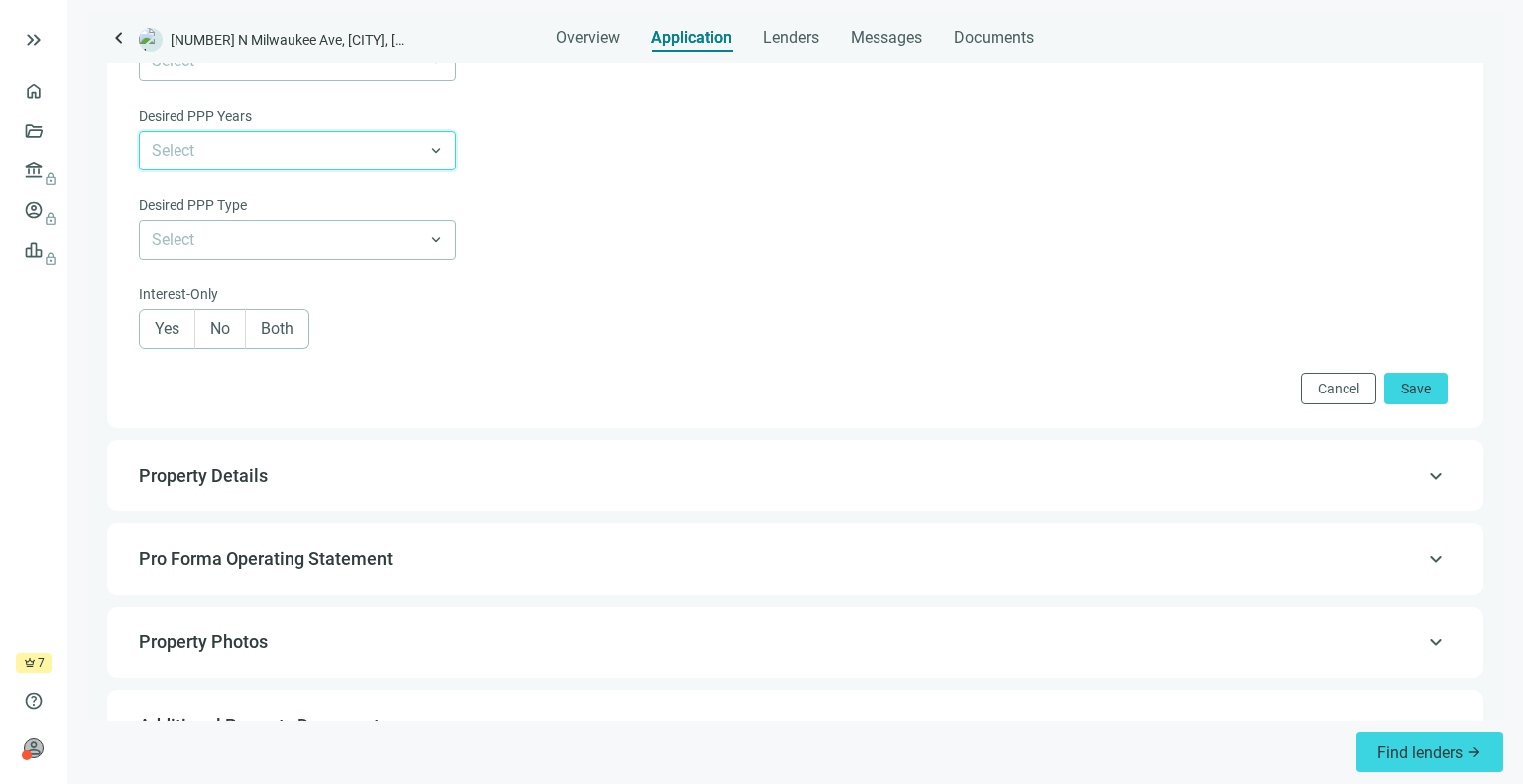 scroll, scrollTop: 1590, scrollLeft: 0, axis: vertical 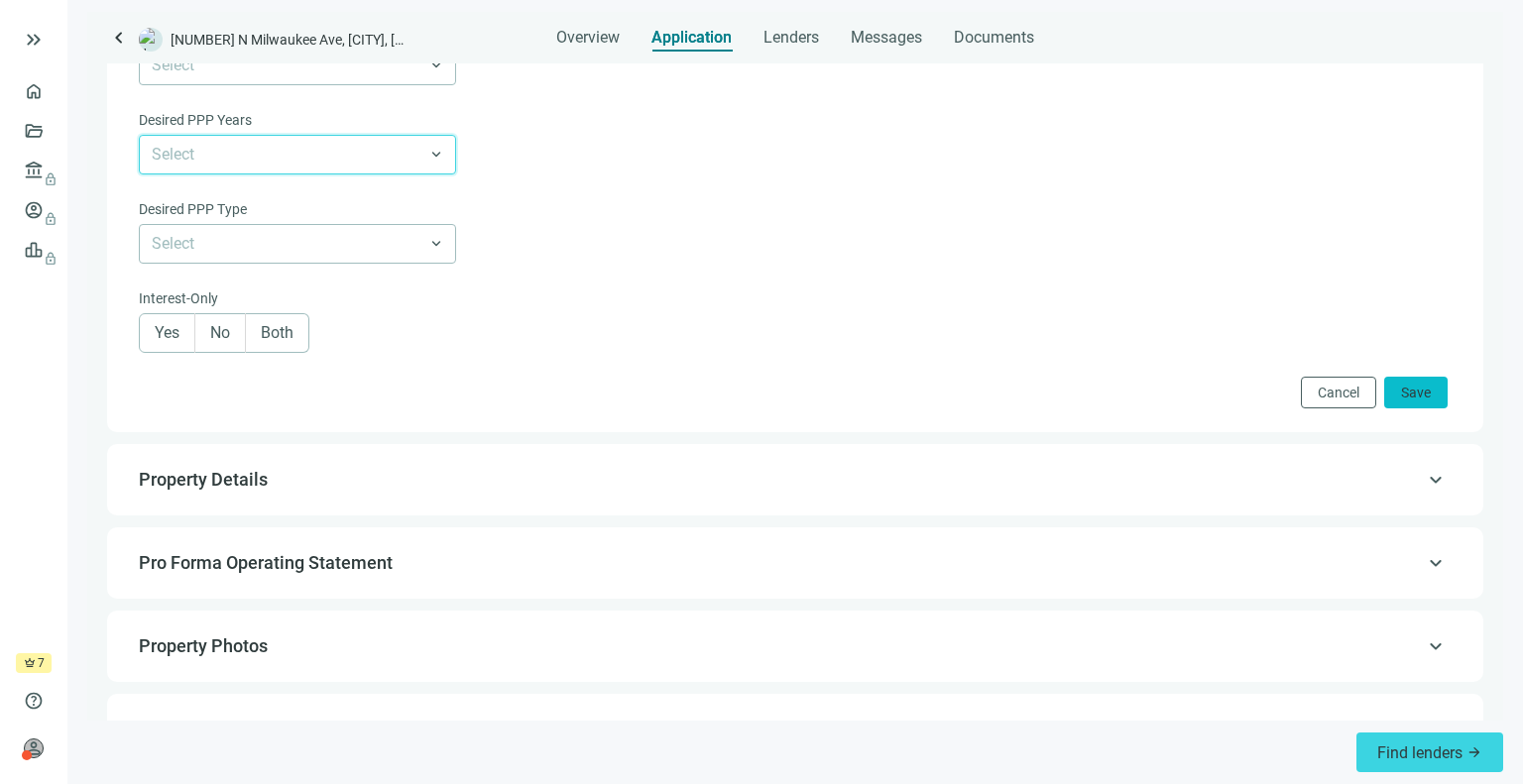 click on "Save" at bounding box center [1416, 392] 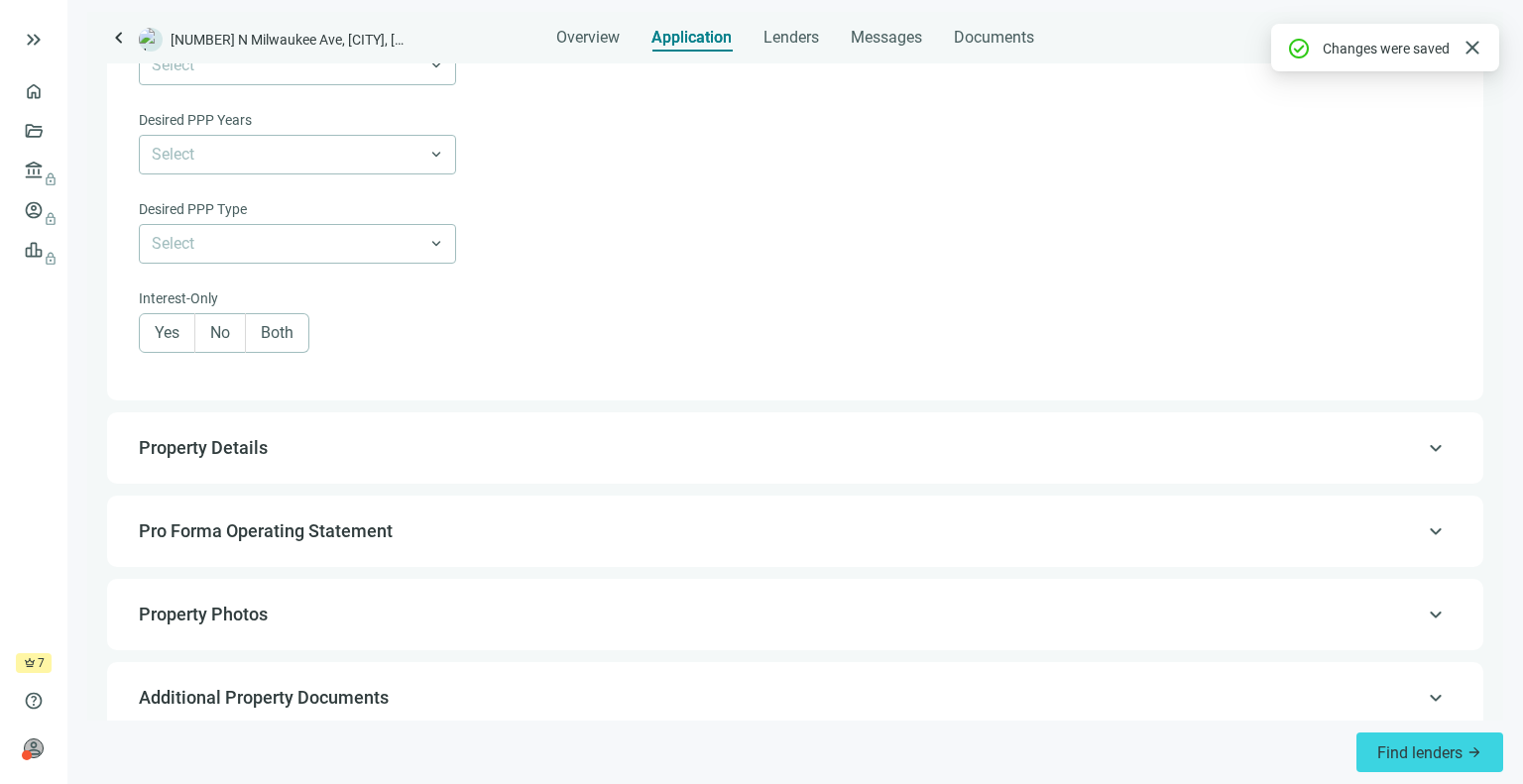 click on "Property Details" at bounding box center [793, 448] 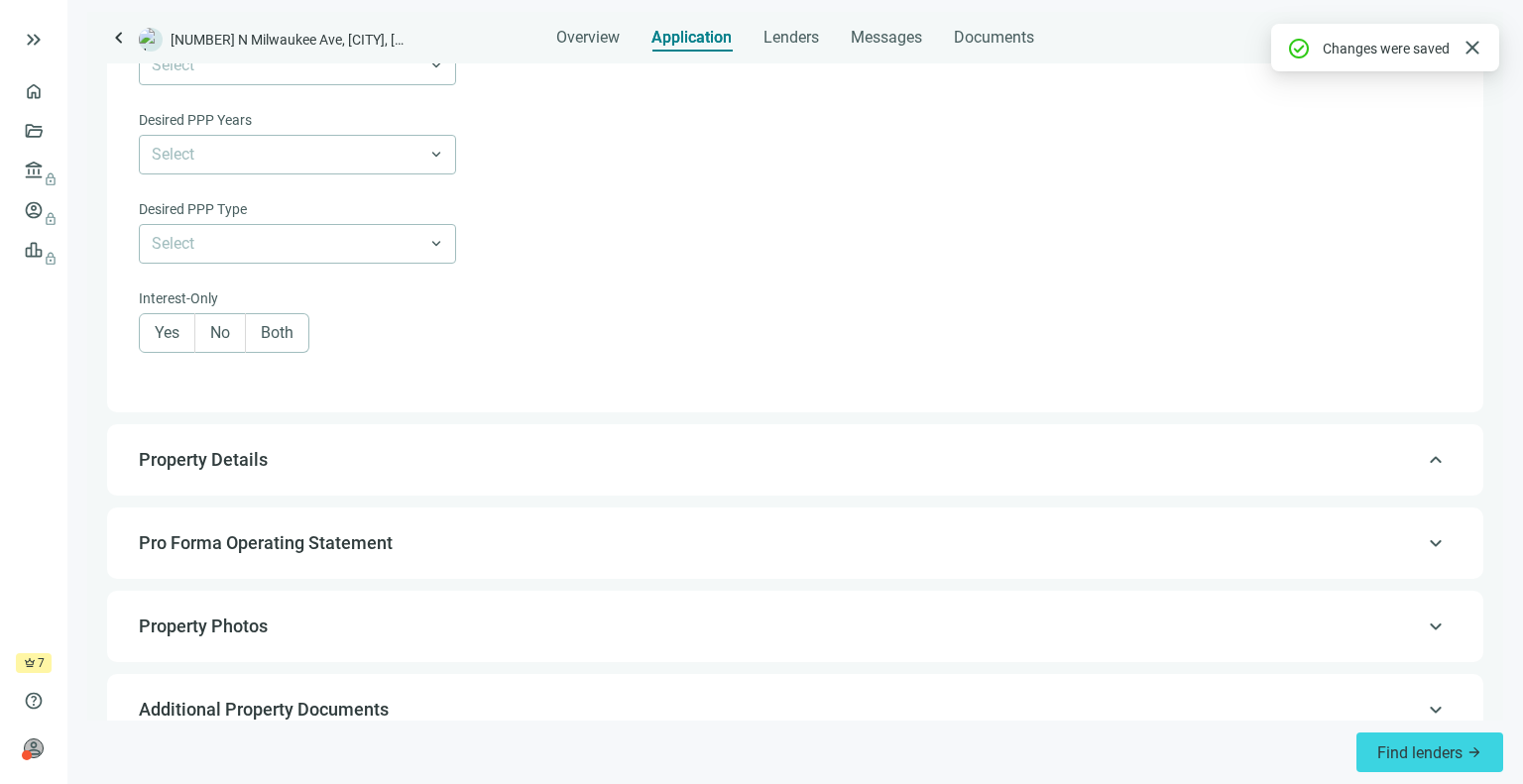 type on "*" 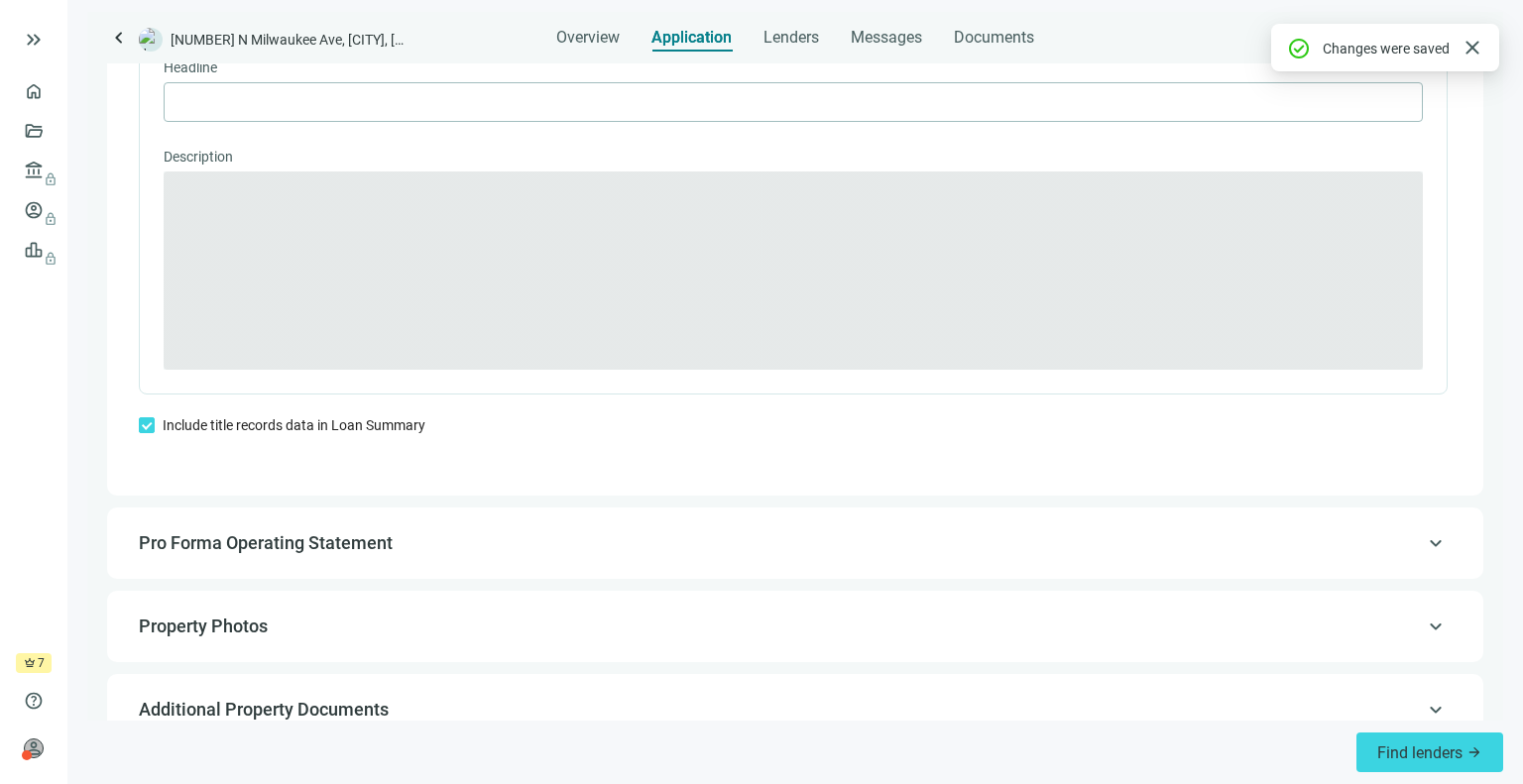 scroll, scrollTop: 1087, scrollLeft: 0, axis: vertical 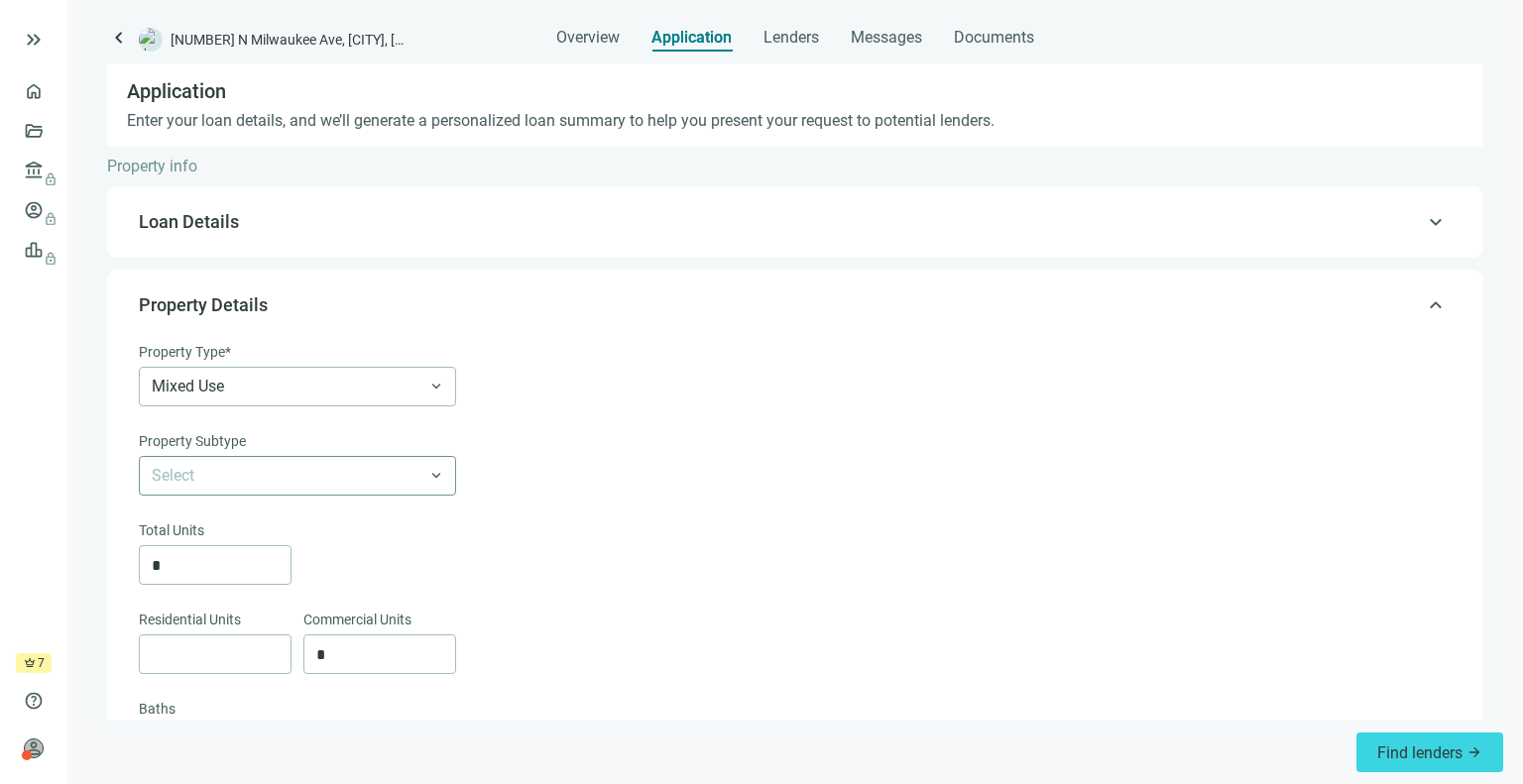 click at bounding box center [297, 476] 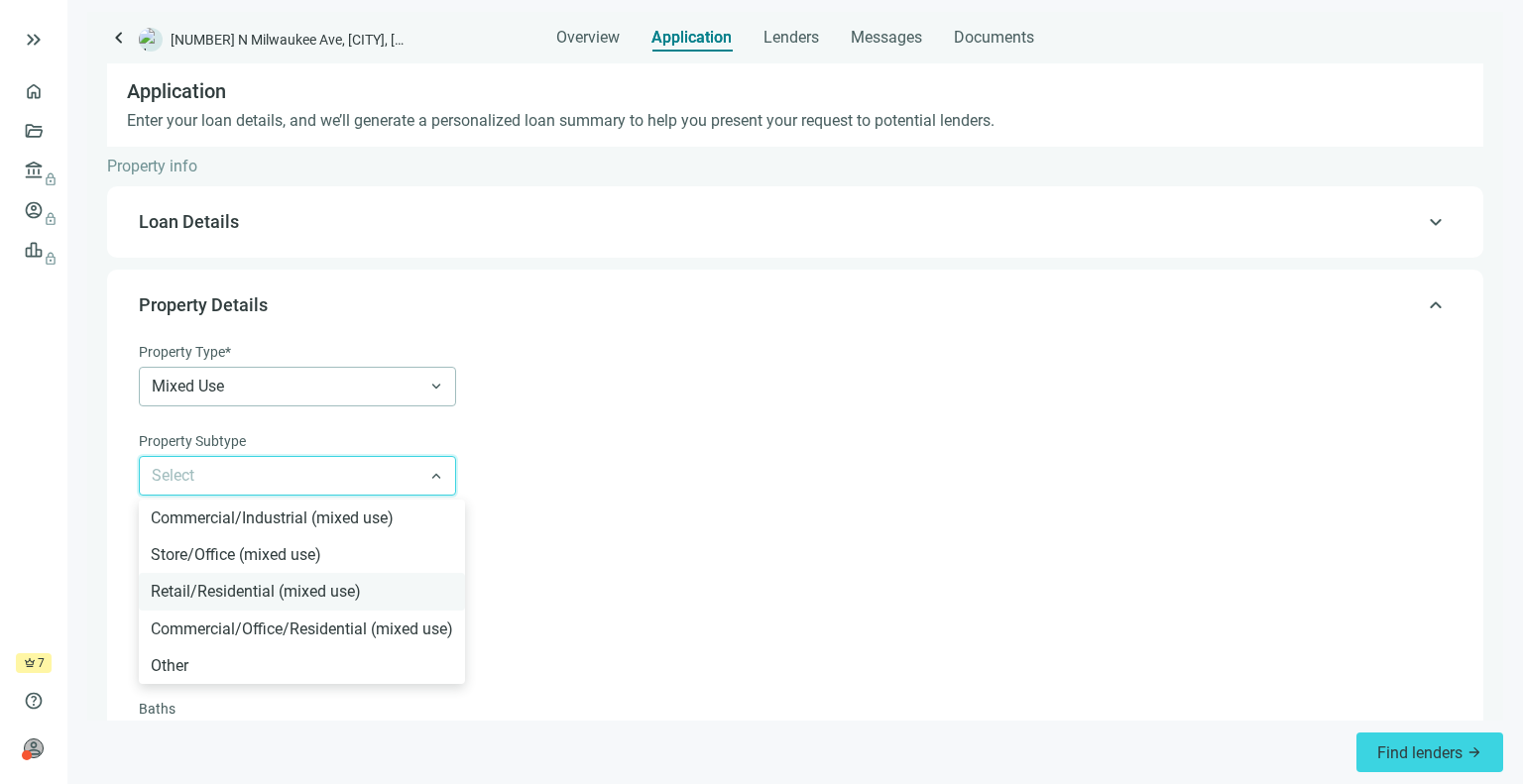 click on "Retail/Residential (mixed use)" at bounding box center [301, 591] 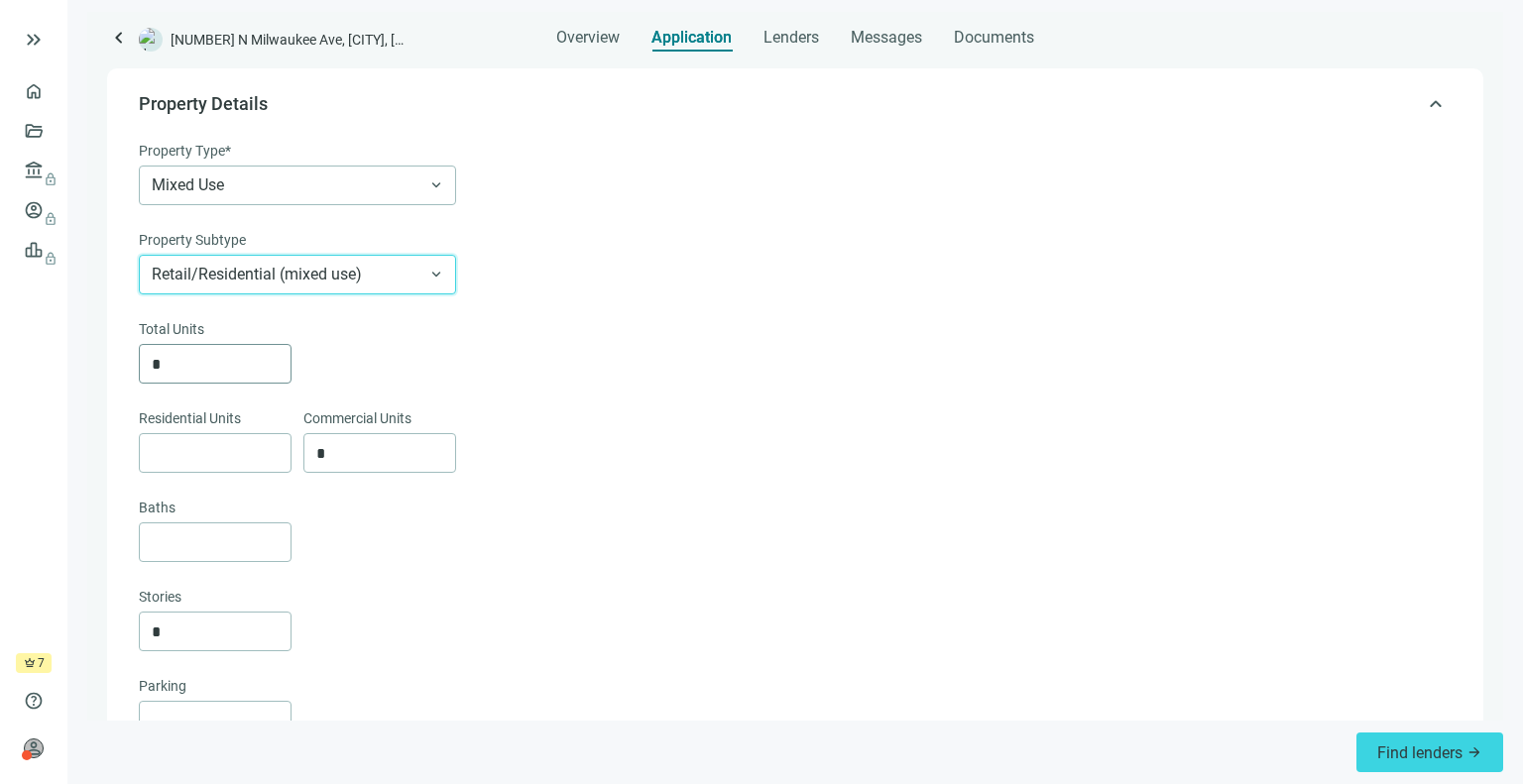 scroll, scrollTop: 200, scrollLeft: 0, axis: vertical 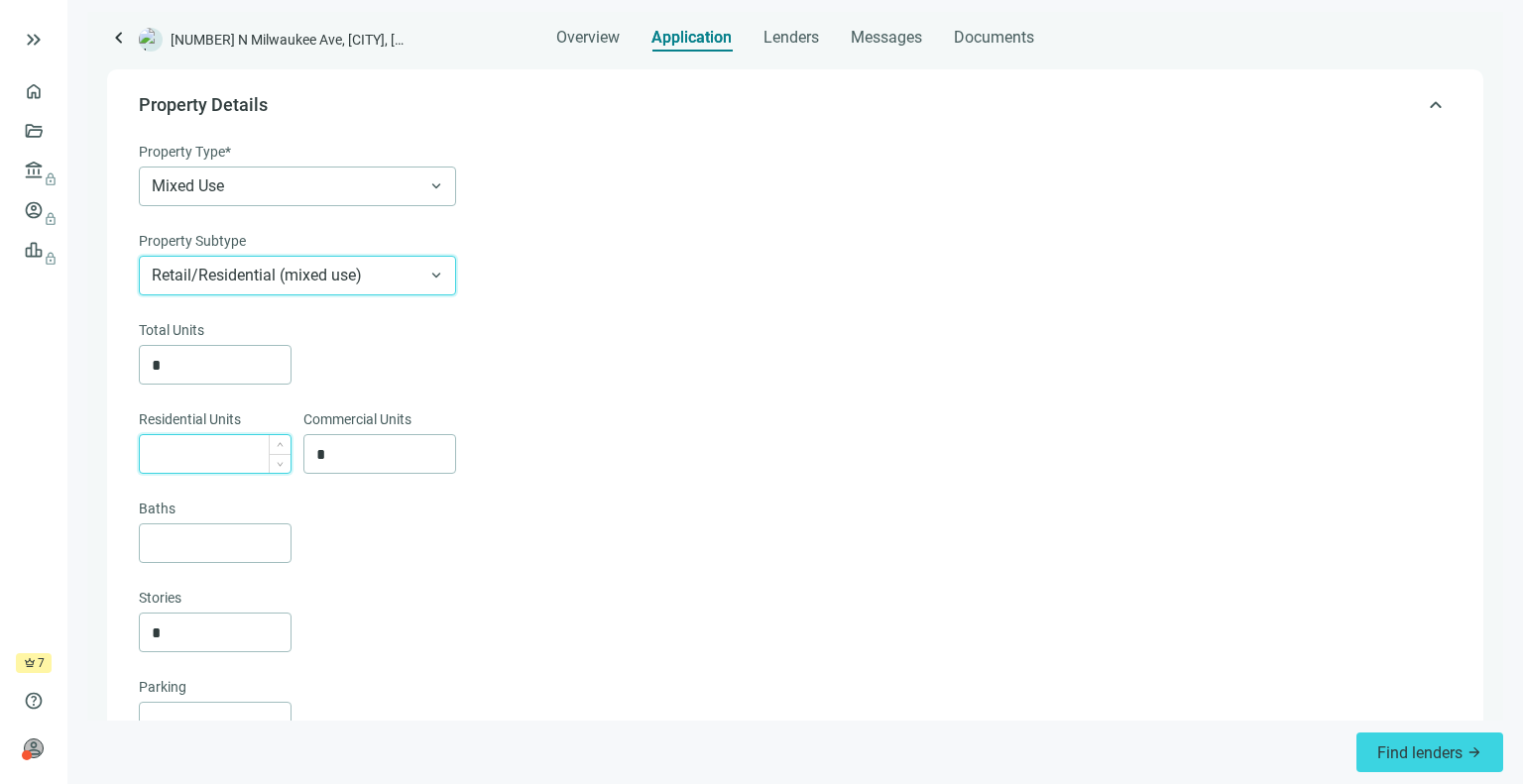 click at bounding box center (221, 454) 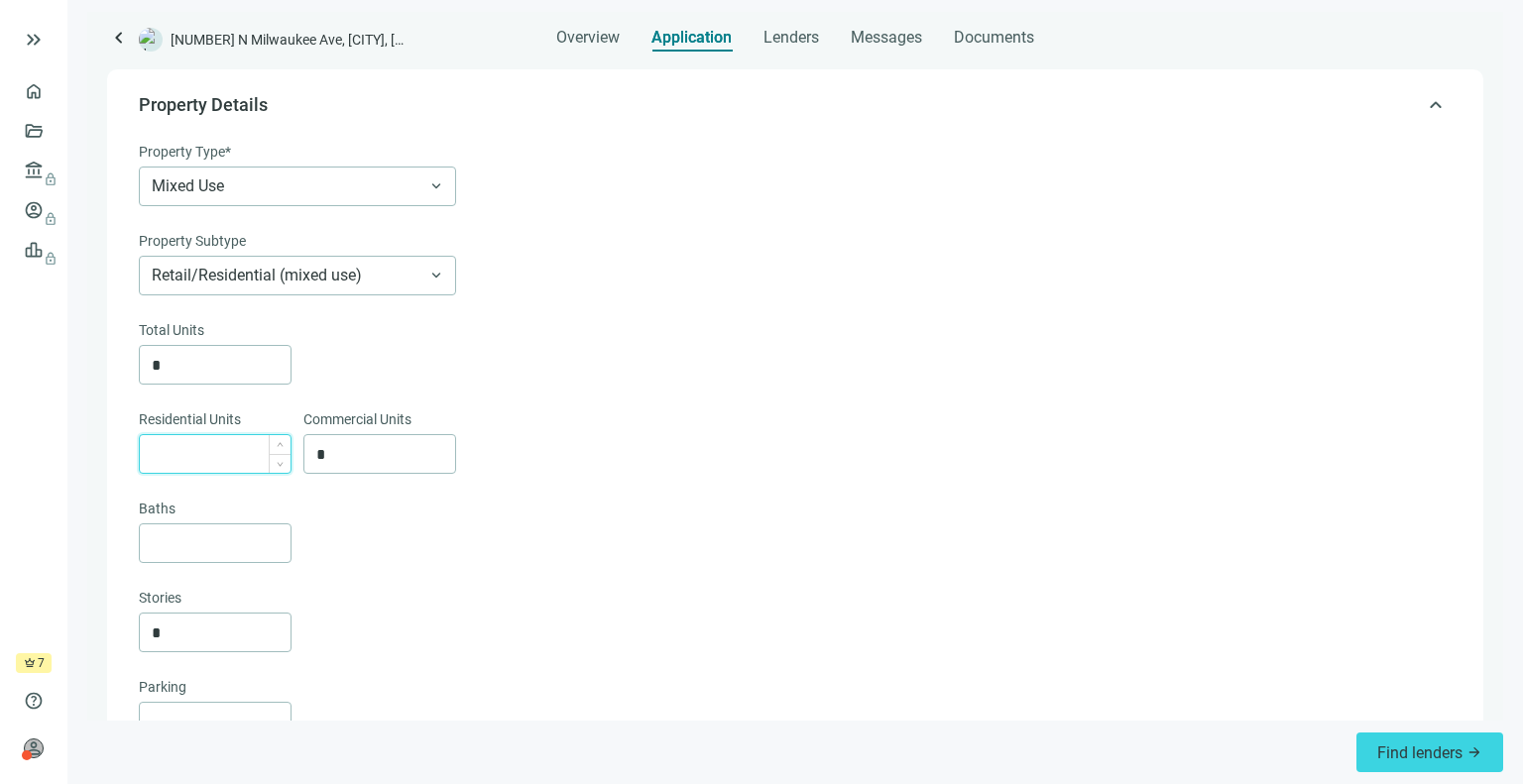click at bounding box center (221, 454) 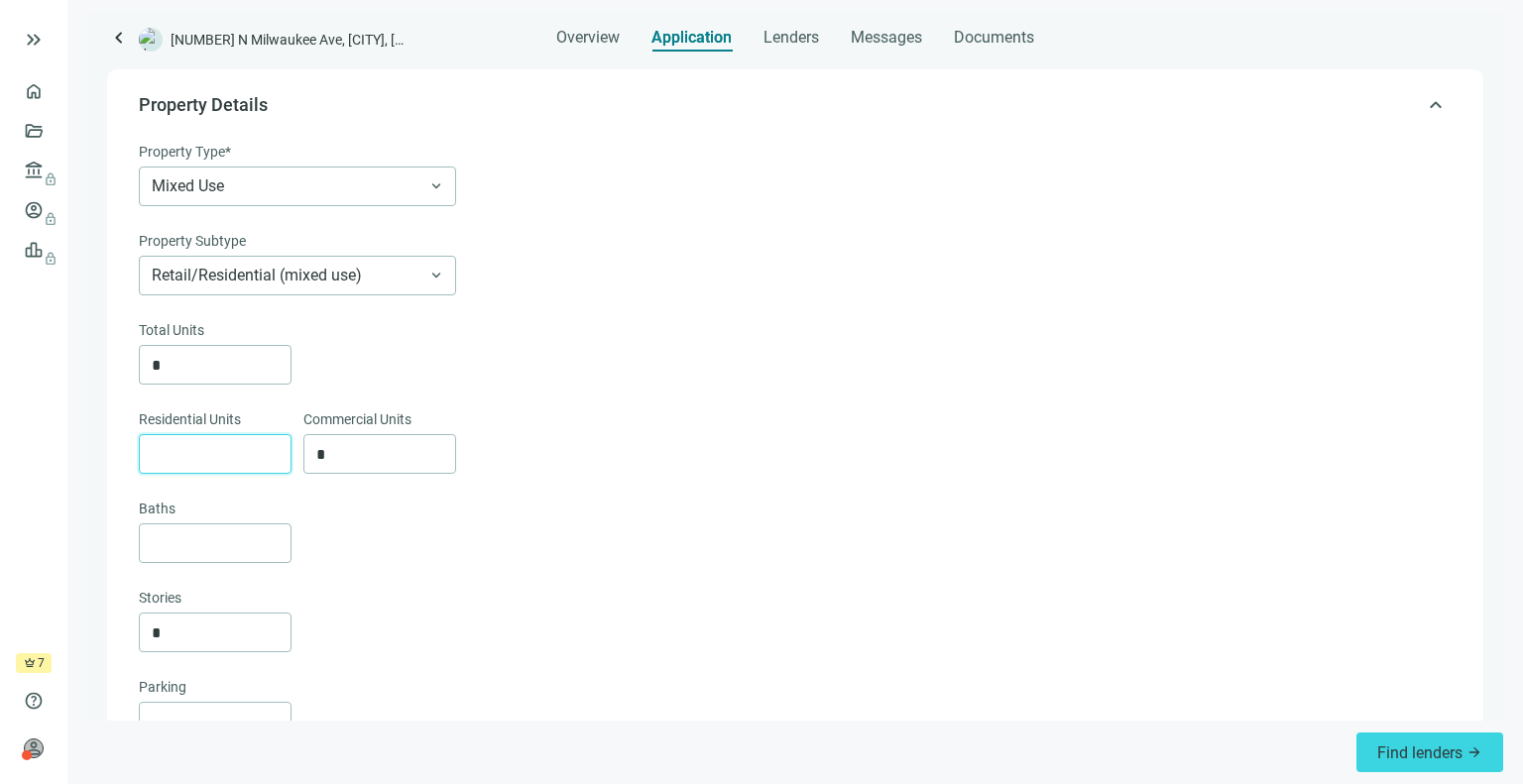 type on "*" 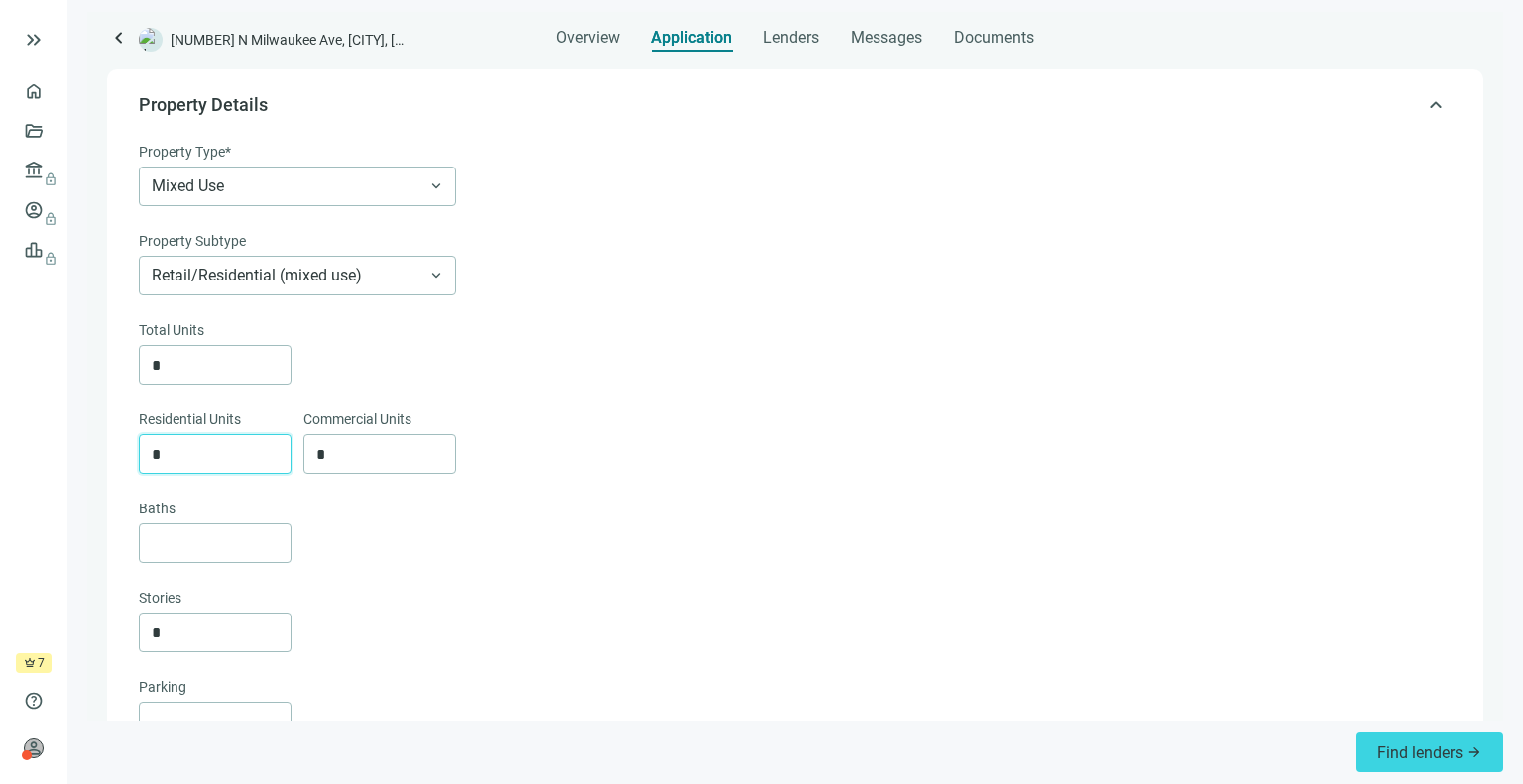 type on "**" 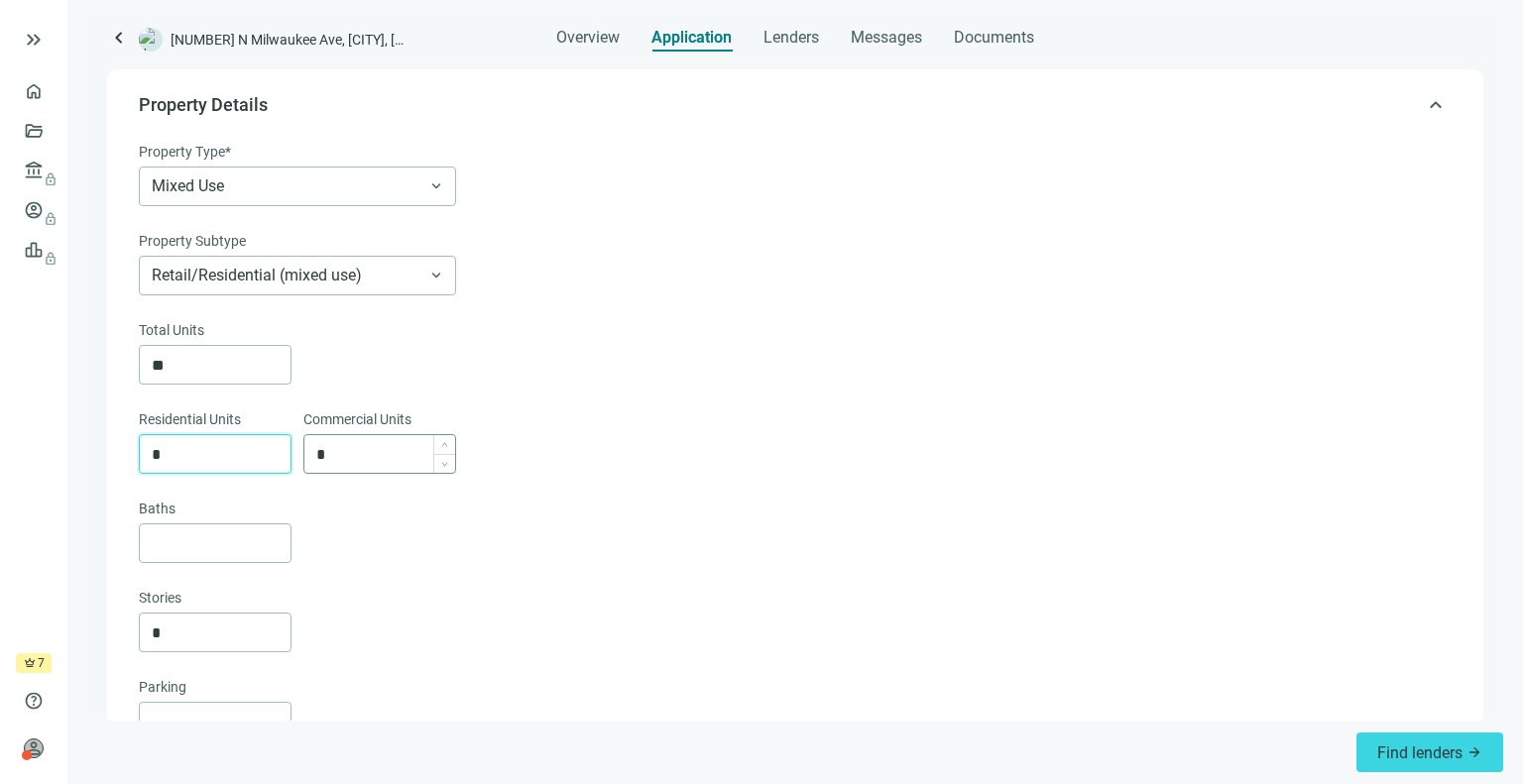type on "*" 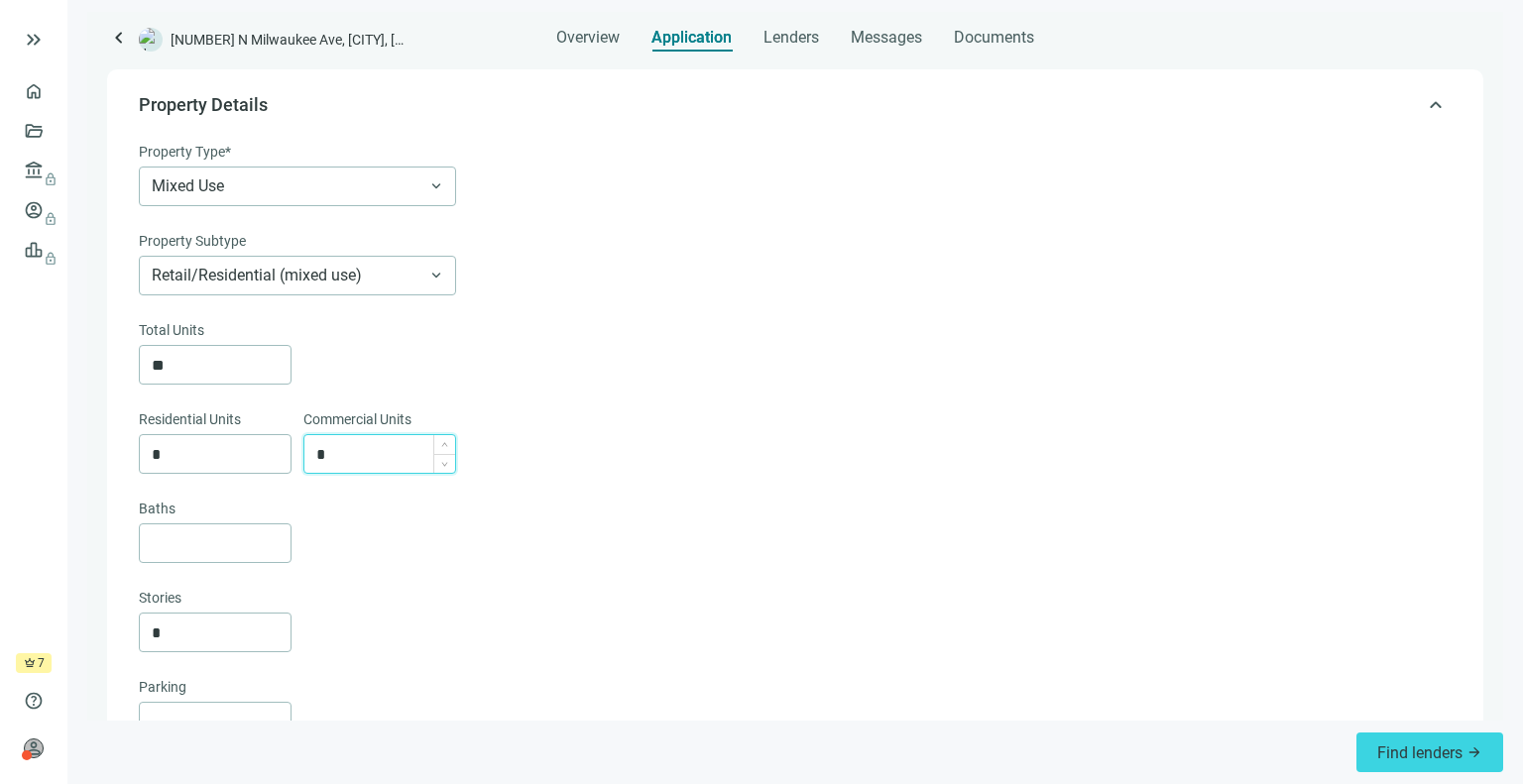 click on "*" at bounding box center (386, 454) 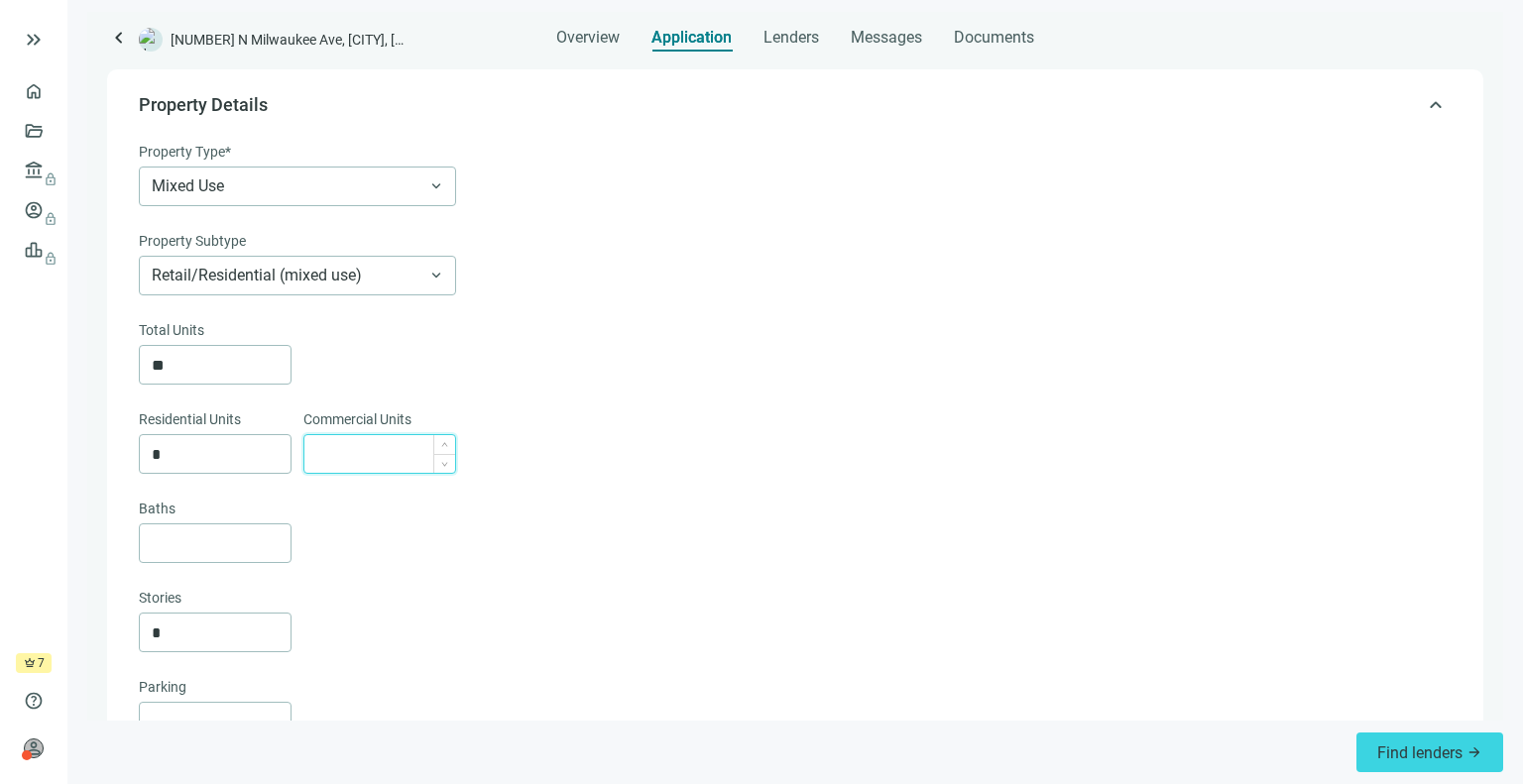 type on "*" 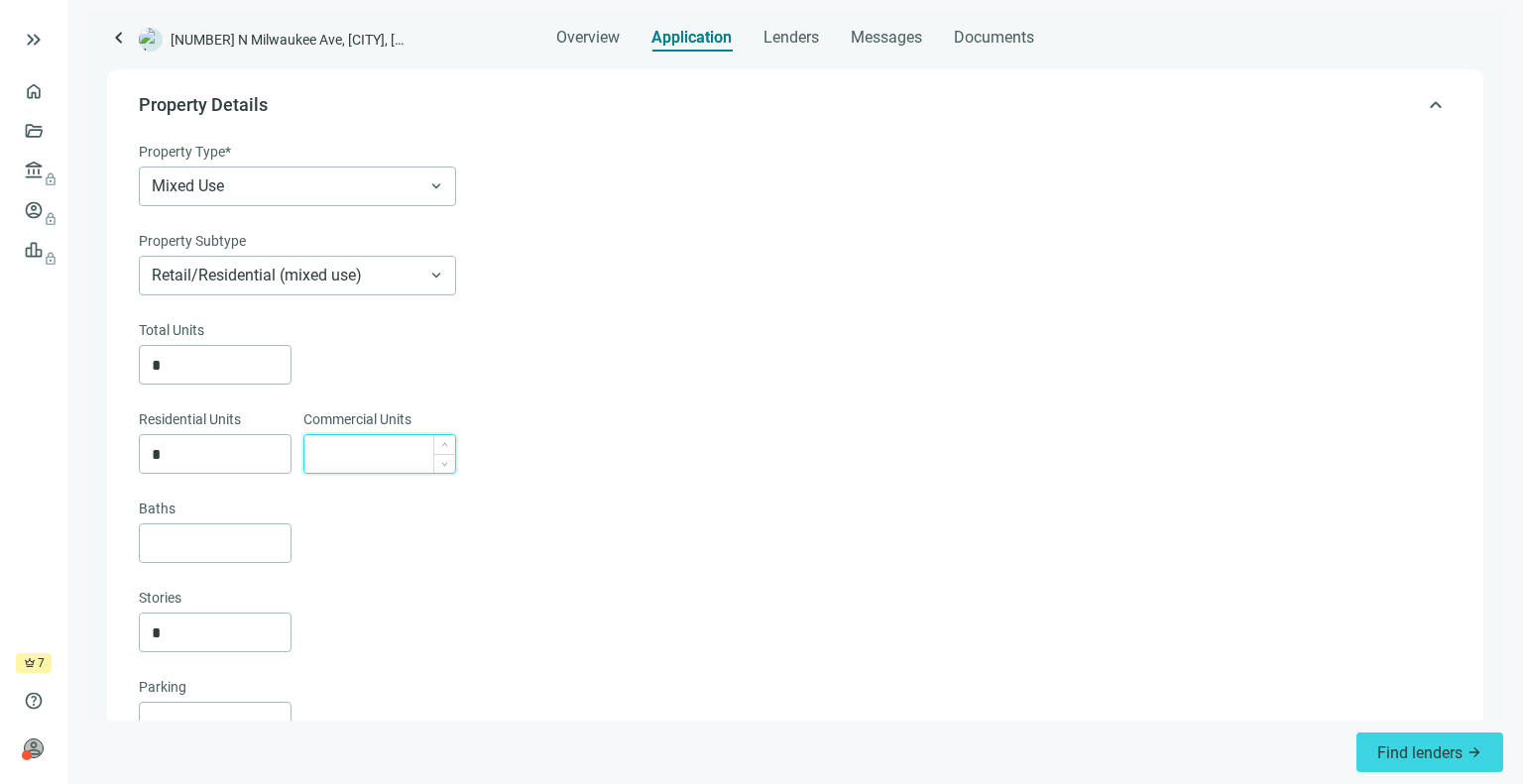 type on "*" 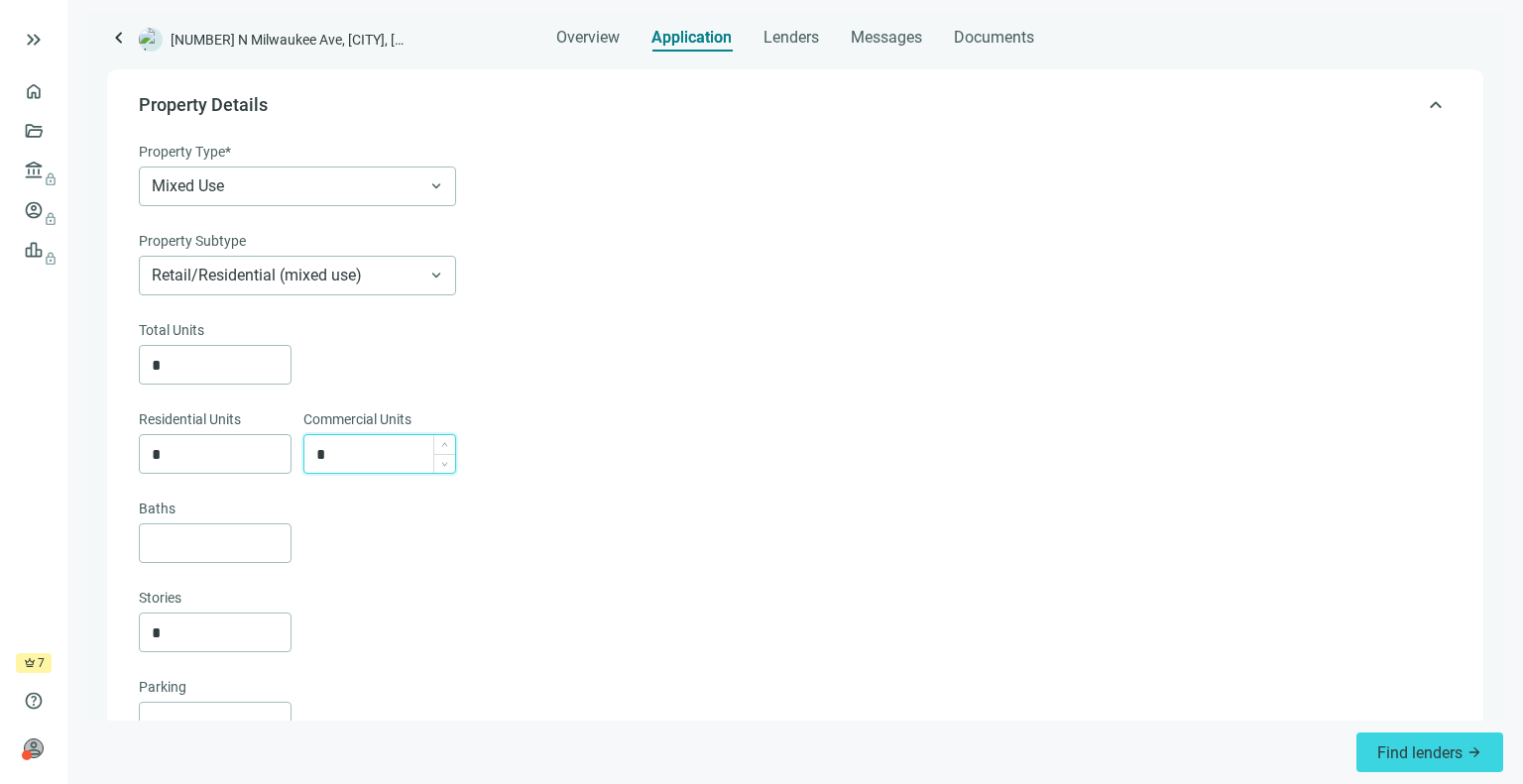 type on "**" 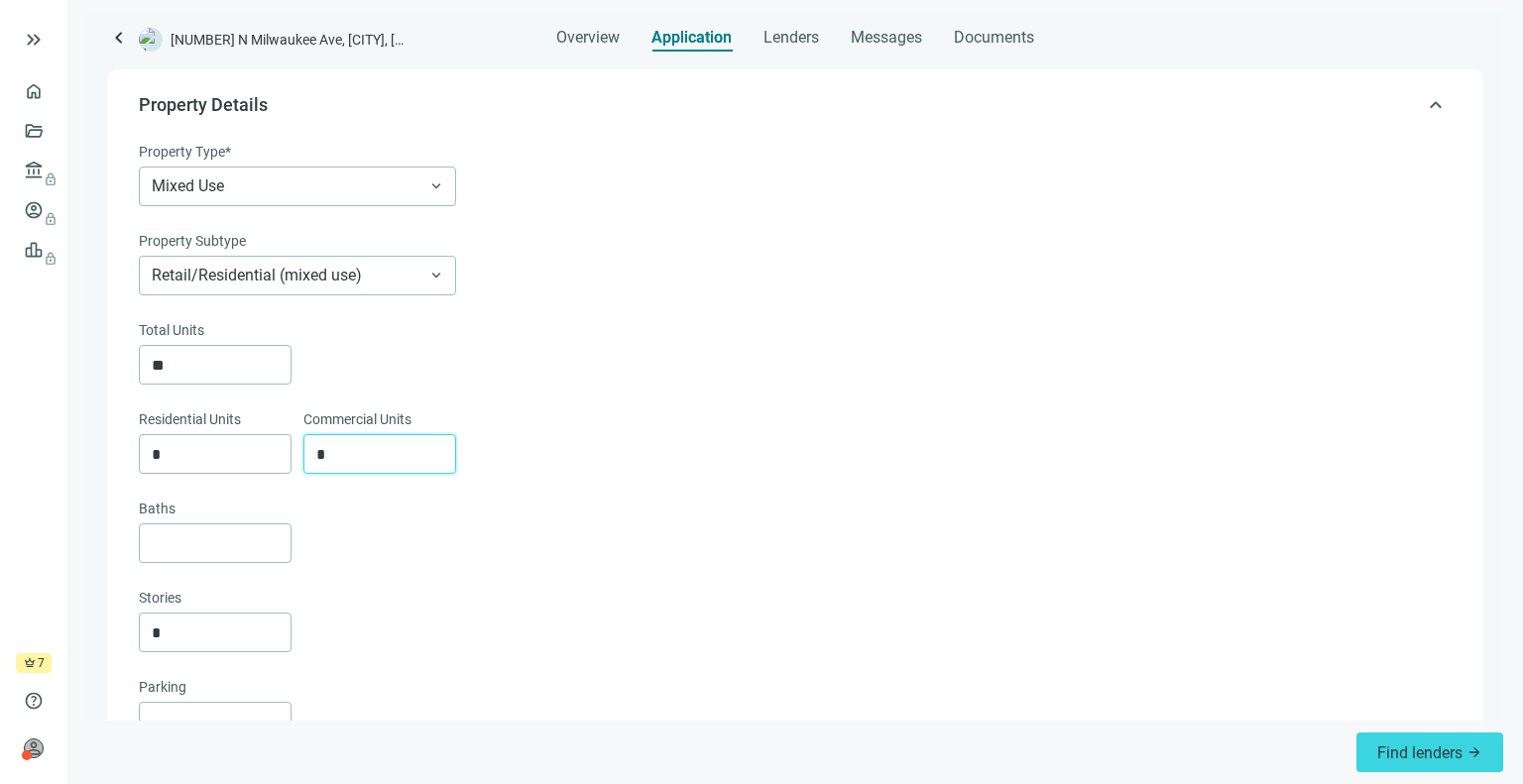 type on "*" 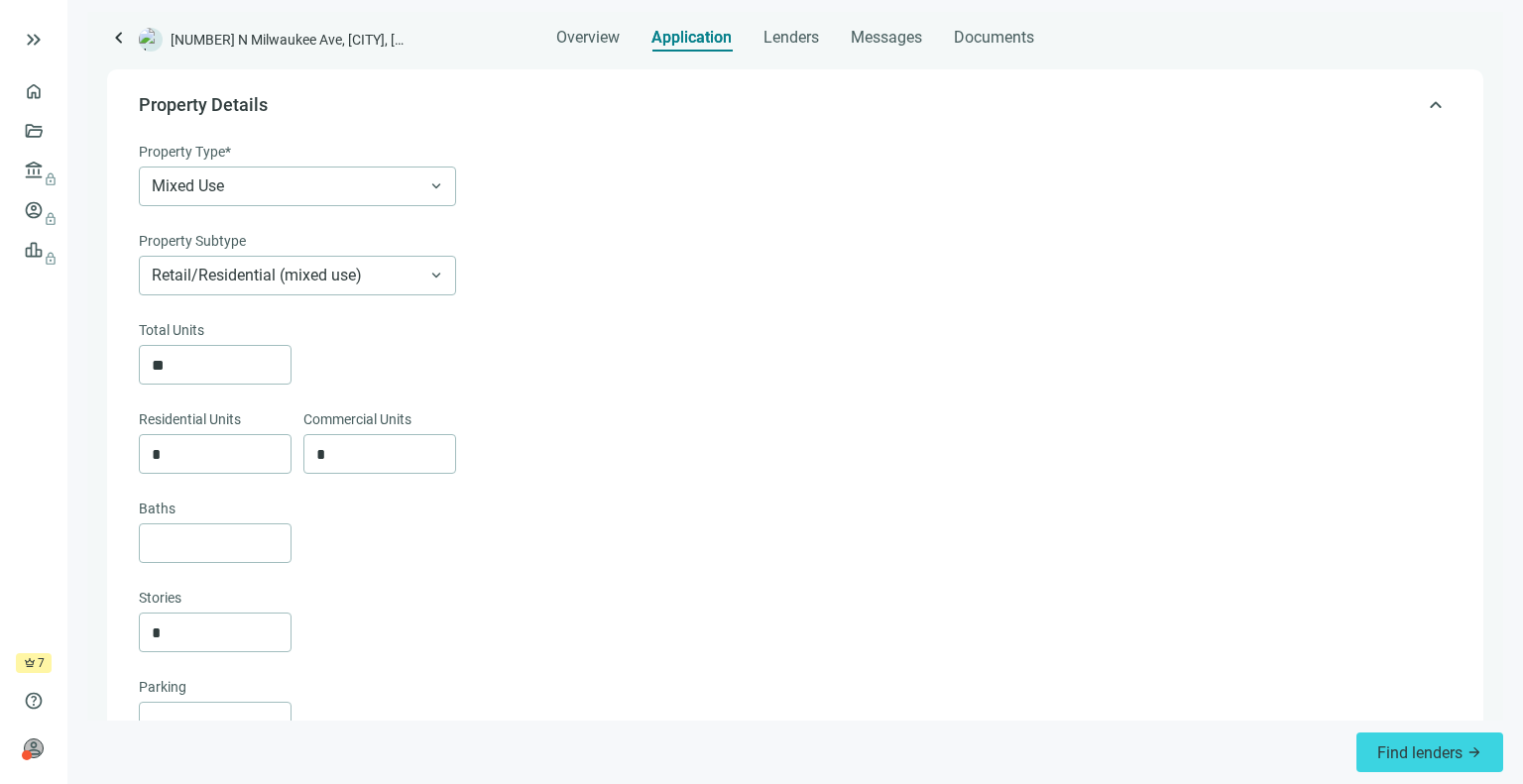 click on "Total Units ** Residential Units * Commercial Units * Baths Stories *" at bounding box center [793, 486] 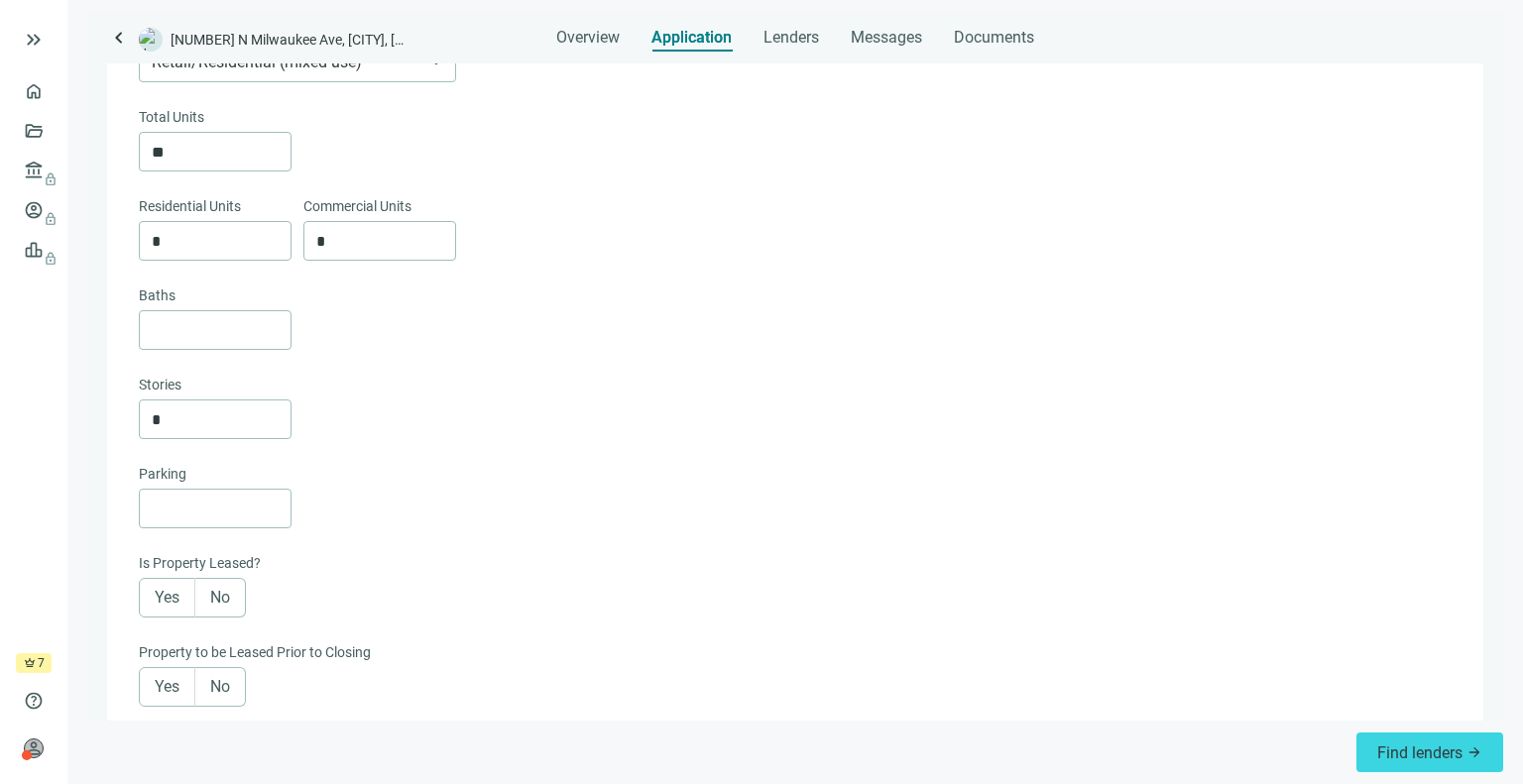 scroll, scrollTop: 408, scrollLeft: 0, axis: vertical 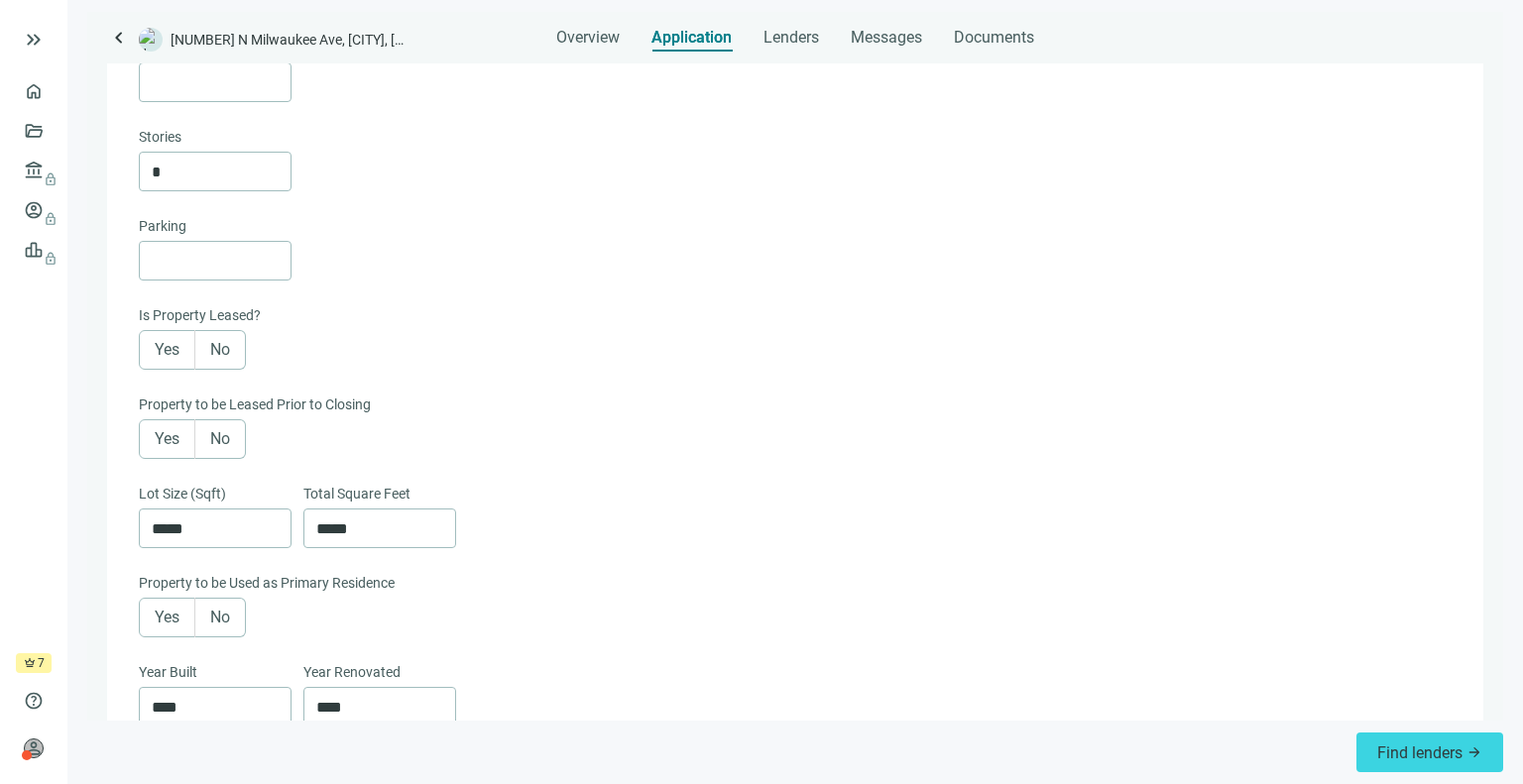 click on "Yes" at bounding box center (167, 438) 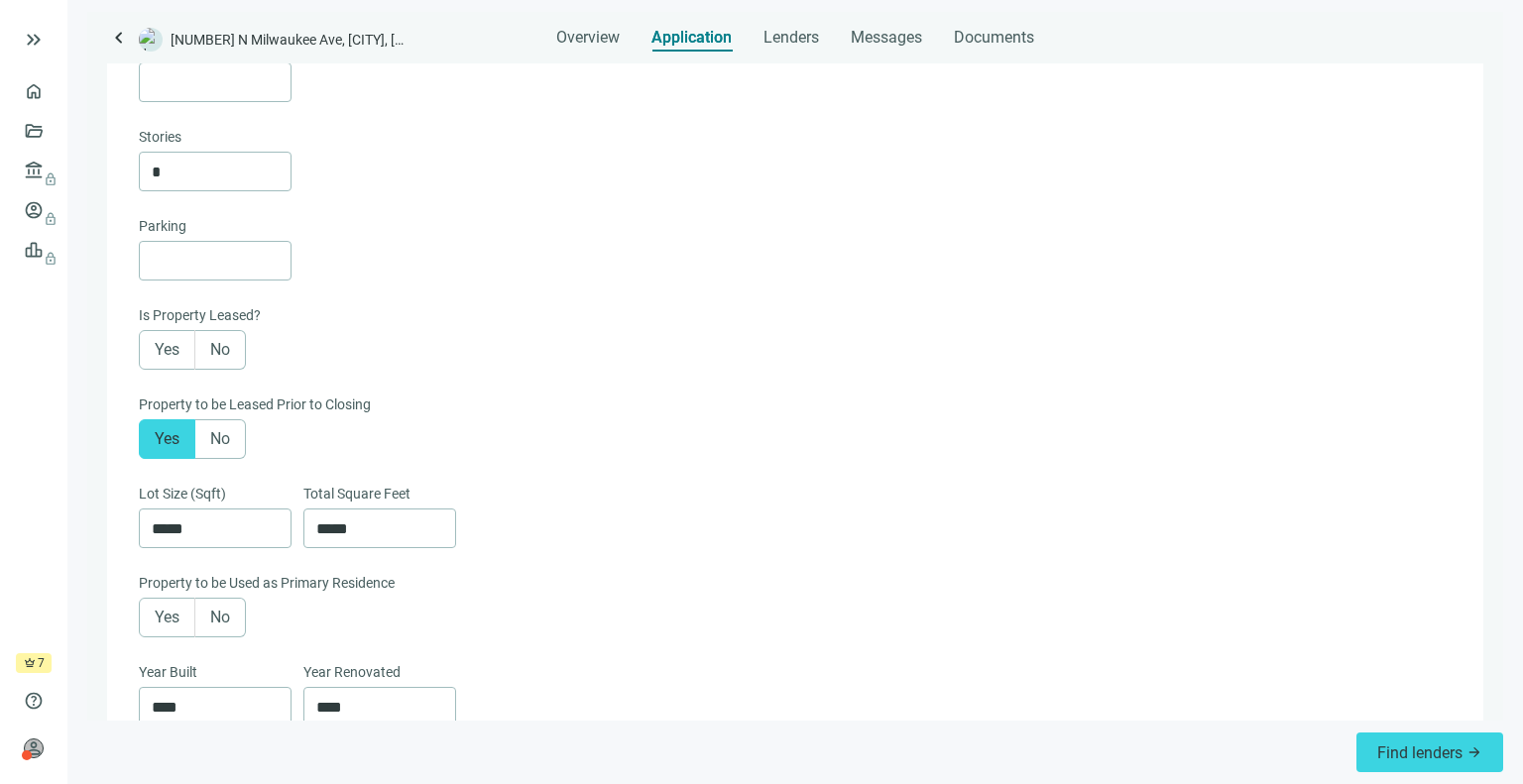 click on "Yes" at bounding box center (167, 350) 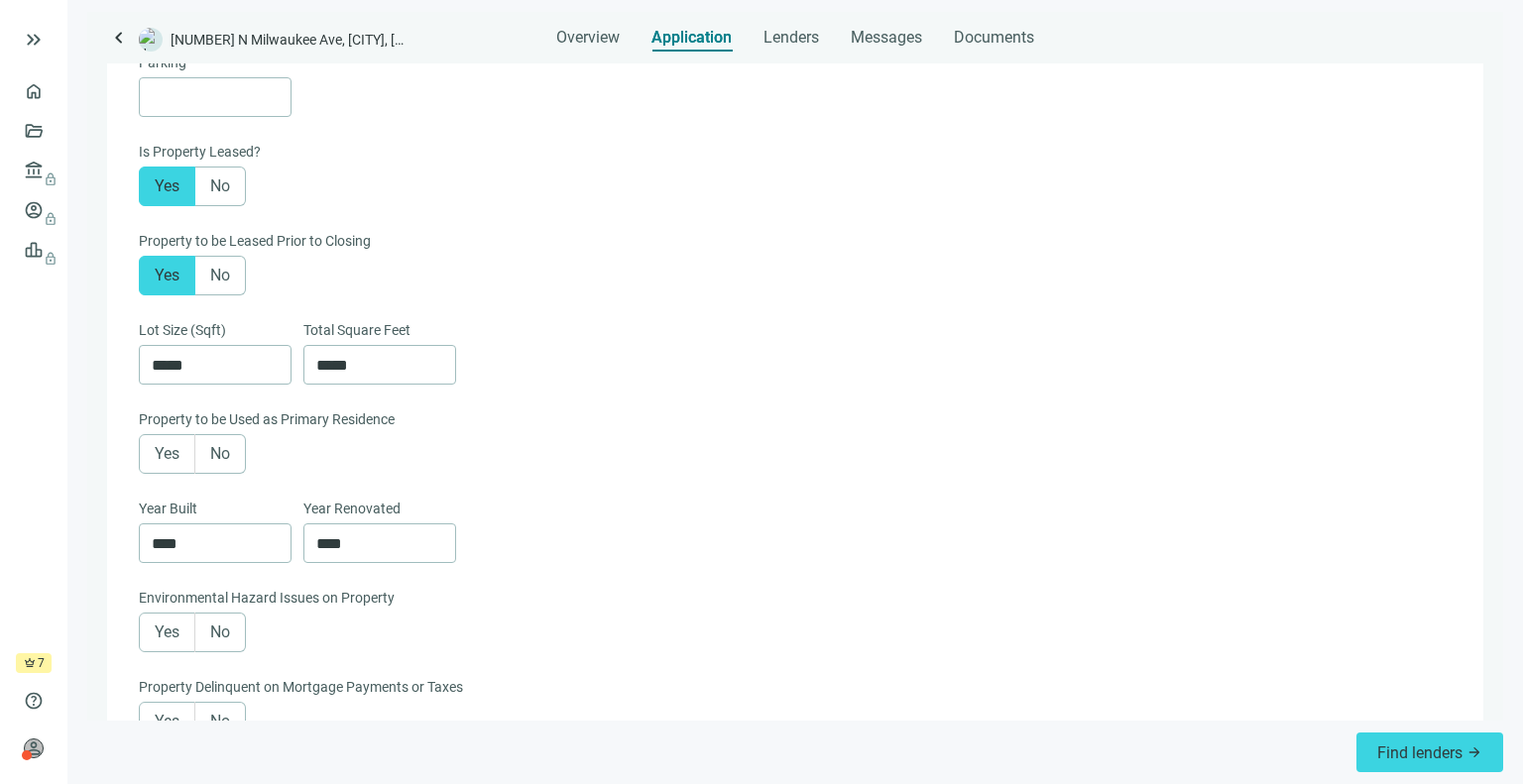 scroll, scrollTop: 829, scrollLeft: 0, axis: vertical 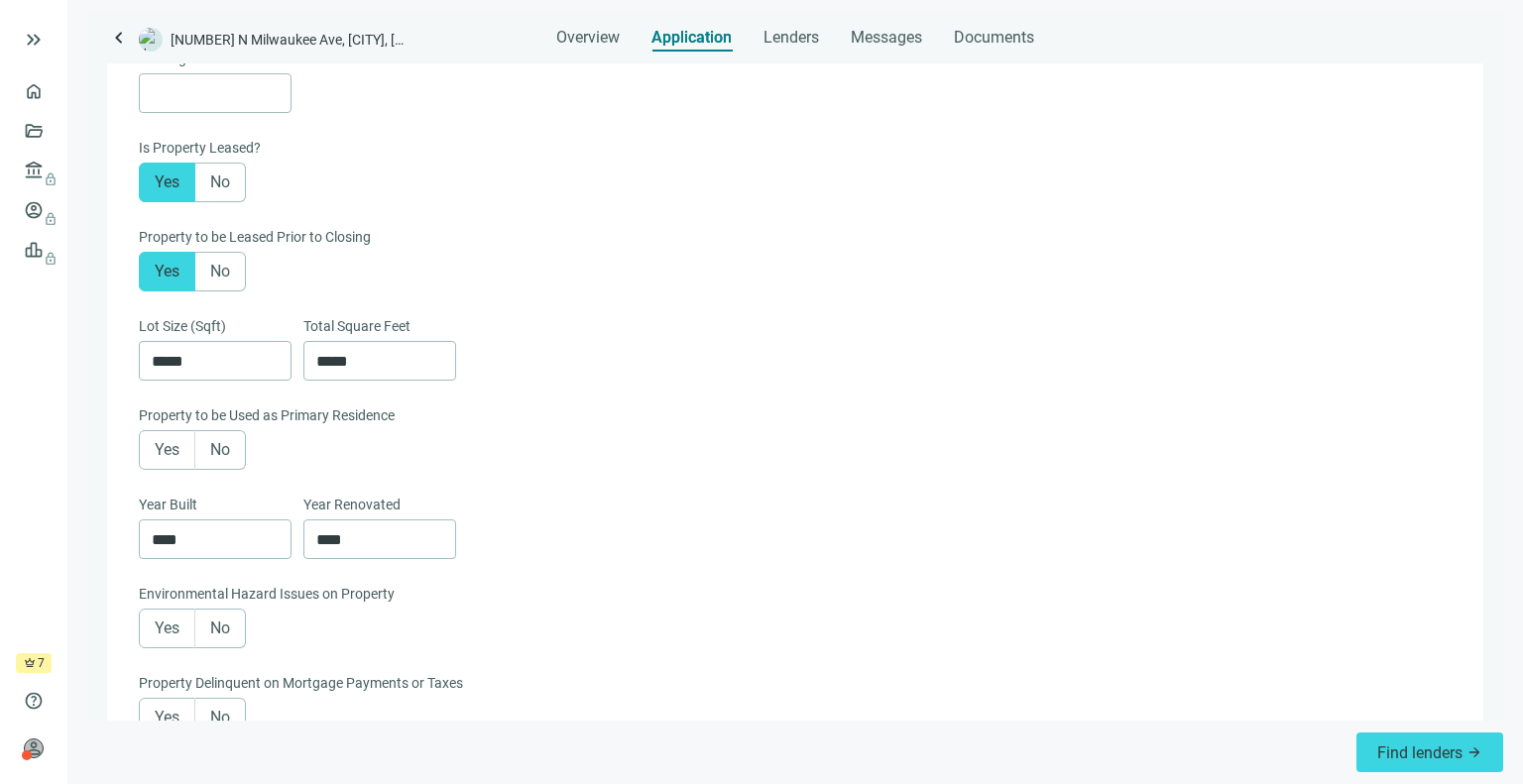 click on "No" at bounding box center [220, 450] 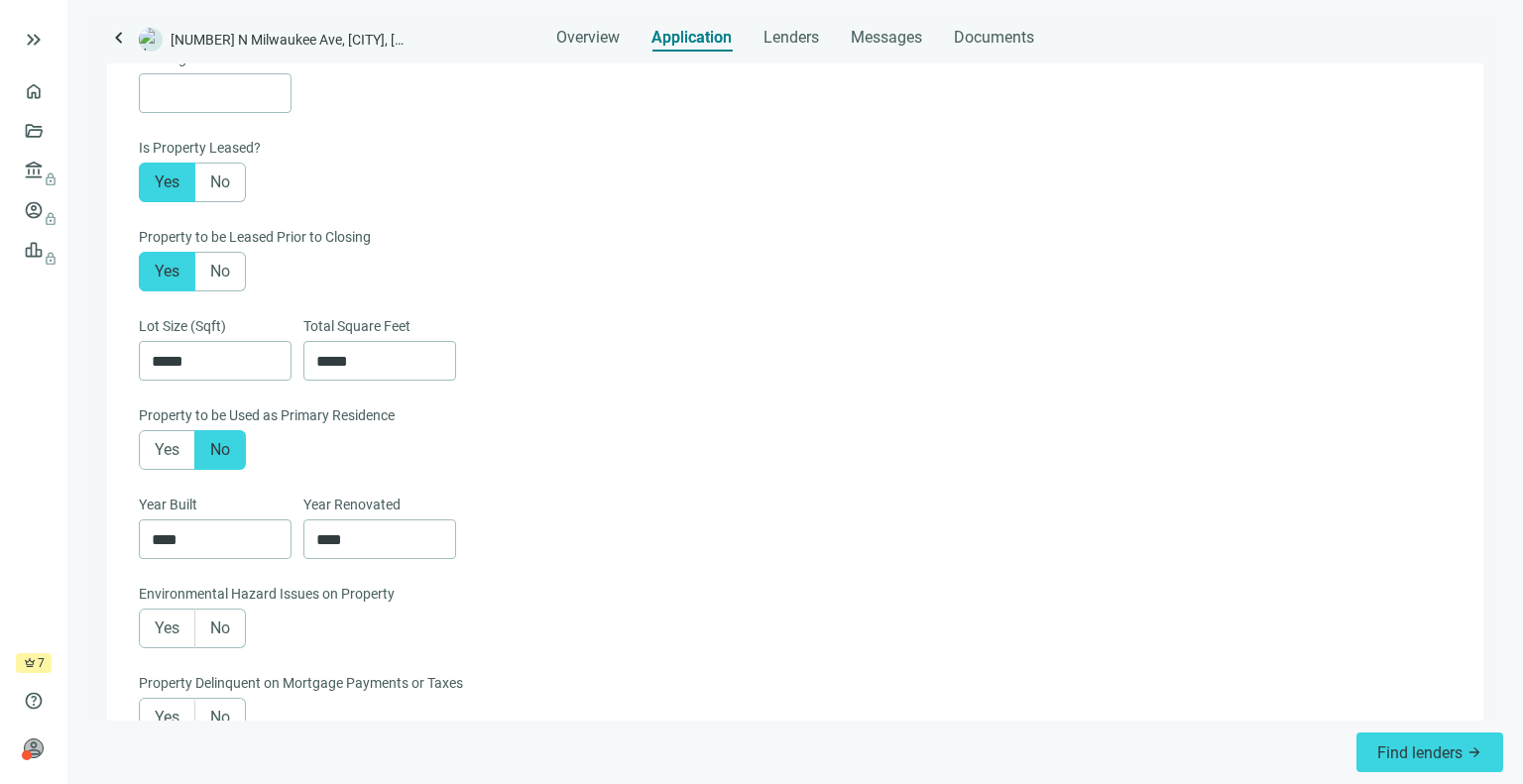 scroll, scrollTop: 1031, scrollLeft: 0, axis: vertical 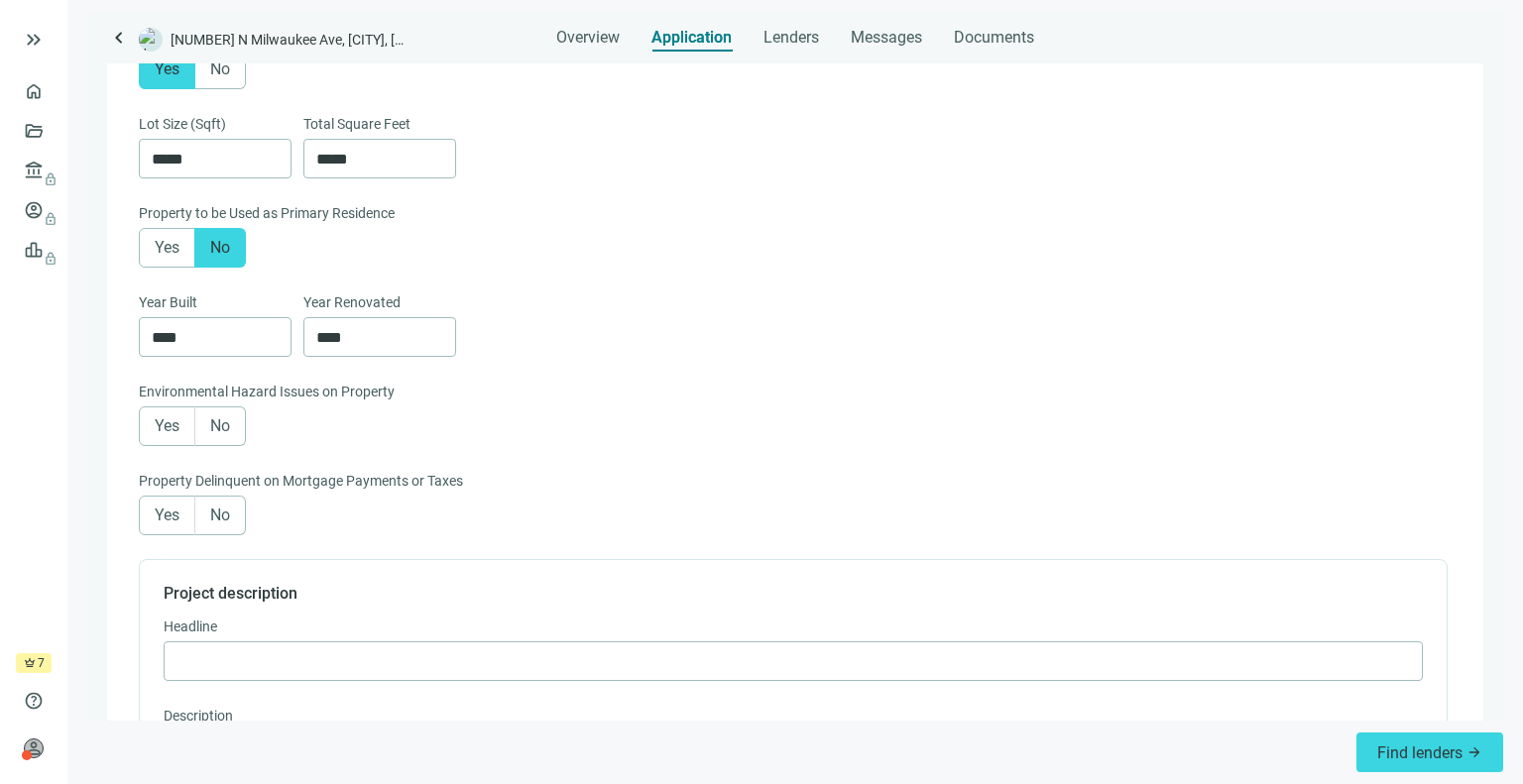 click on "No" at bounding box center (220, 425) 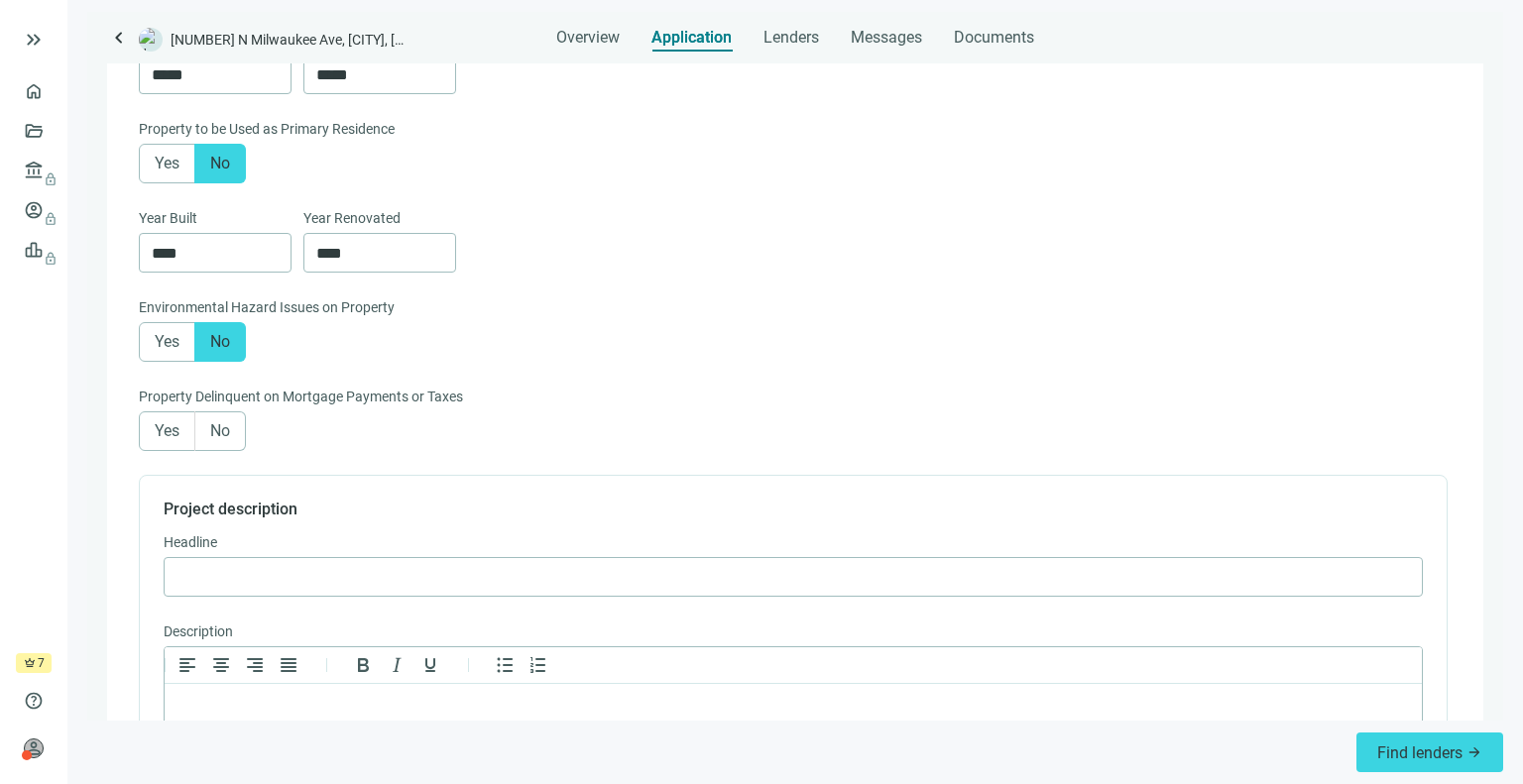 scroll, scrollTop: 1116, scrollLeft: 0, axis: vertical 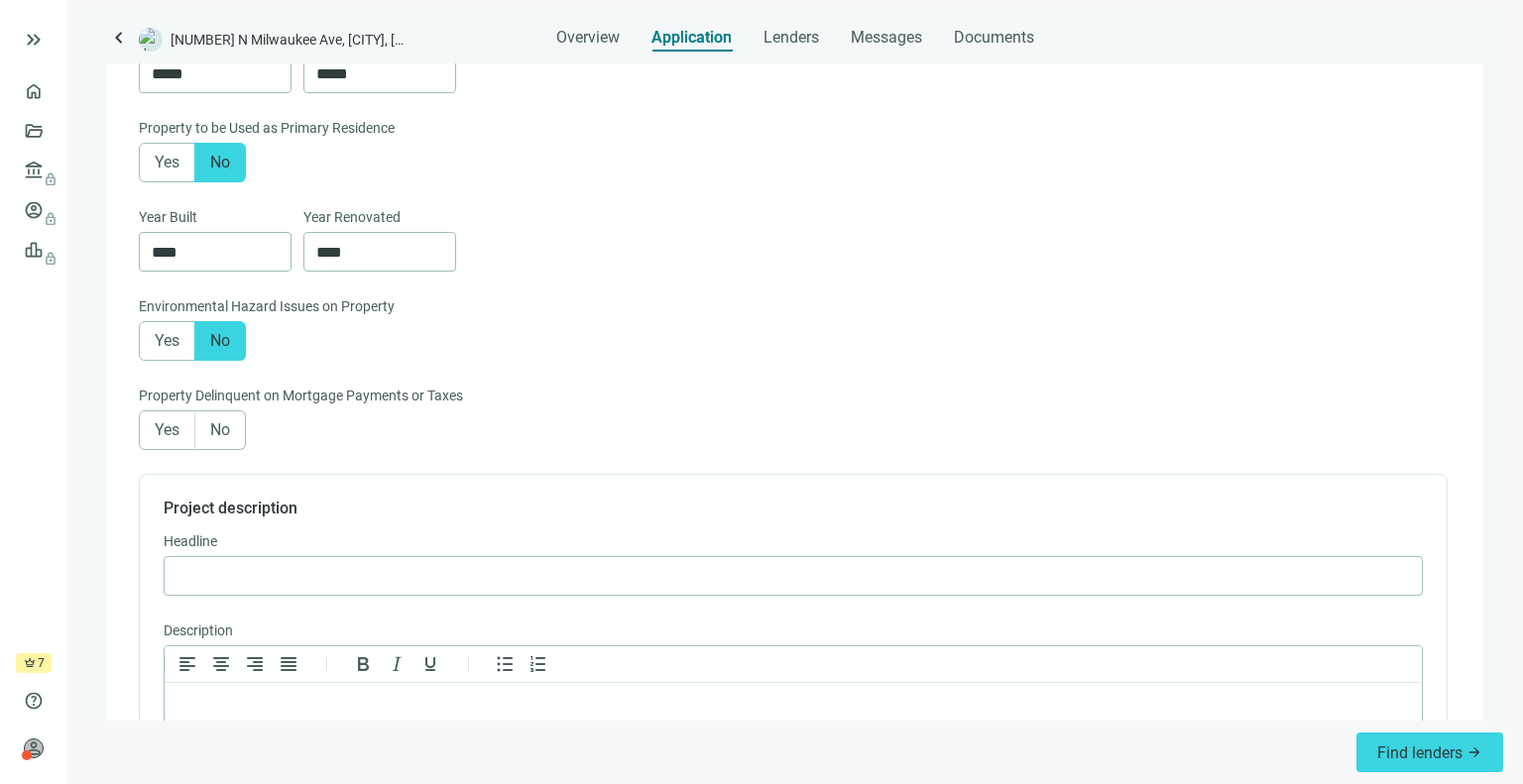 click on "No" at bounding box center (220, 429) 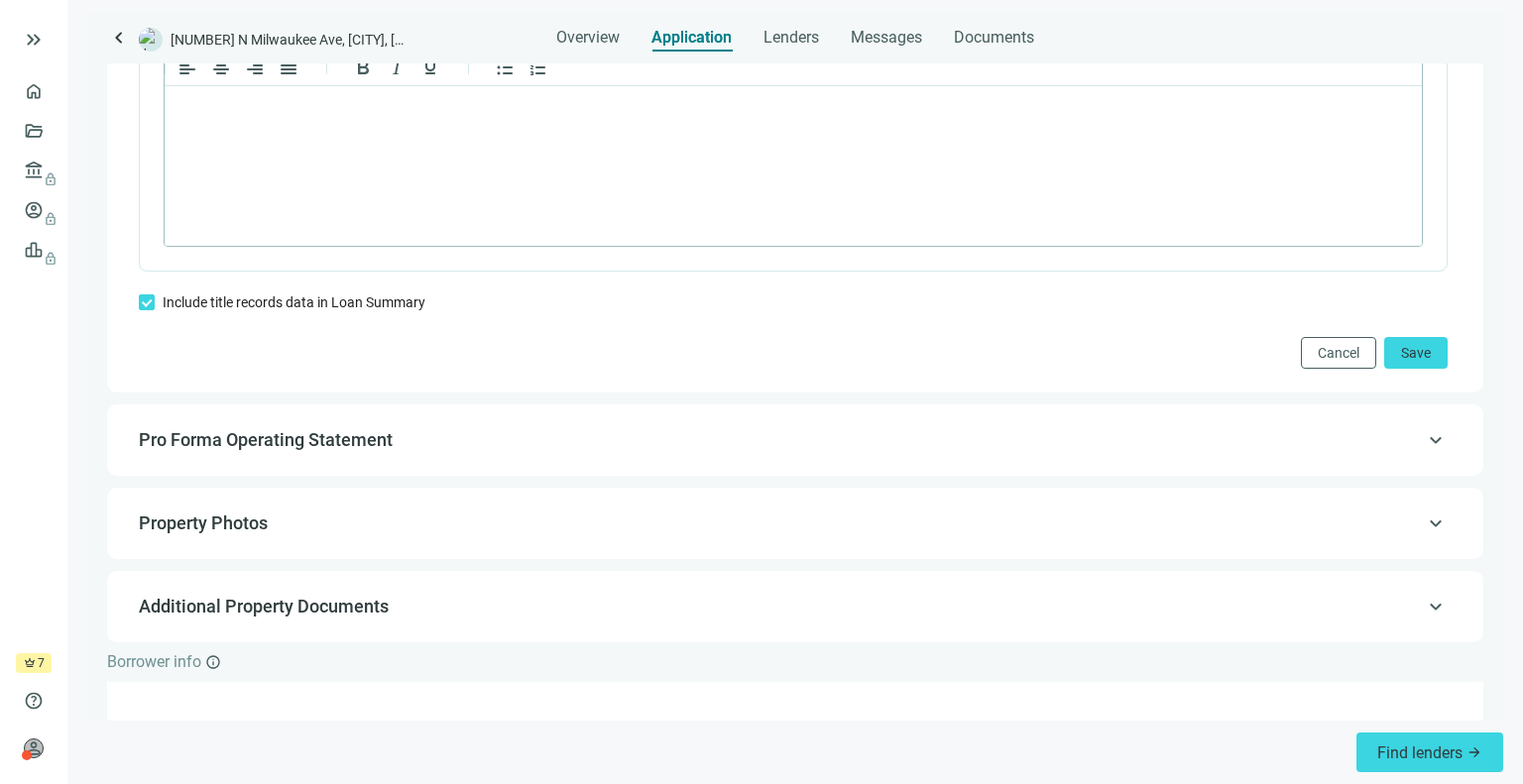 scroll, scrollTop: 1713, scrollLeft: 0, axis: vertical 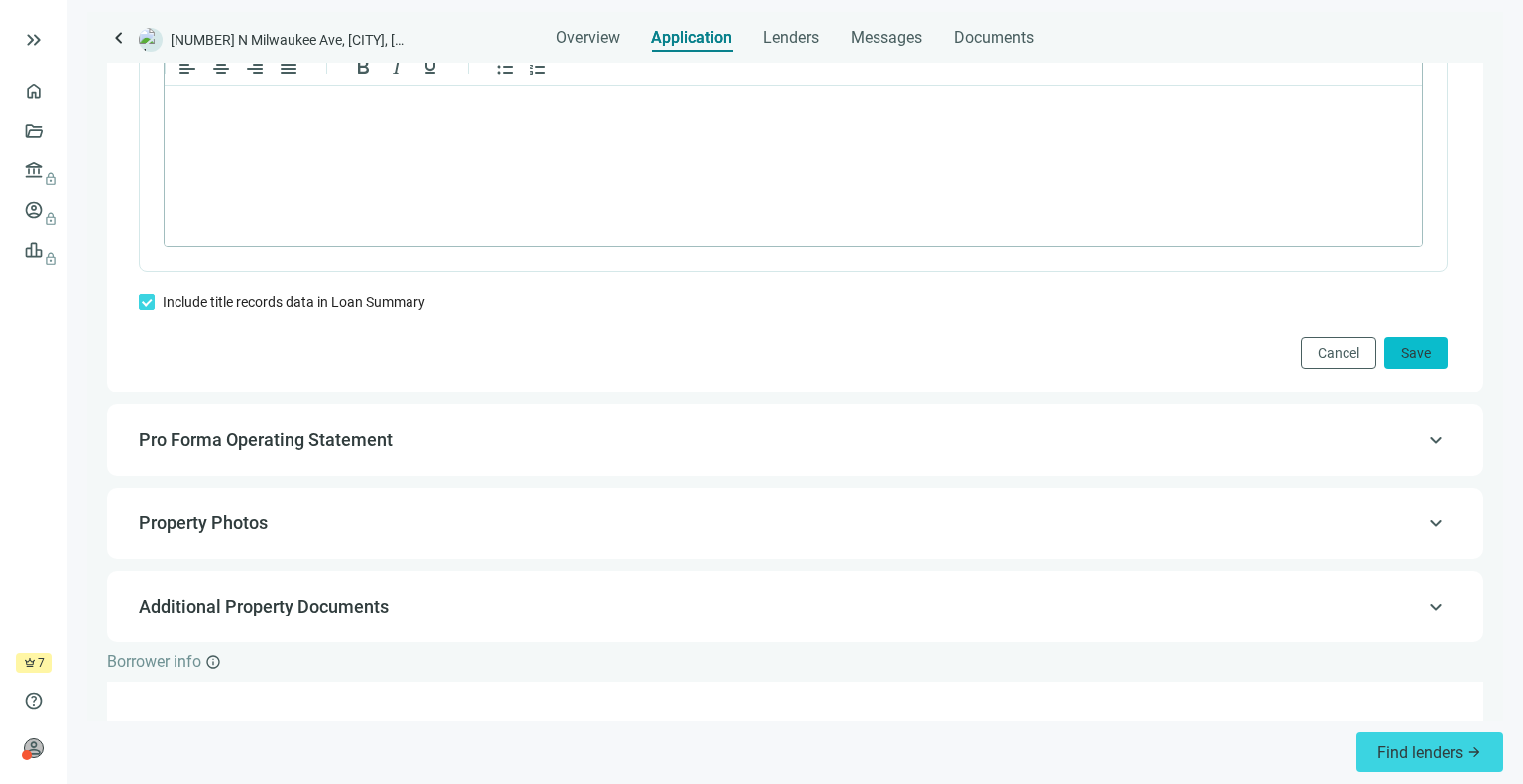 click on "Save" at bounding box center [1416, 353] 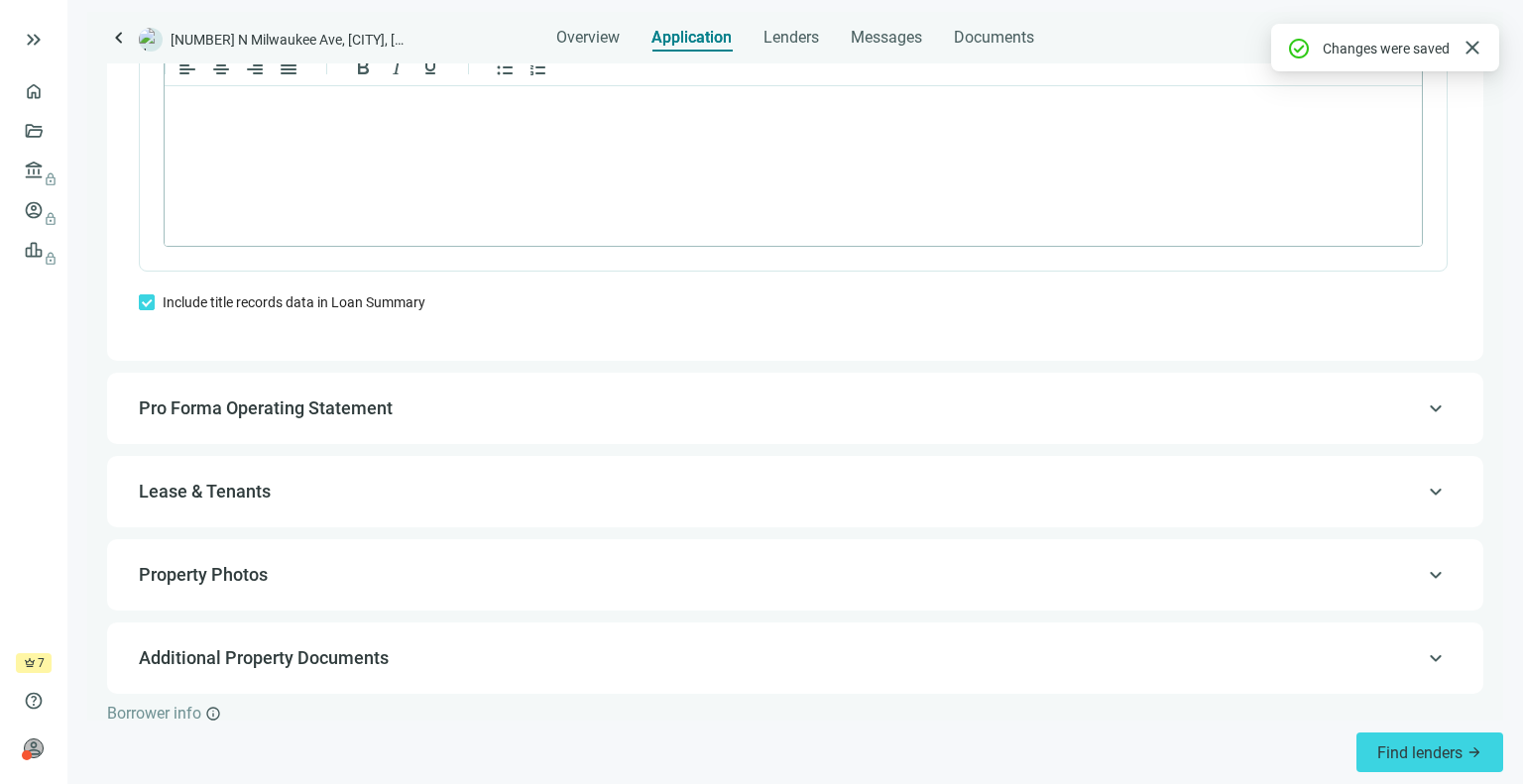 click on "keyboard_arrow_up Pro Forma Operating Statement" at bounding box center [795, 408] 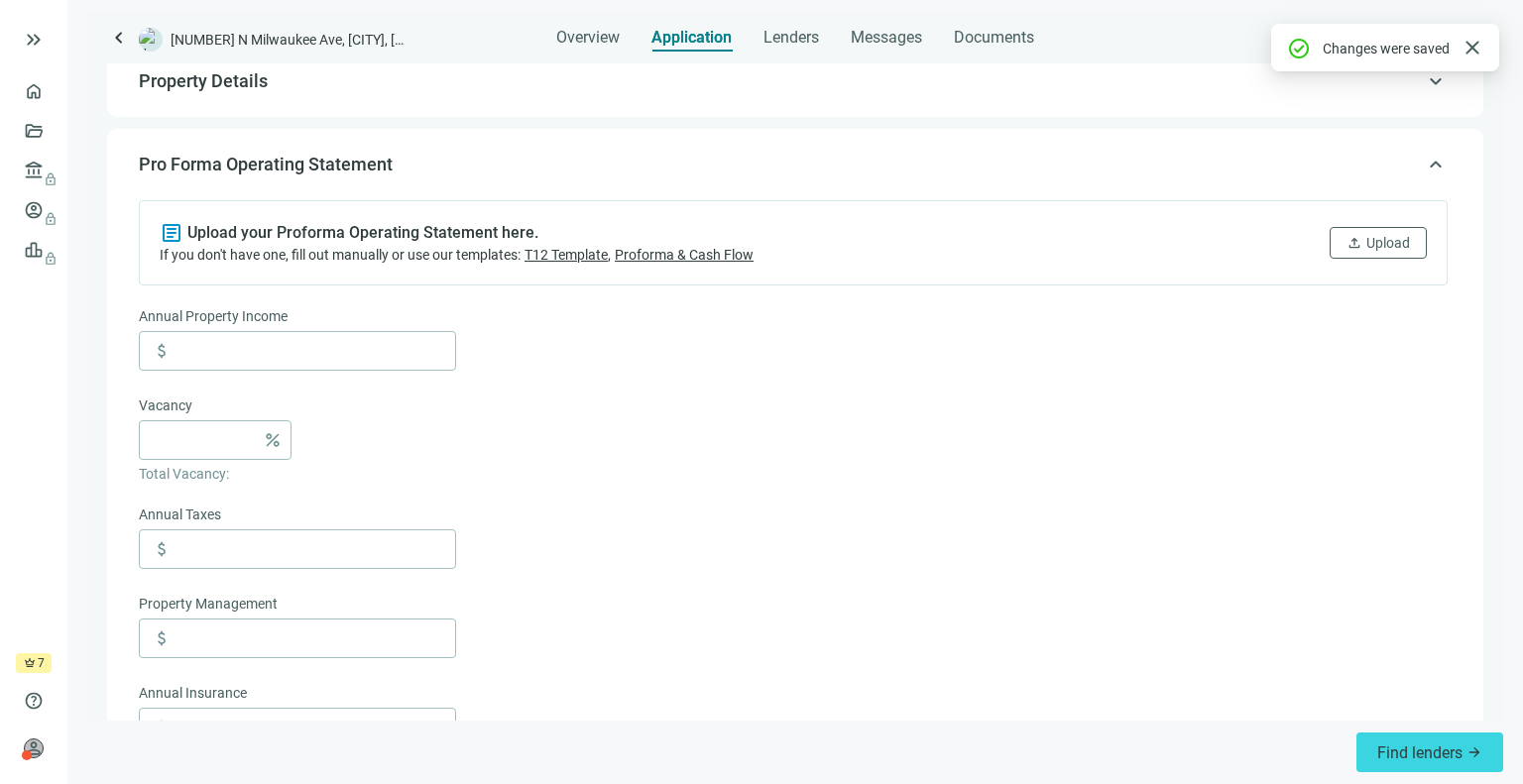 scroll, scrollTop: 222, scrollLeft: 0, axis: vertical 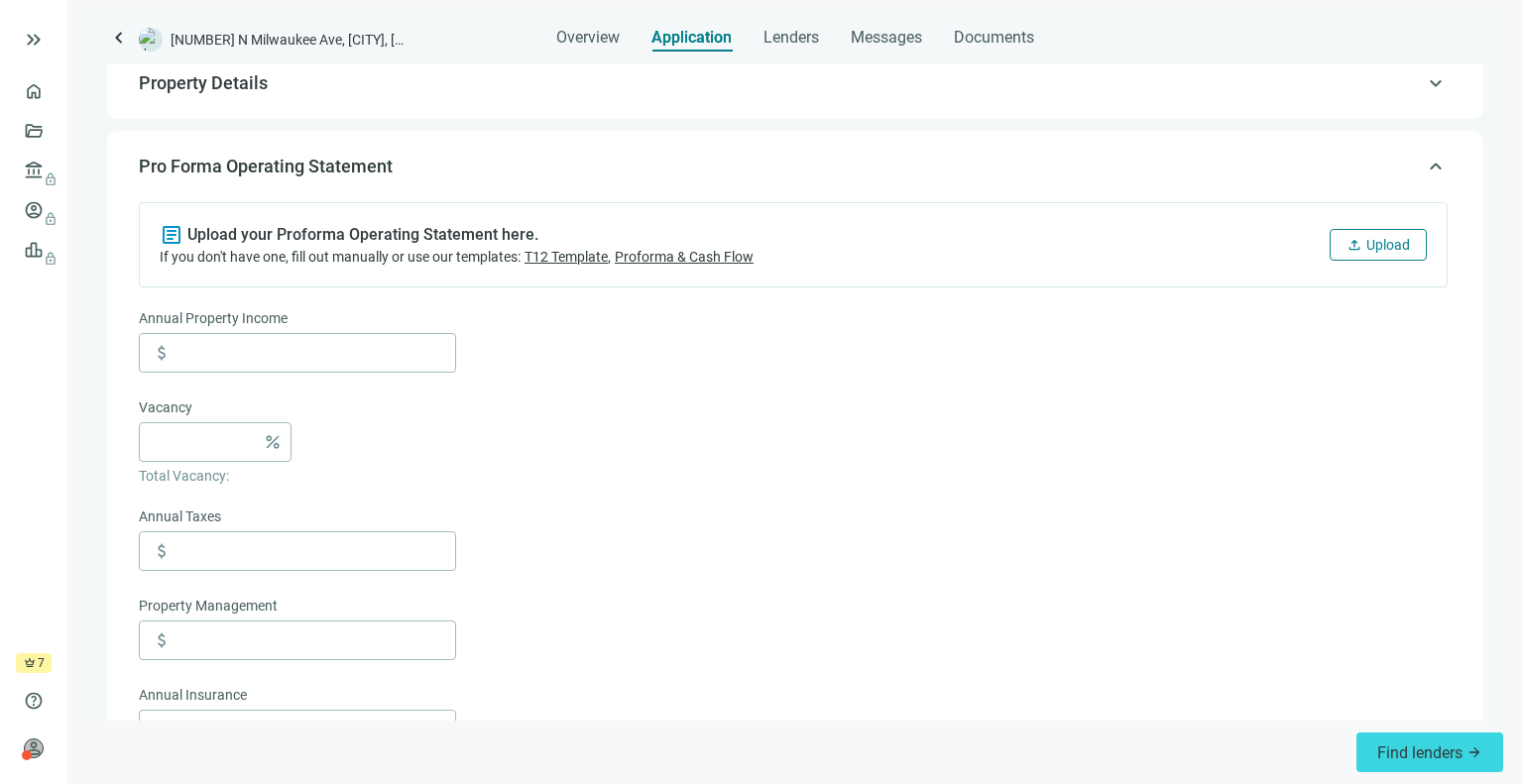click on "Upload" at bounding box center (1388, 245) 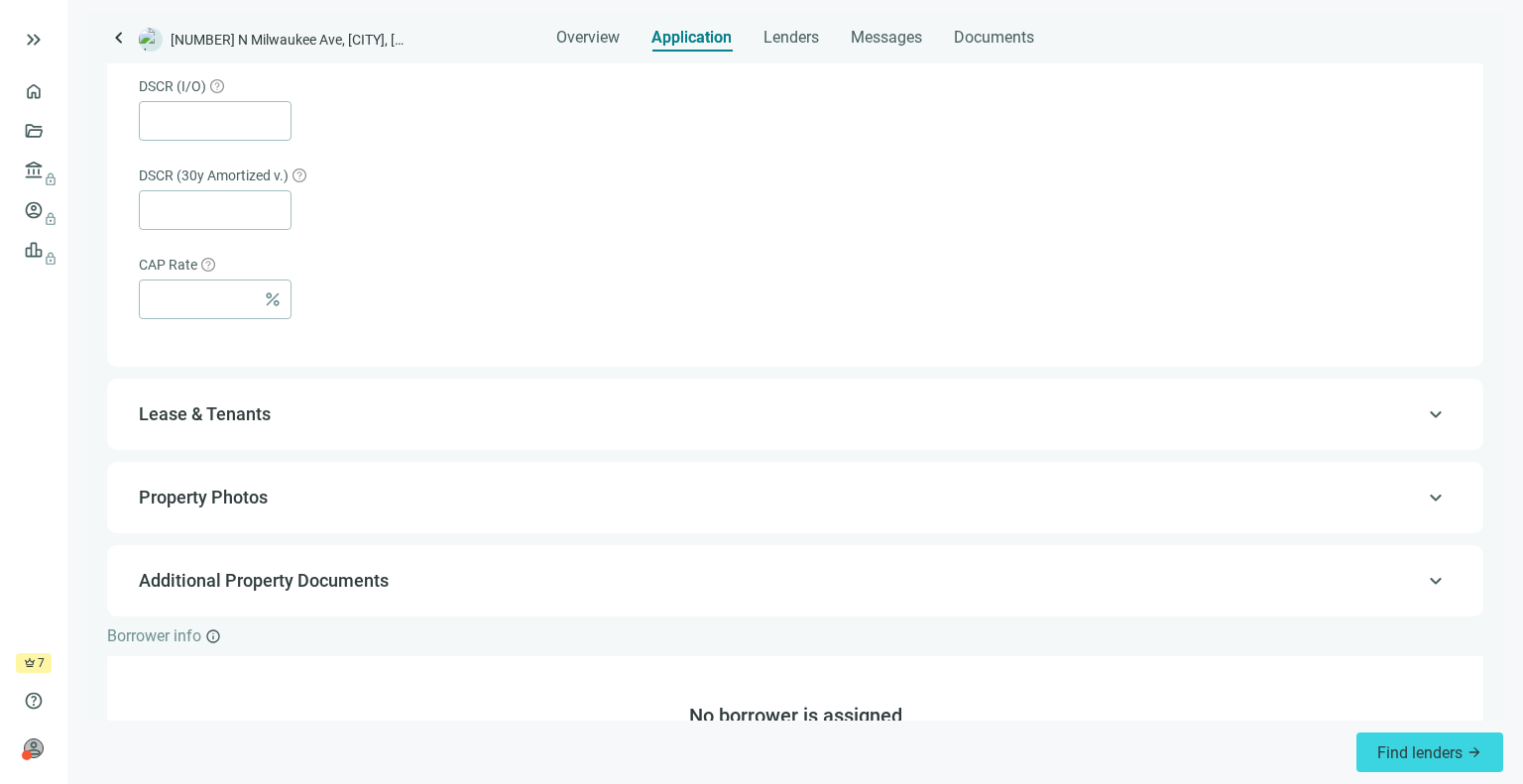scroll, scrollTop: 1338, scrollLeft: 0, axis: vertical 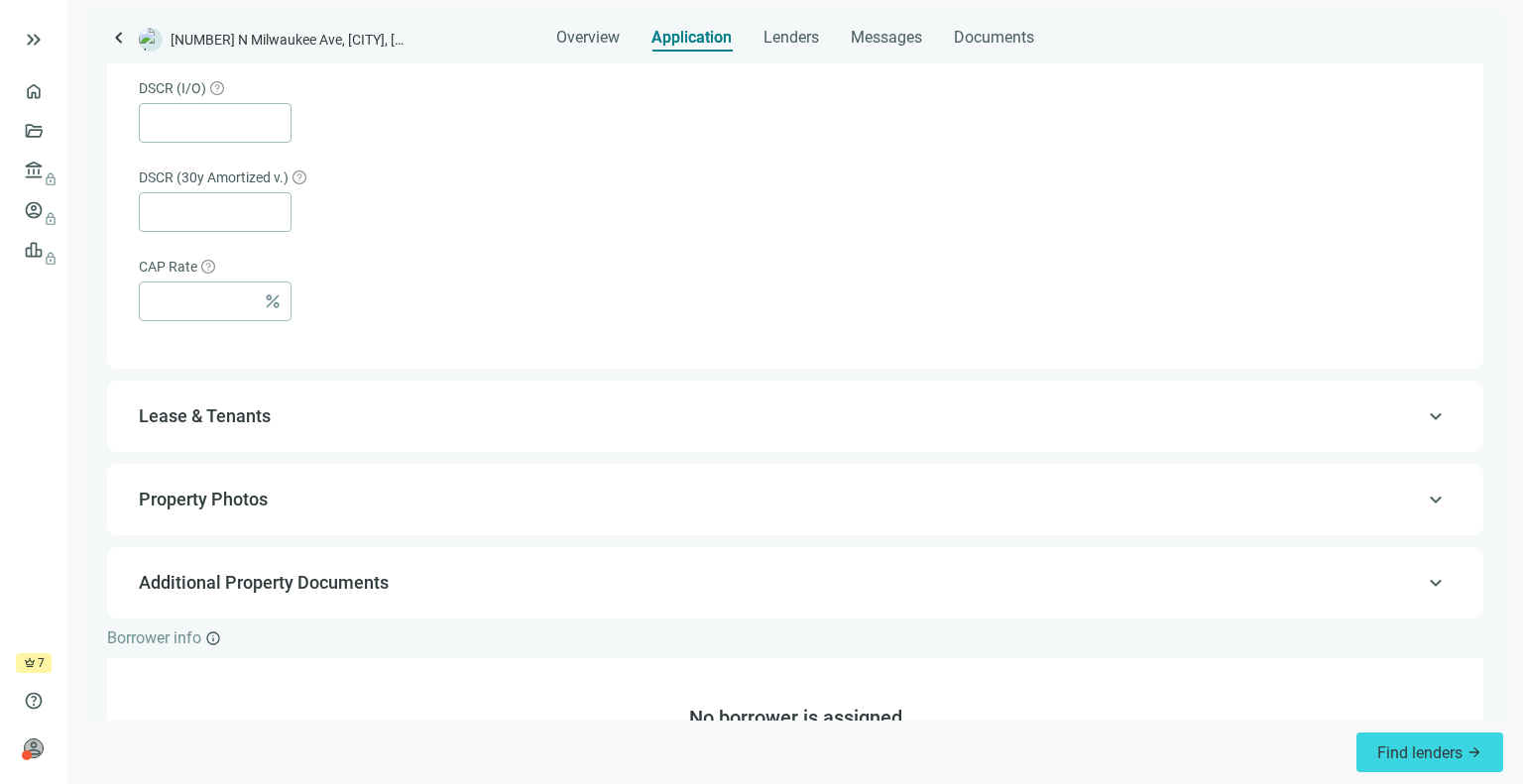 click on "keyboard_arrow_up Lease & Tenants" at bounding box center [795, 416] 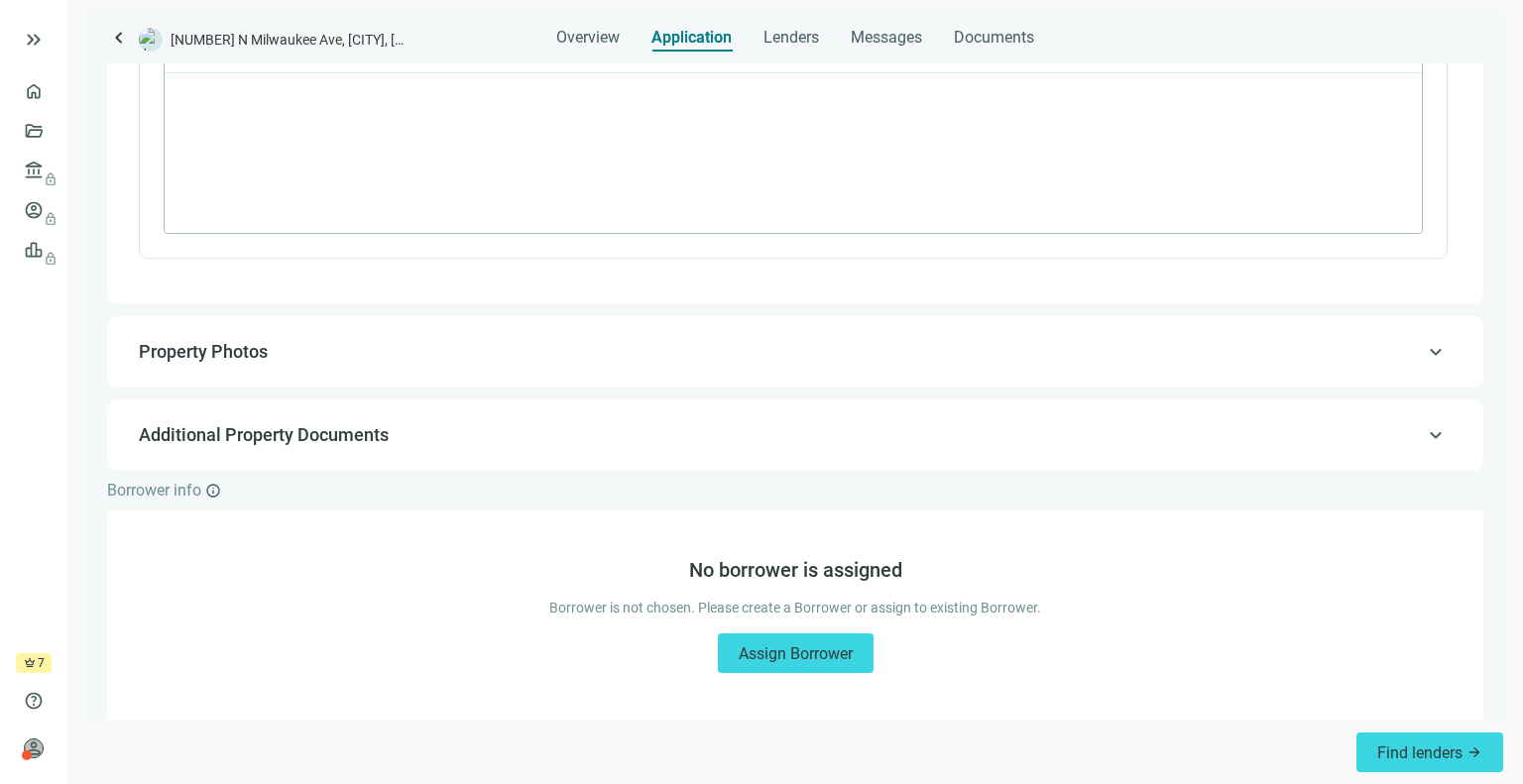 scroll, scrollTop: 0, scrollLeft: 0, axis: both 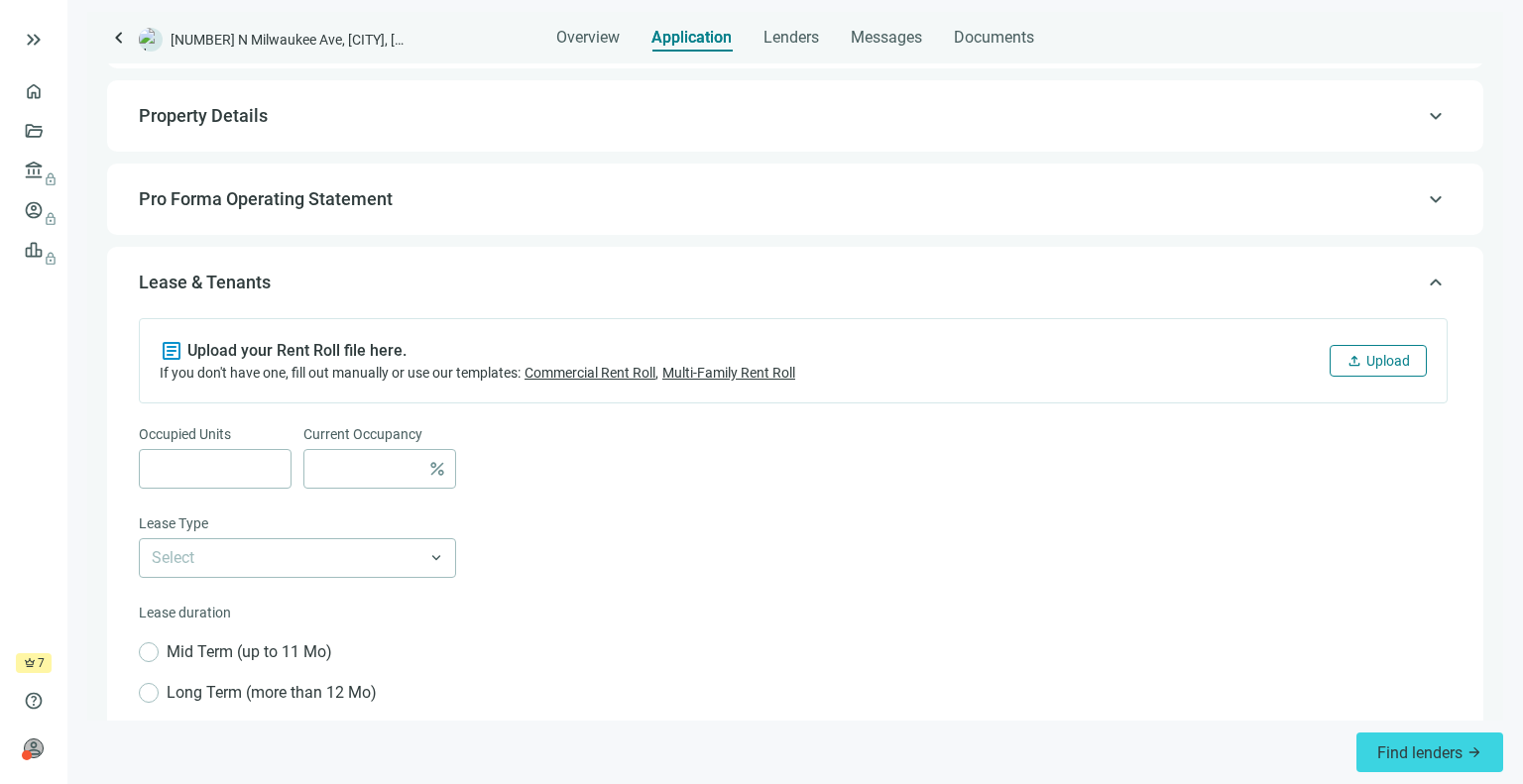 click on "upload Upload" at bounding box center (1378, 361) 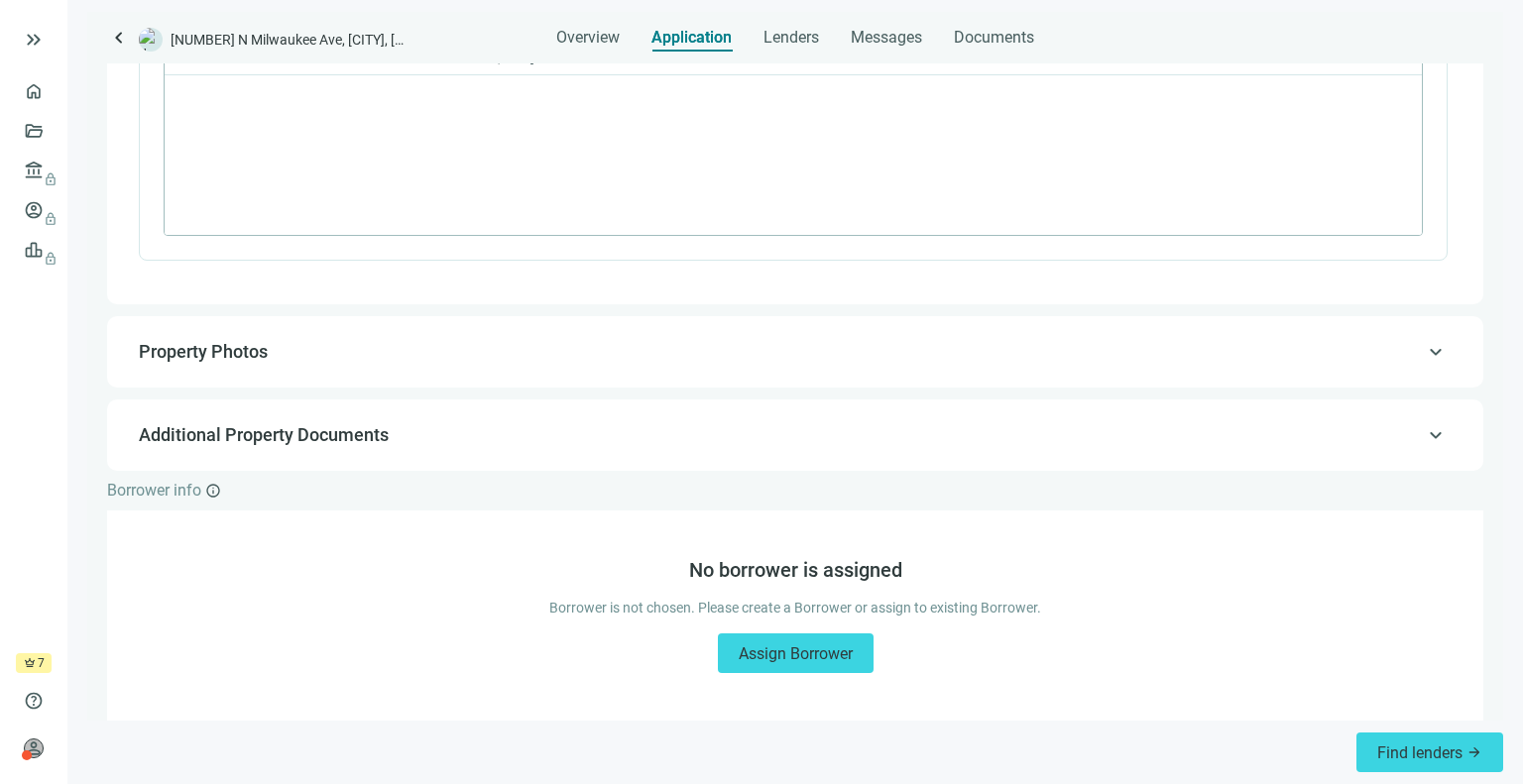scroll, scrollTop: 1128, scrollLeft: 0, axis: vertical 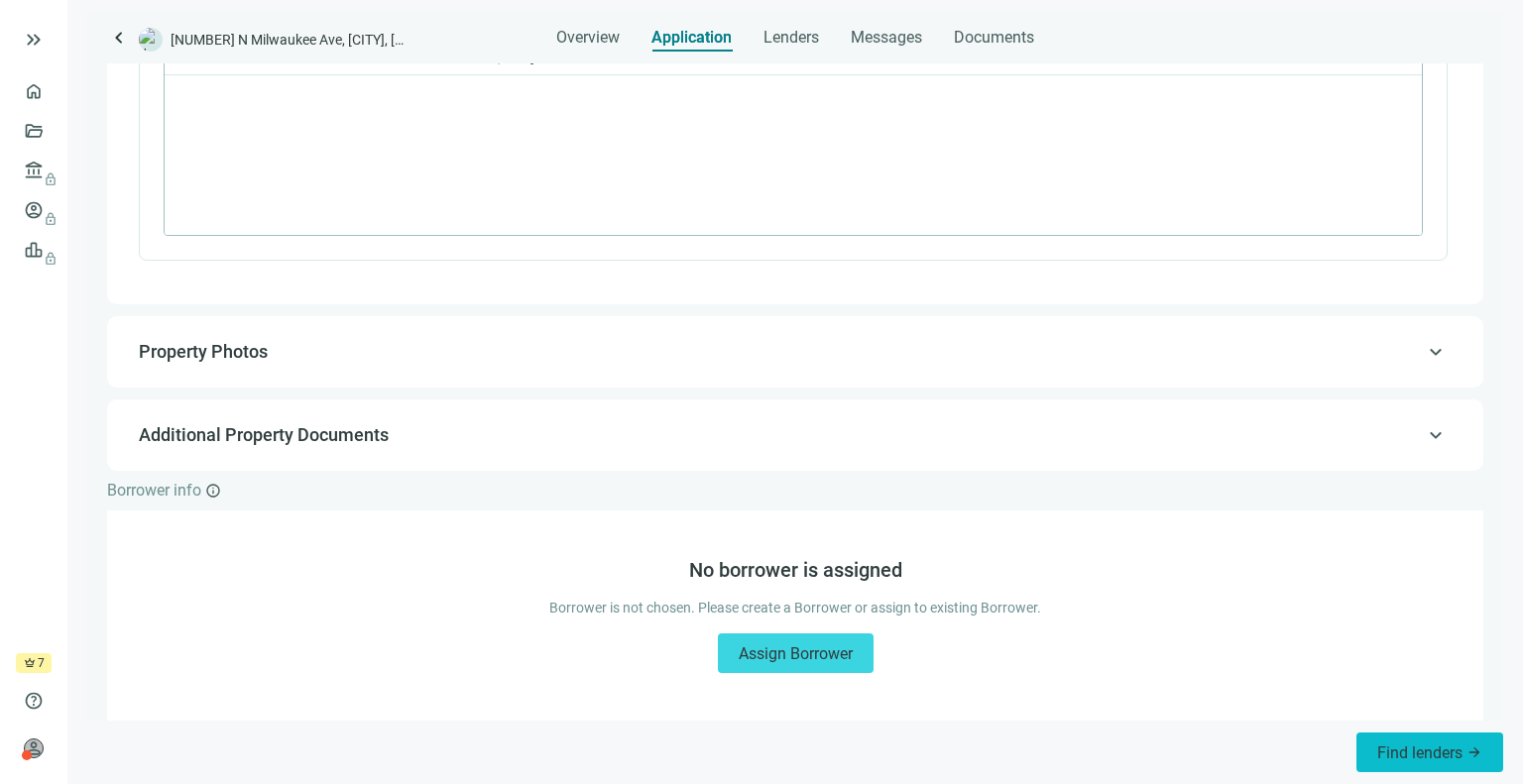click on "Find lenders" at bounding box center (1420, 752) 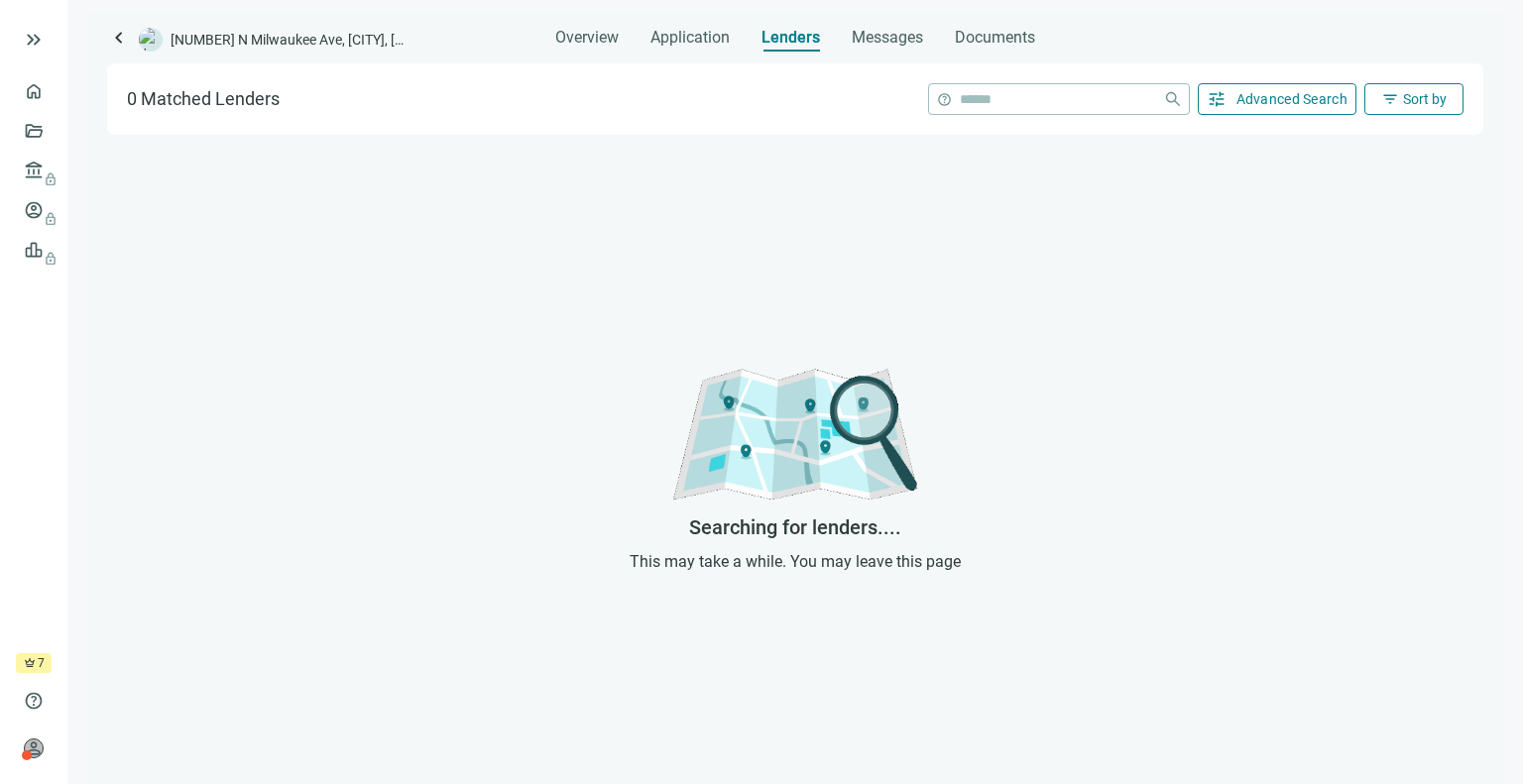 scroll, scrollTop: 0, scrollLeft: 0, axis: both 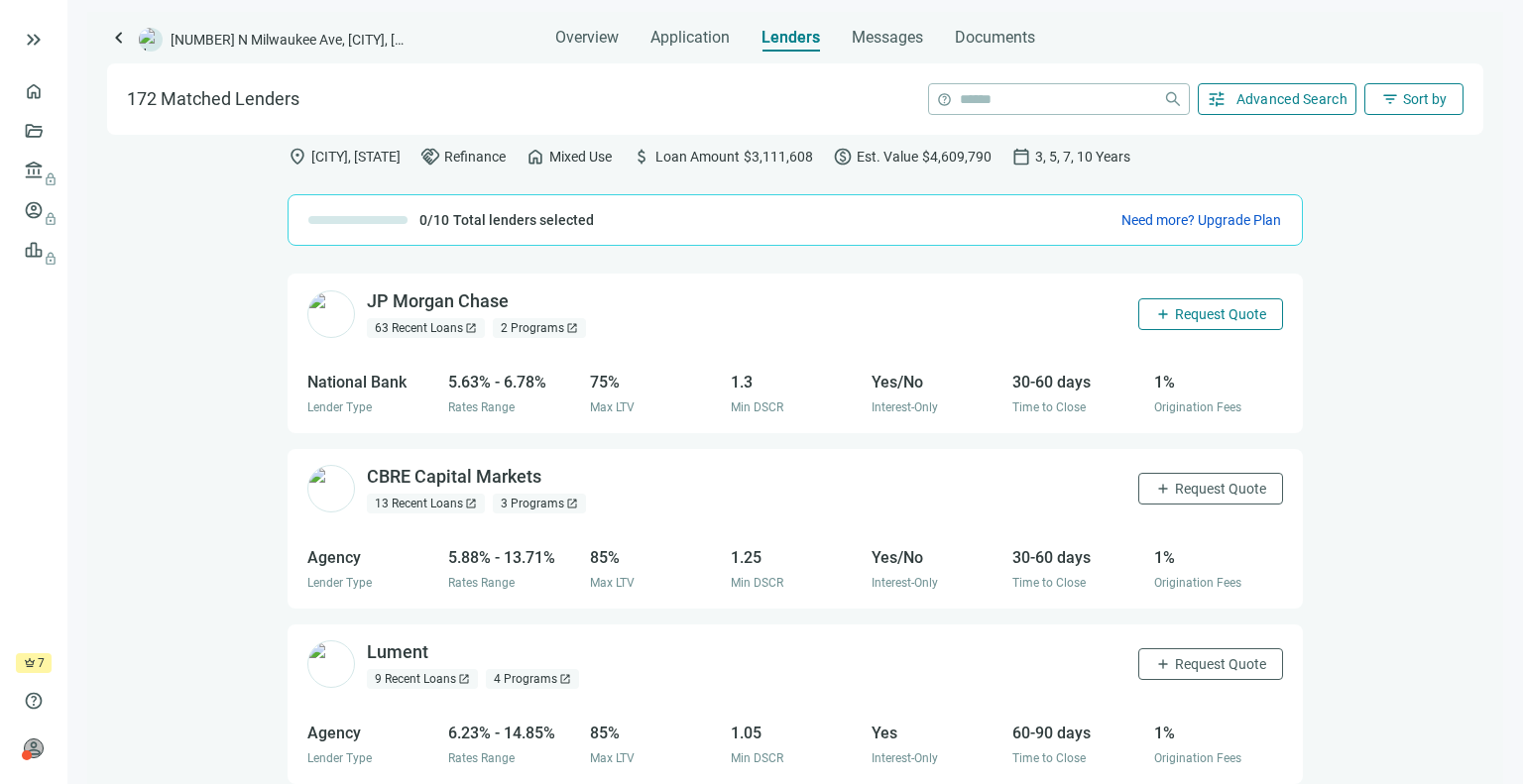 click on "add Request Quote" at bounding box center (1211, 314) 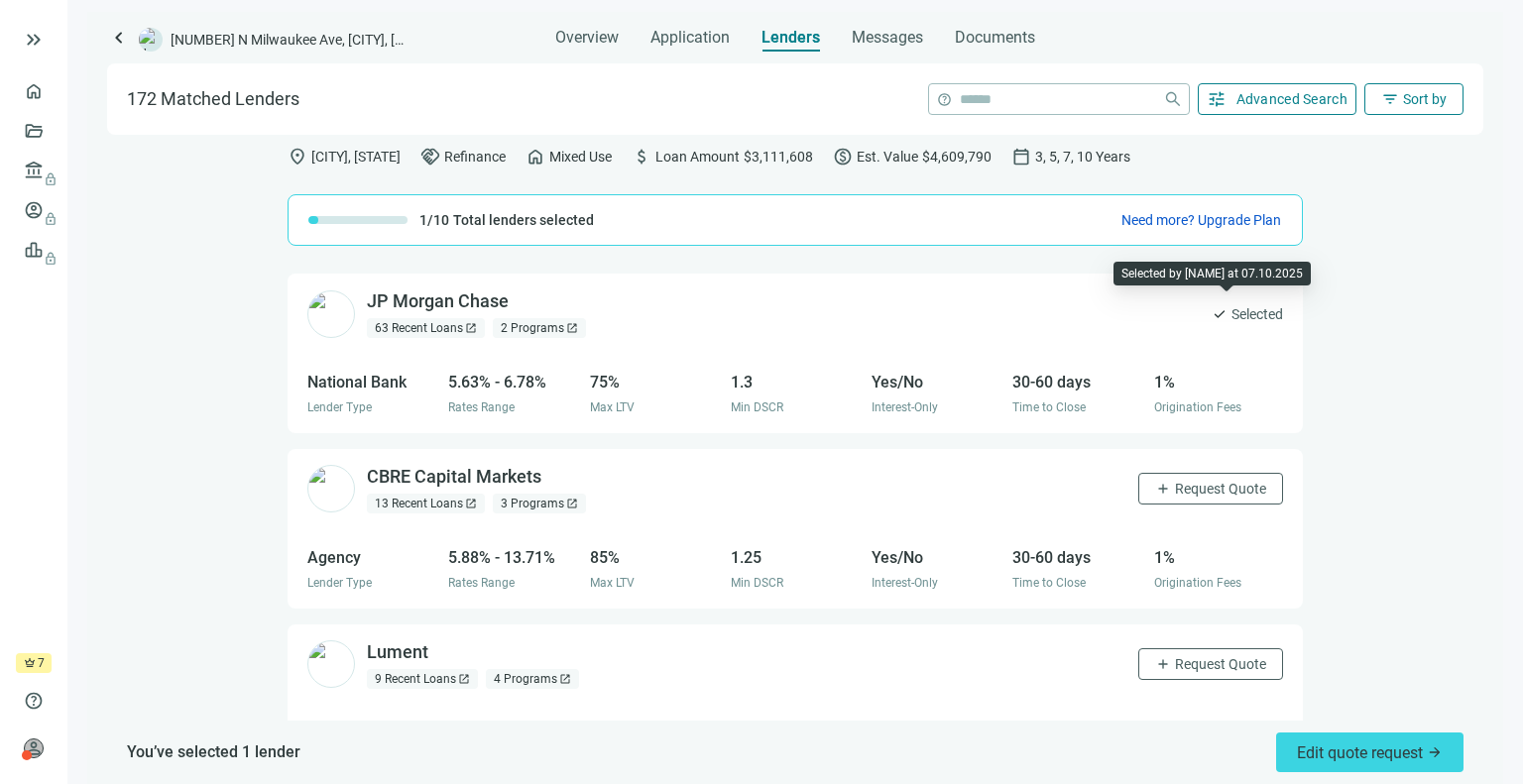 click on "Selected" at bounding box center (1257, 314) 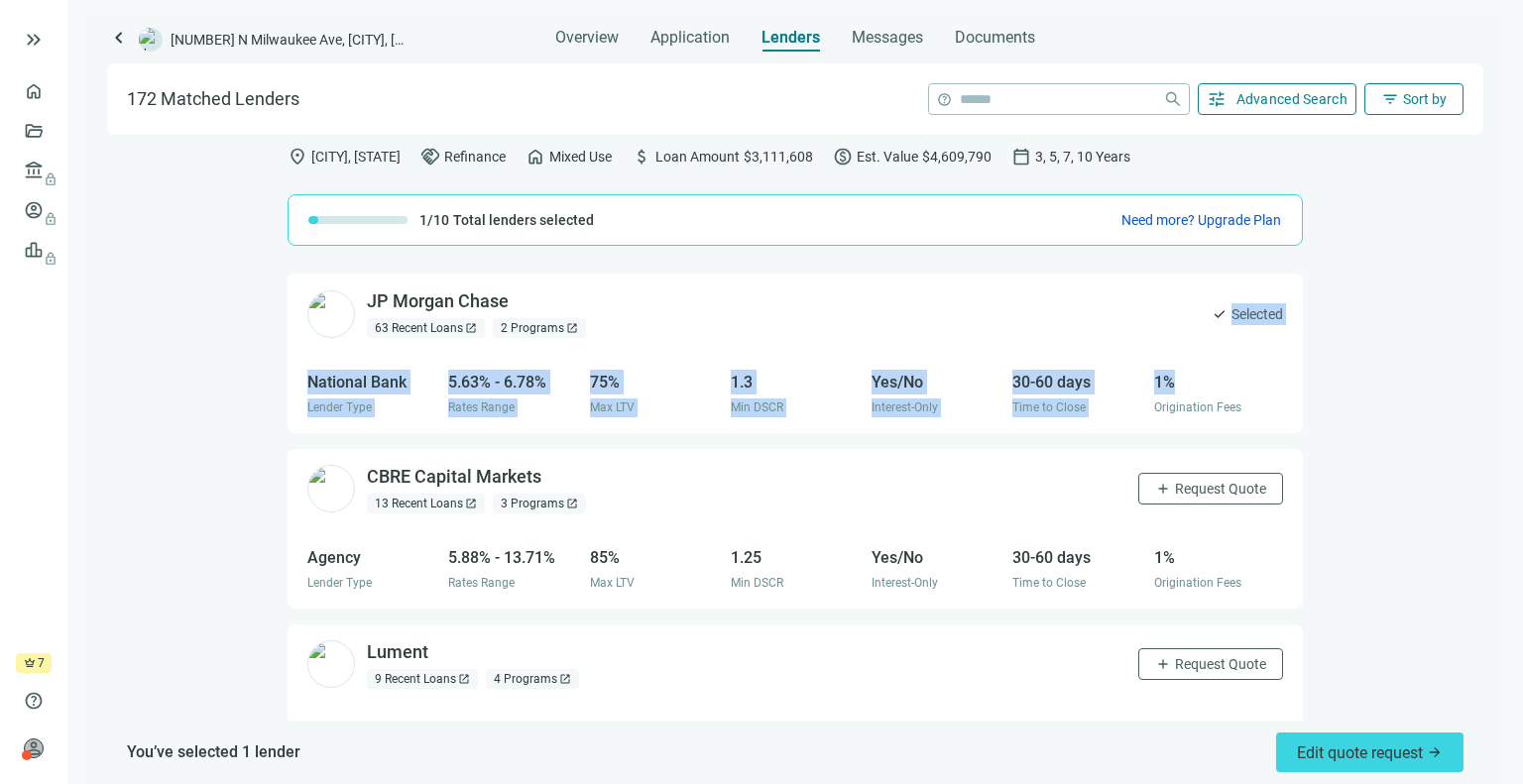 drag, startPoint x: 1213, startPoint y: 318, endPoint x: 1282, endPoint y: 341, distance: 72.73239 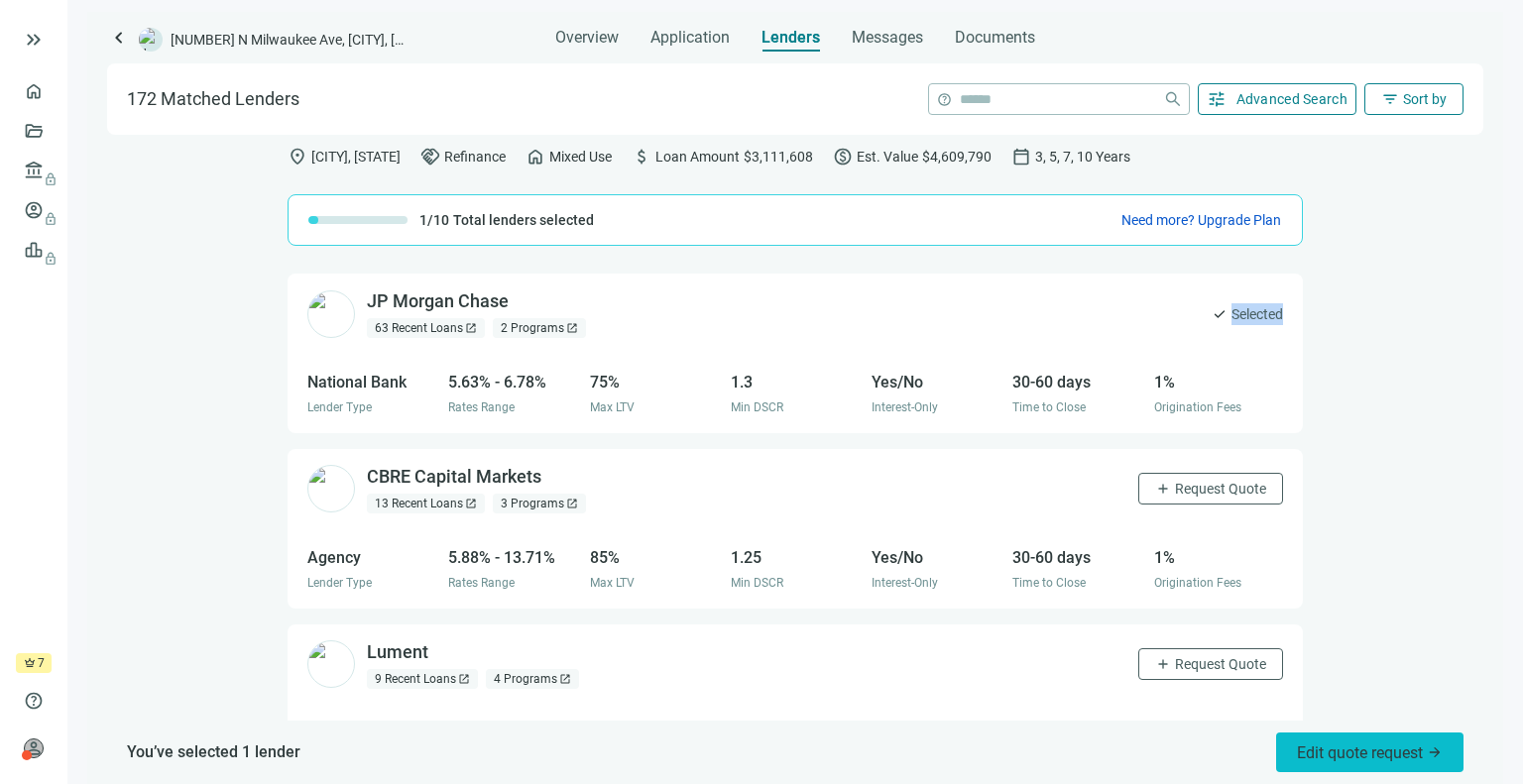 click on "Edit quote request   arrow_forward" at bounding box center (1369, 752) 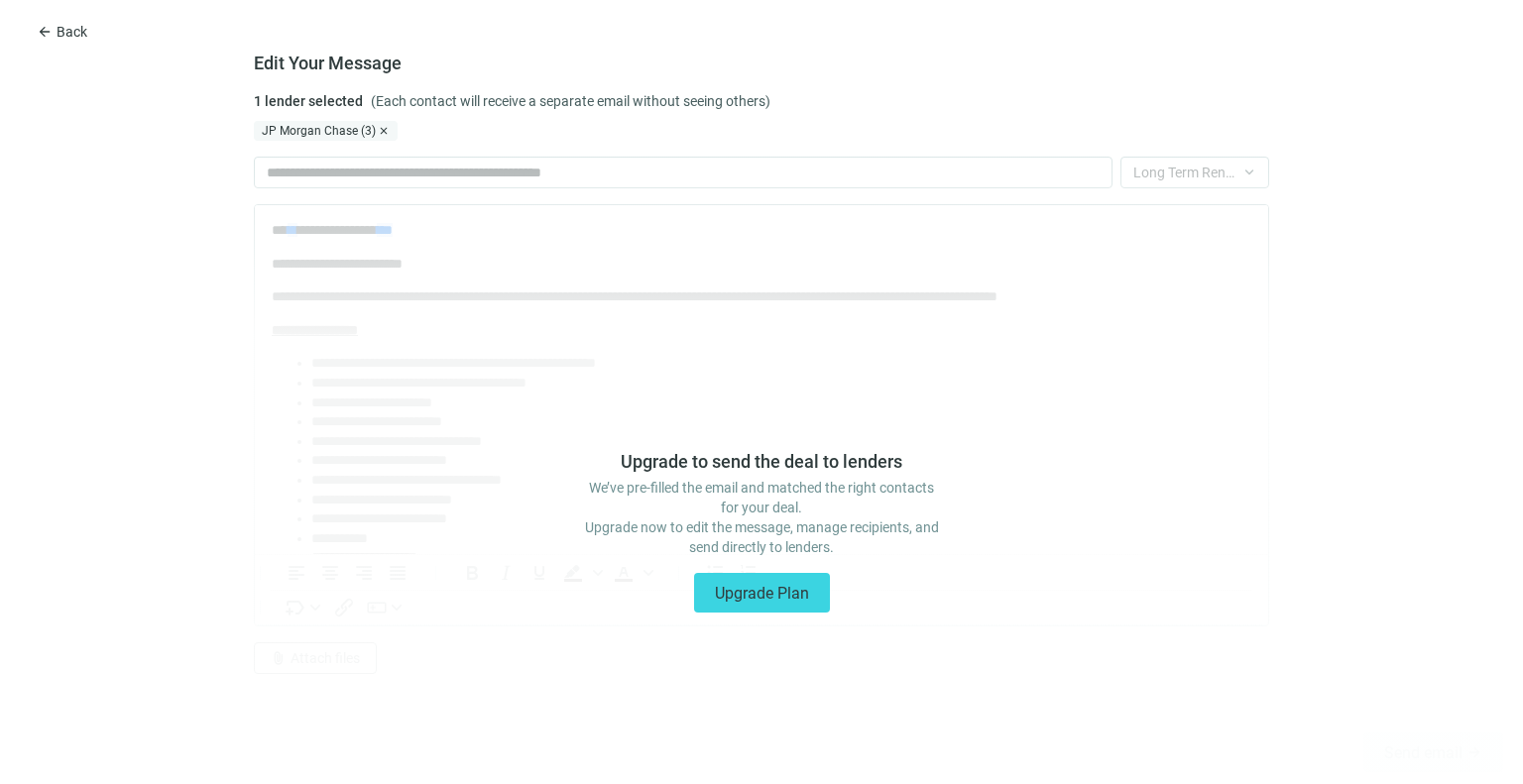 scroll, scrollTop: 0, scrollLeft: 0, axis: both 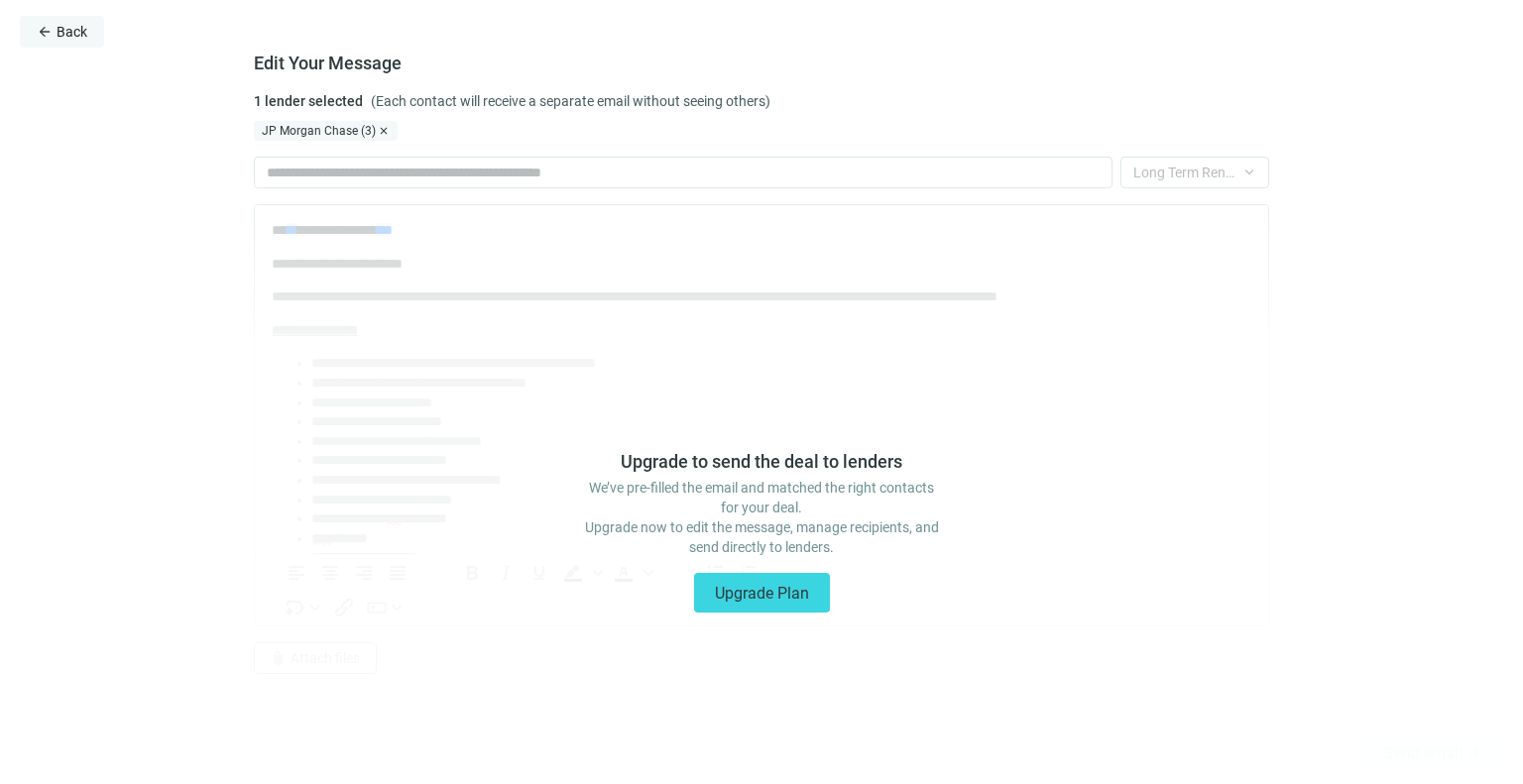 click on "Back" at bounding box center (71, 32) 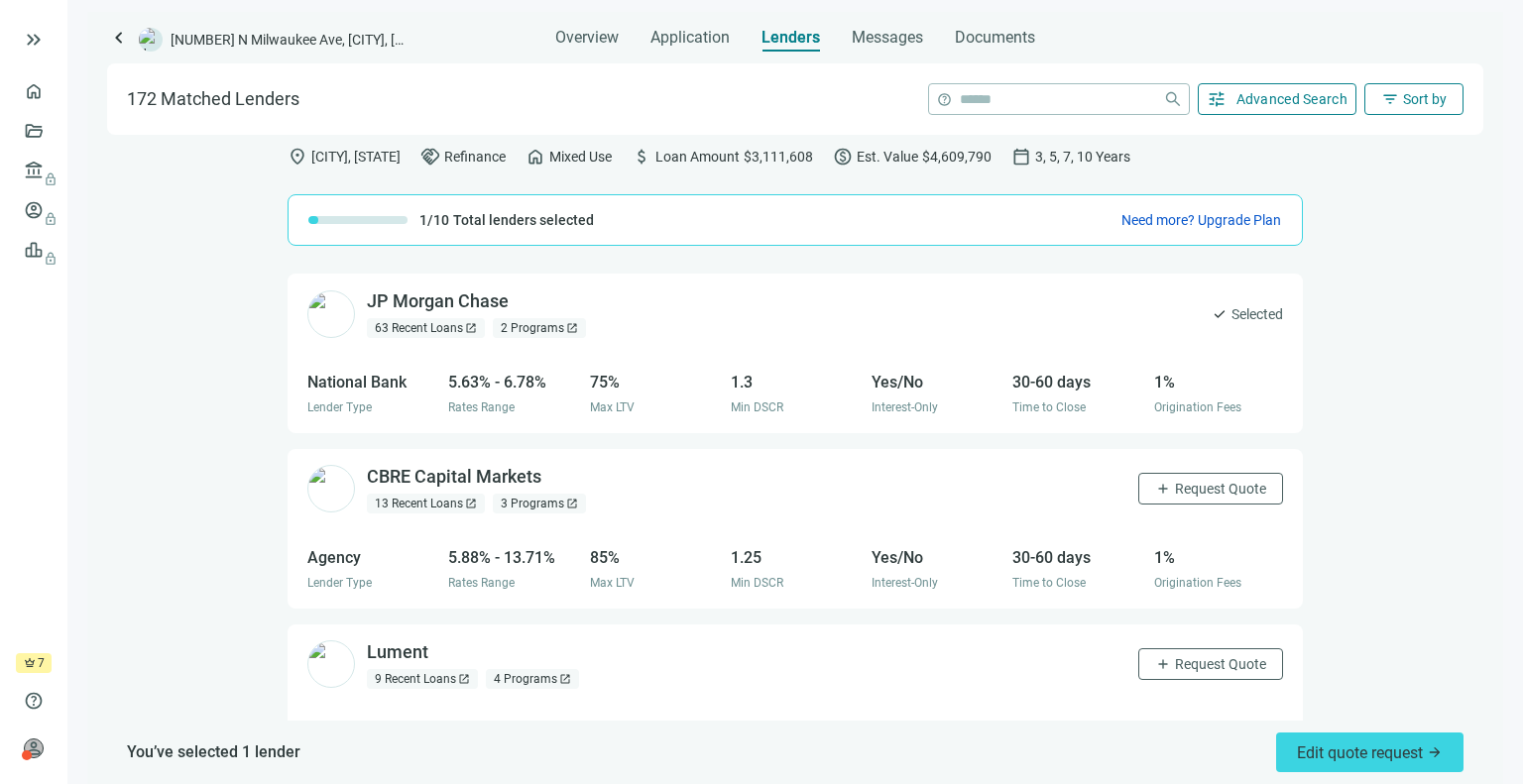 click on "location_on Chicago, IL handshake Refinance home Mixed Use attach_money Loan Amount $3,111,608 paid Est. Value $4,609,790 calendar_today 3, 5, 7, 10 Years 1/10 Total lenders selected Need more? Upgrade Plan JP Morgan Chase open_in_new 63 Recent Loans open_in_new 2 Programs open_in_new check Selected National Bank Lender Type 5.63% - 6.78% Rates Range 75% Max LTV 1.3 Min DSCR Yes/No Interest-Only 30-60 days Time to Close 1% Origination Fees CBRE Capital Markets open_in_new 13 Recent Loans open_in_new 3 Programs open_in_new add Request Quote Agency Lender Type 5.88% - 13.71% Rates Range 85% Max LTV 1.25 Min DSCR Yes/No Interest-Only 30-60 days Time to Close 1% Origination Fees Lument open_in_new 9 Recent Loans open_in_new 4 Programs open_in_new add Request Quote Agency Lender Type 6.23% - 14.85% Rates Range 85% Max LTV 1.05 Min DSCR Yes Interest-Only 60-90 days Time to Close 1% Origination Fees PNC Bank / PNC Financial Services Group, Inc open_in_new 6 Recent Loans open_in_new 2 Programs open_in_new add Agency" at bounding box center (795, 427) 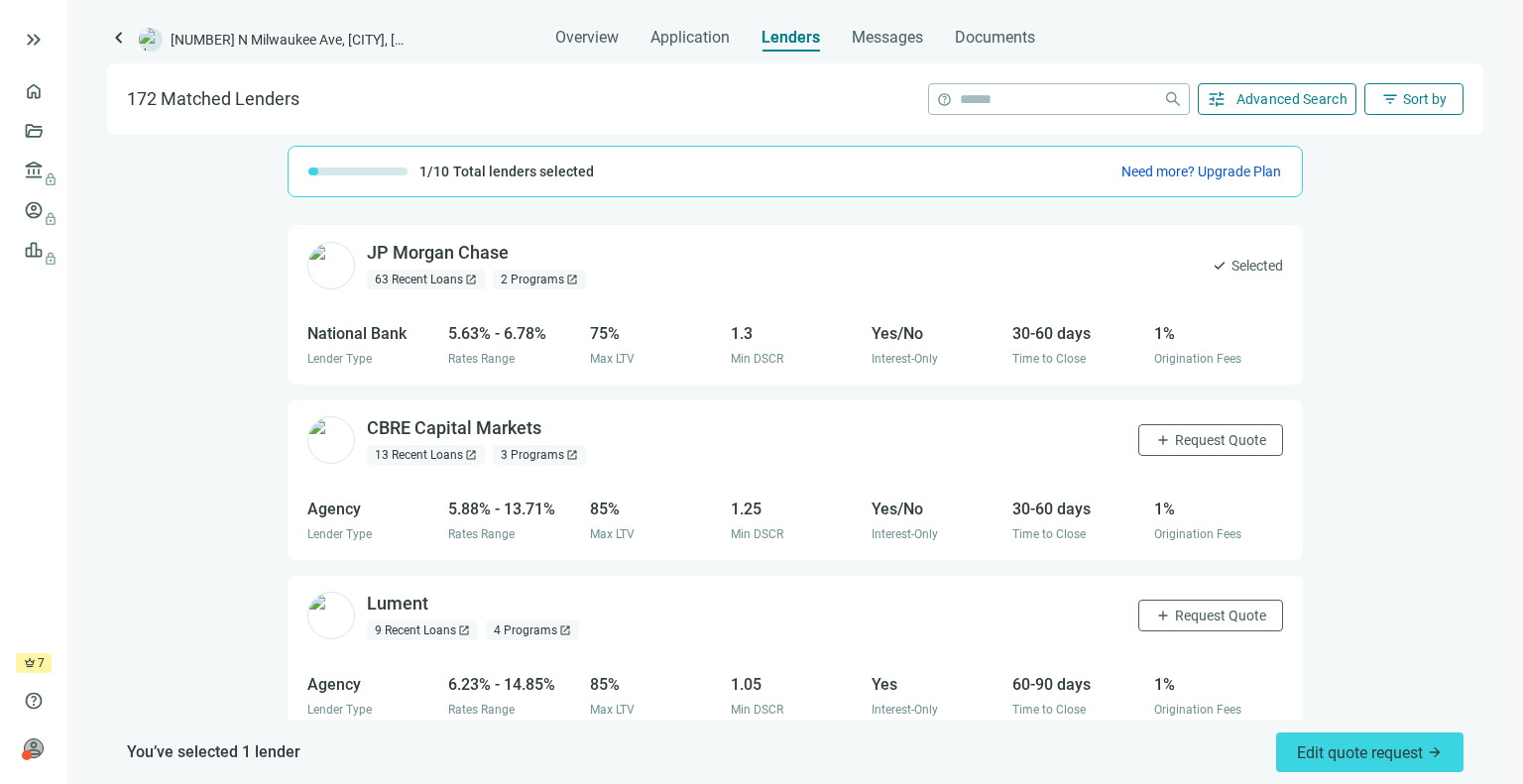 scroll, scrollTop: 159, scrollLeft: 0, axis: vertical 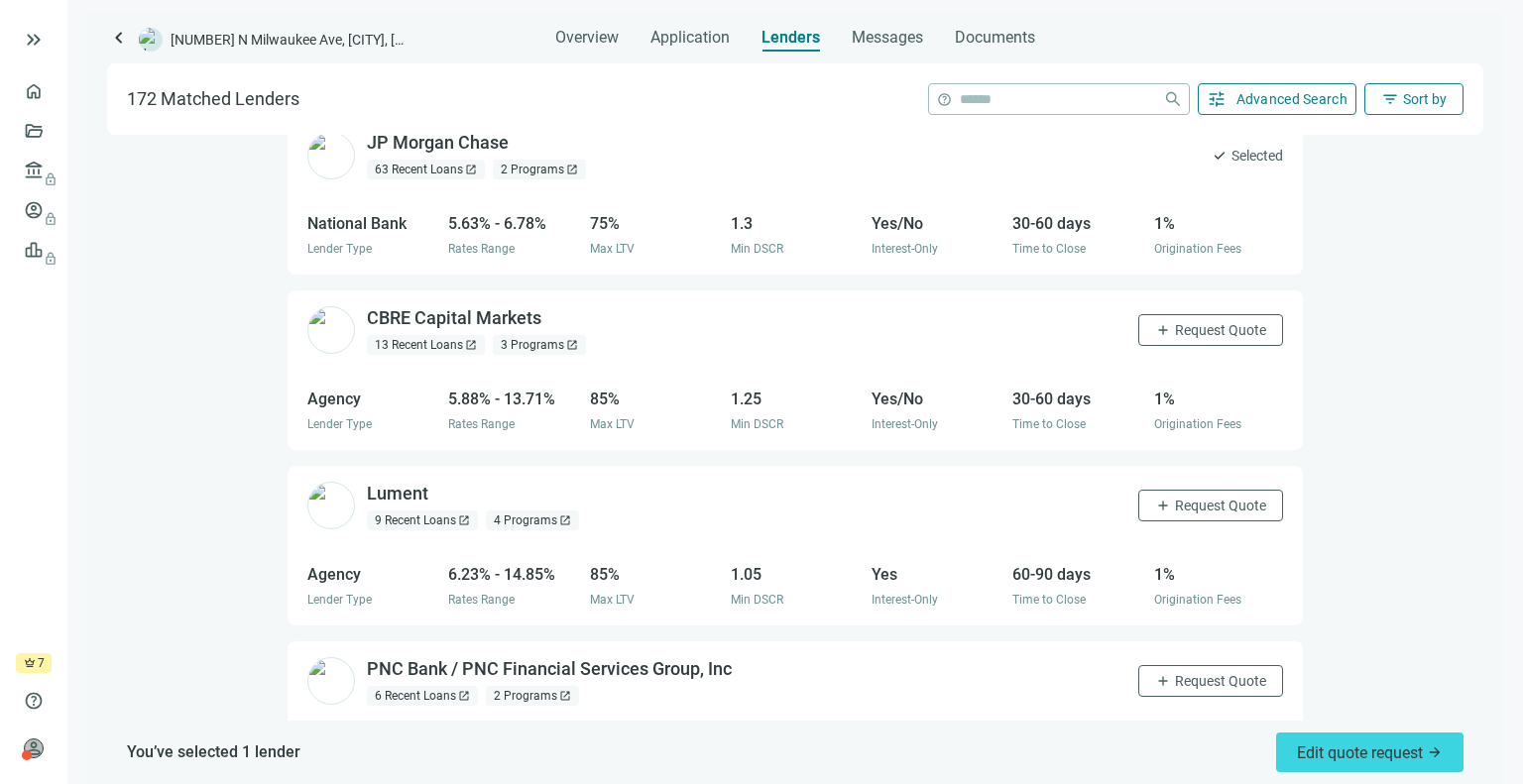 click on "open_in_new" at bounding box center [572, 345] 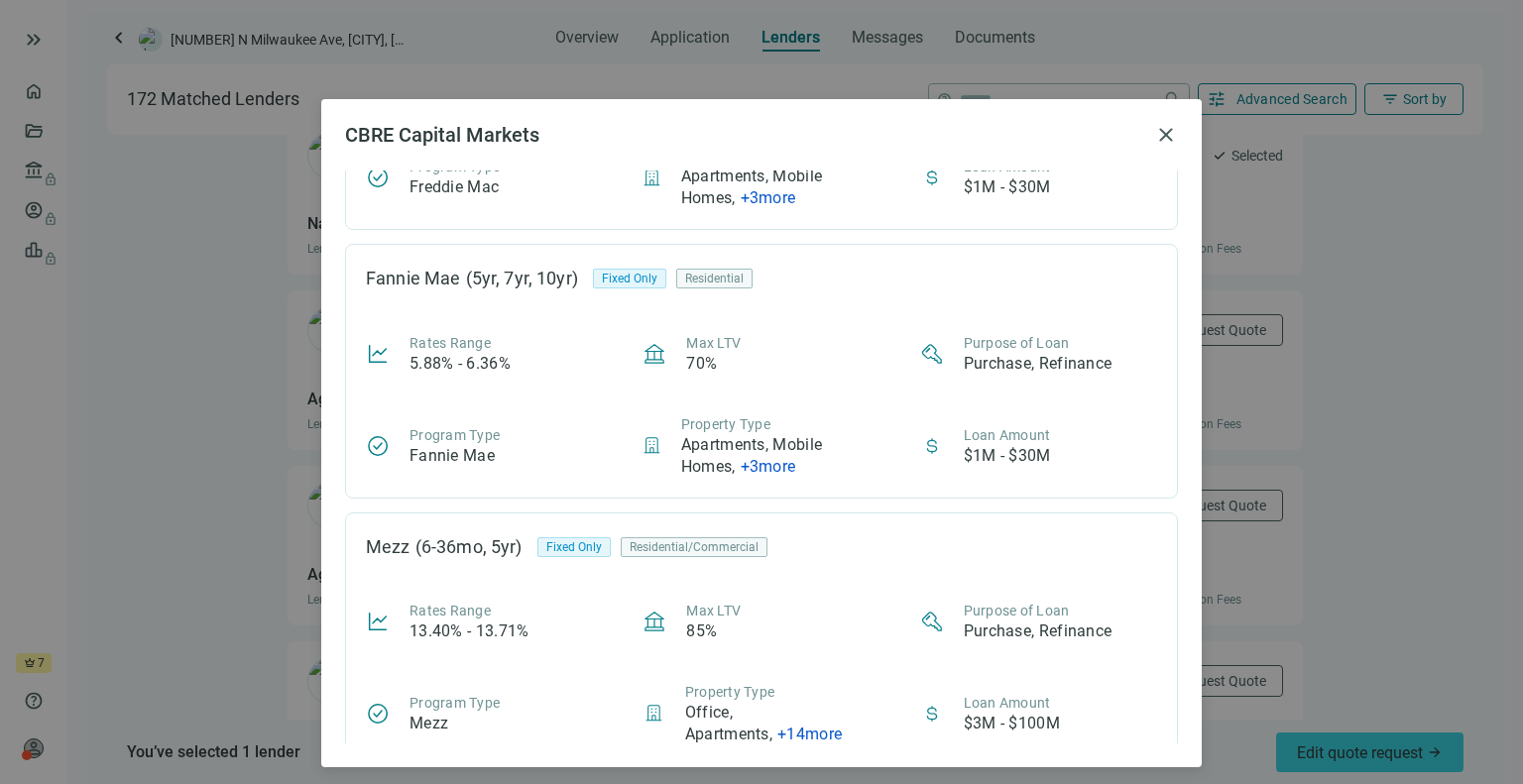 scroll, scrollTop: 215, scrollLeft: 0, axis: vertical 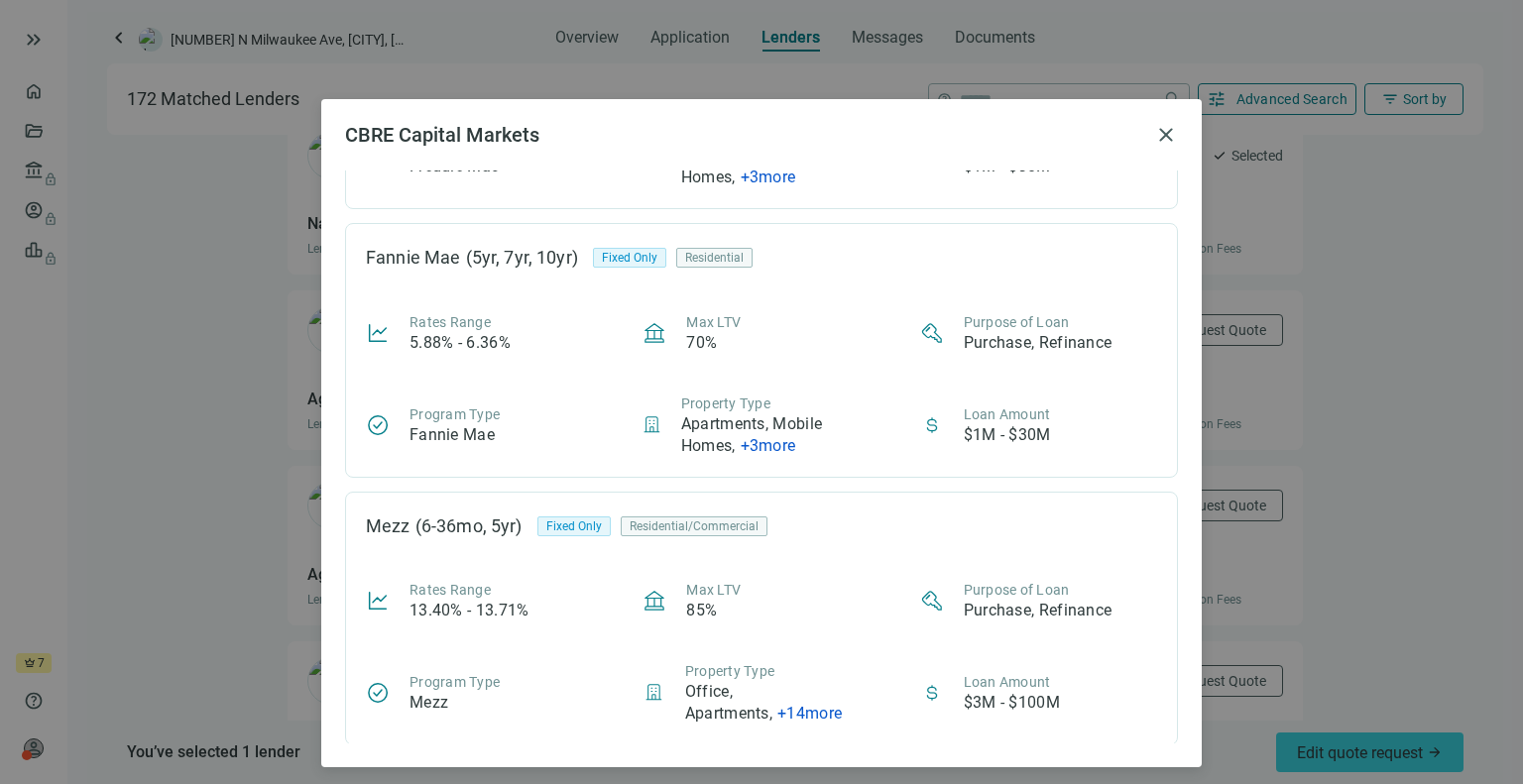 click on "CBRE Capital Markets close Freddie Mac (5yr, 7yr, 10yr) Fixed Only Residential Rates Range 5.94% - 6.37% Max LTV 70% Purpose of Loan Purchase, Refinance Program Type Freddie Mac Property Type Apartments, Mobile Homes , + 3  more Loan Amount $1M - $30M Fannie Mae (5yr, 7yr, 10yr) Fixed Only Residential Rates Range 5.88% - 6.36% Max LTV 70% Purpose of Loan Purchase, Refinance Program Type Fannie Mae Property Type Apartments, Mobile Homes , + 3  more Loan Amount $1M - $30M Mezz (6-36mo, 5yr) Fixed Only Residential/Commercial Rates Range 13.40% - 13.71% Max LTV 85% Purpose of Loan Purchase, Refinance Program Type Mezz Property Type Office, Apartments , + 14  more Loan Amount $3M - $100M" at bounding box center (762, 392) 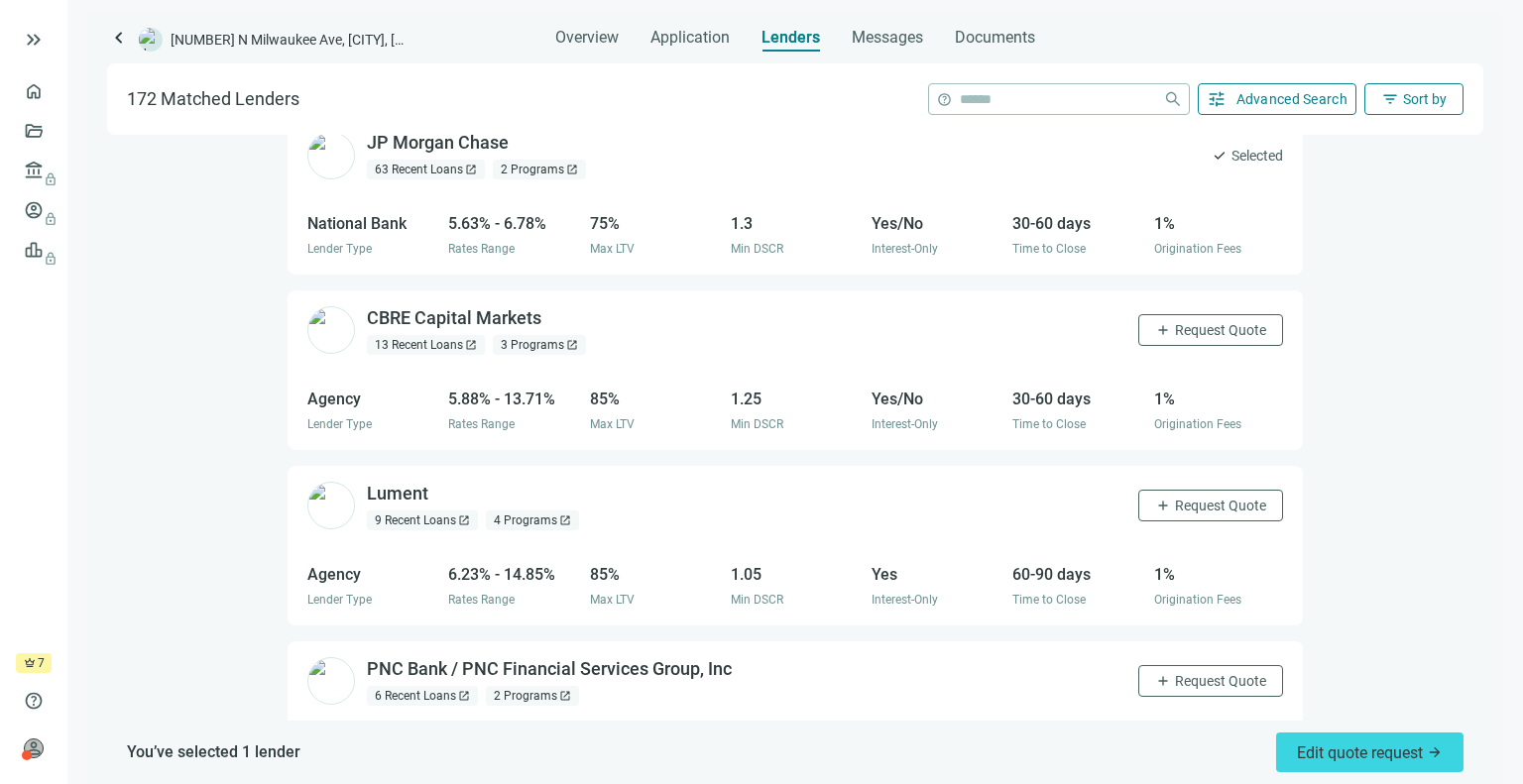 click on "2 Programs open_in_new" at bounding box center [539, 169] 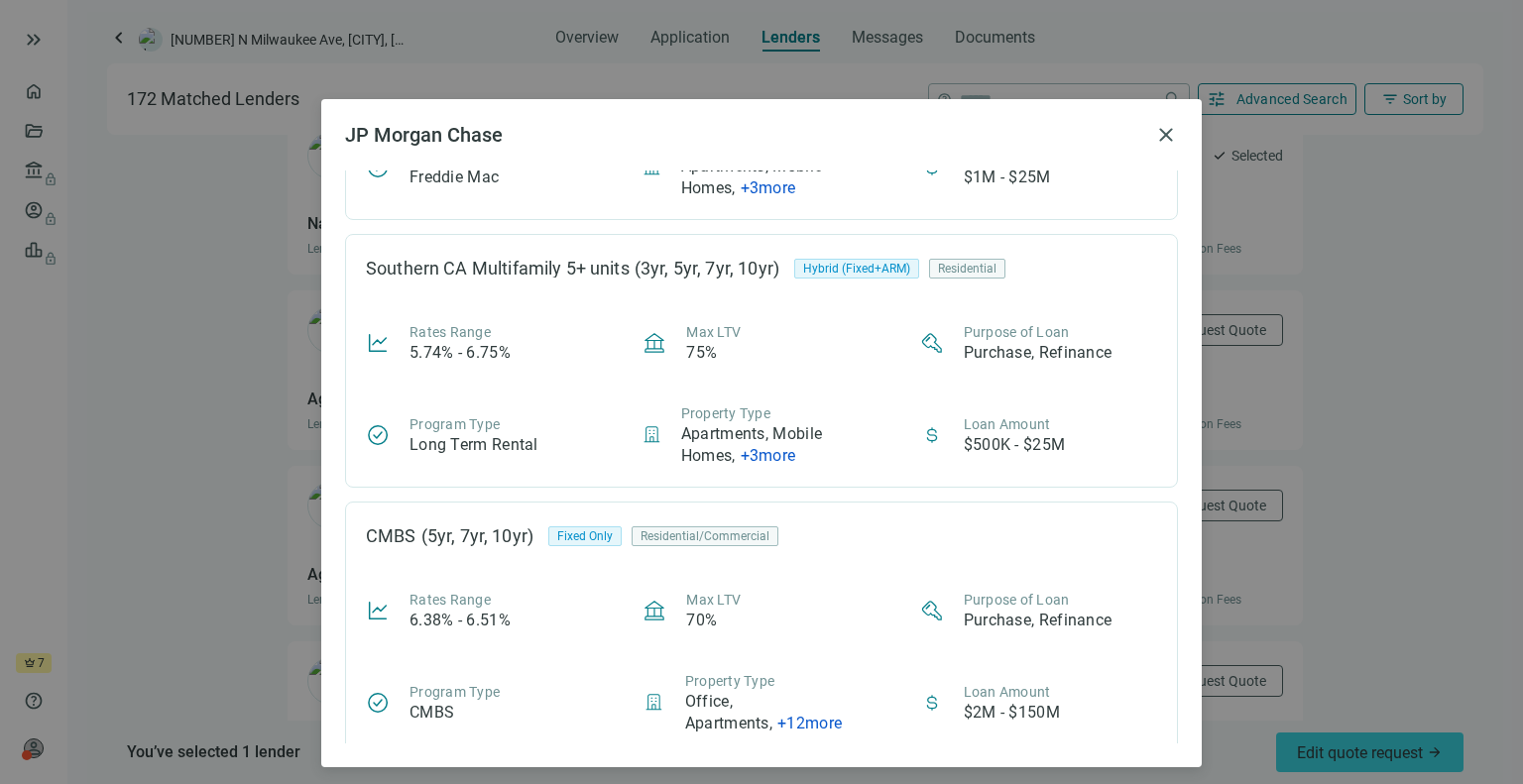 scroll, scrollTop: 483, scrollLeft: 0, axis: vertical 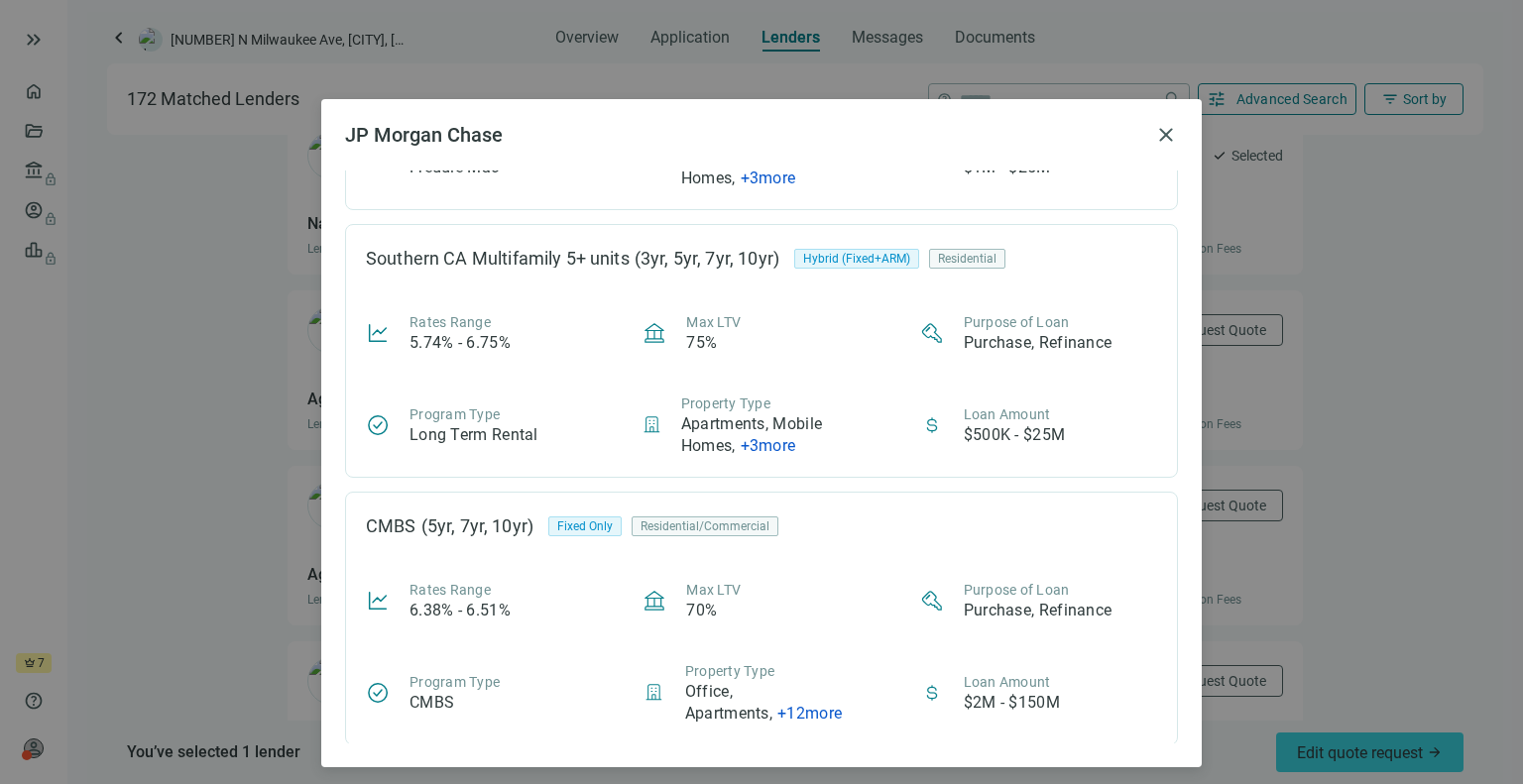 click on "JP Morgan Chase close Fannie Mae (5yr, 7yr, 10yr) Fixed Only Residential Rates Range 5.63% - 5.72% Max LTV 75% Purpose of Loan Purchase, Refinance Program Type Fannie Mae Property Type Apartments, Mobile Homes , + 3  more Loan Amount $1M - $25M Freddie Mac (10yr) Fixed Only Residential Rates Range 5.95% Max LTV 75% Purpose of Loan Purchase, Refinance Program Type Freddie Mac Property Type Apartments, Mobile Homes , + 3  more Loan Amount $1M - $25M Southern CA Multifamily 5+ units (3yr, 5yr, 7yr, 10yr) Hybrid (Fixed+ARM) Residential Rates Range 5.74% - 6.75% Max LTV 75% Purpose of Loan Purchase, Refinance Program Type Long Term Rental Property Type Apartments, Mobile Homes , + 3  more Loan Amount $500K - $25M CMBS (5yr, 7yr, 10yr) Fixed Only Residential/Commercial Rates Range 6.38% - 6.51% Max LTV 70% Purpose of Loan Purchase, Refinance Program Type CMBS Property Type Office, Apartments , + 12  more Loan Amount $2M - $150M" at bounding box center (762, 392) 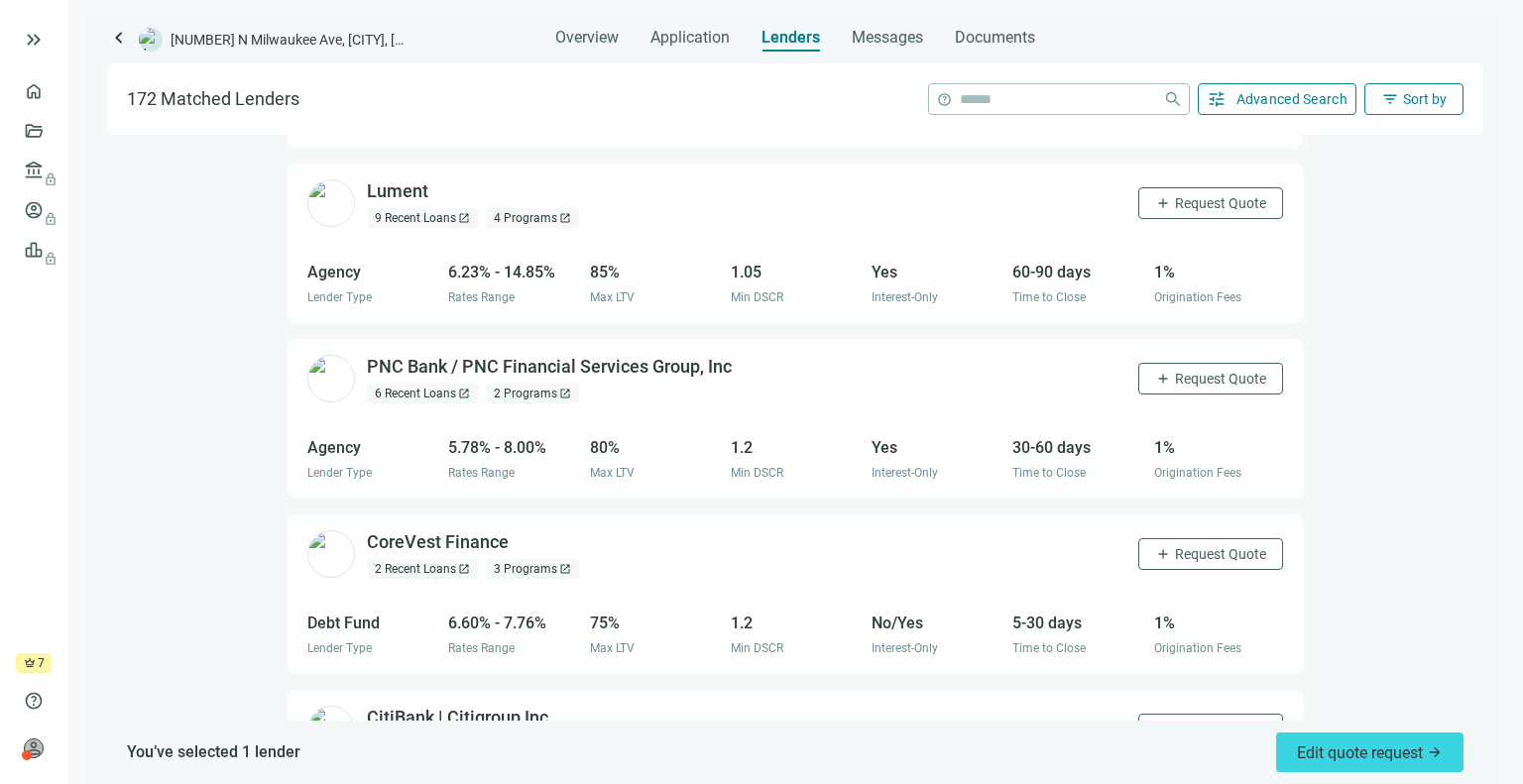 scroll, scrollTop: 462, scrollLeft: 0, axis: vertical 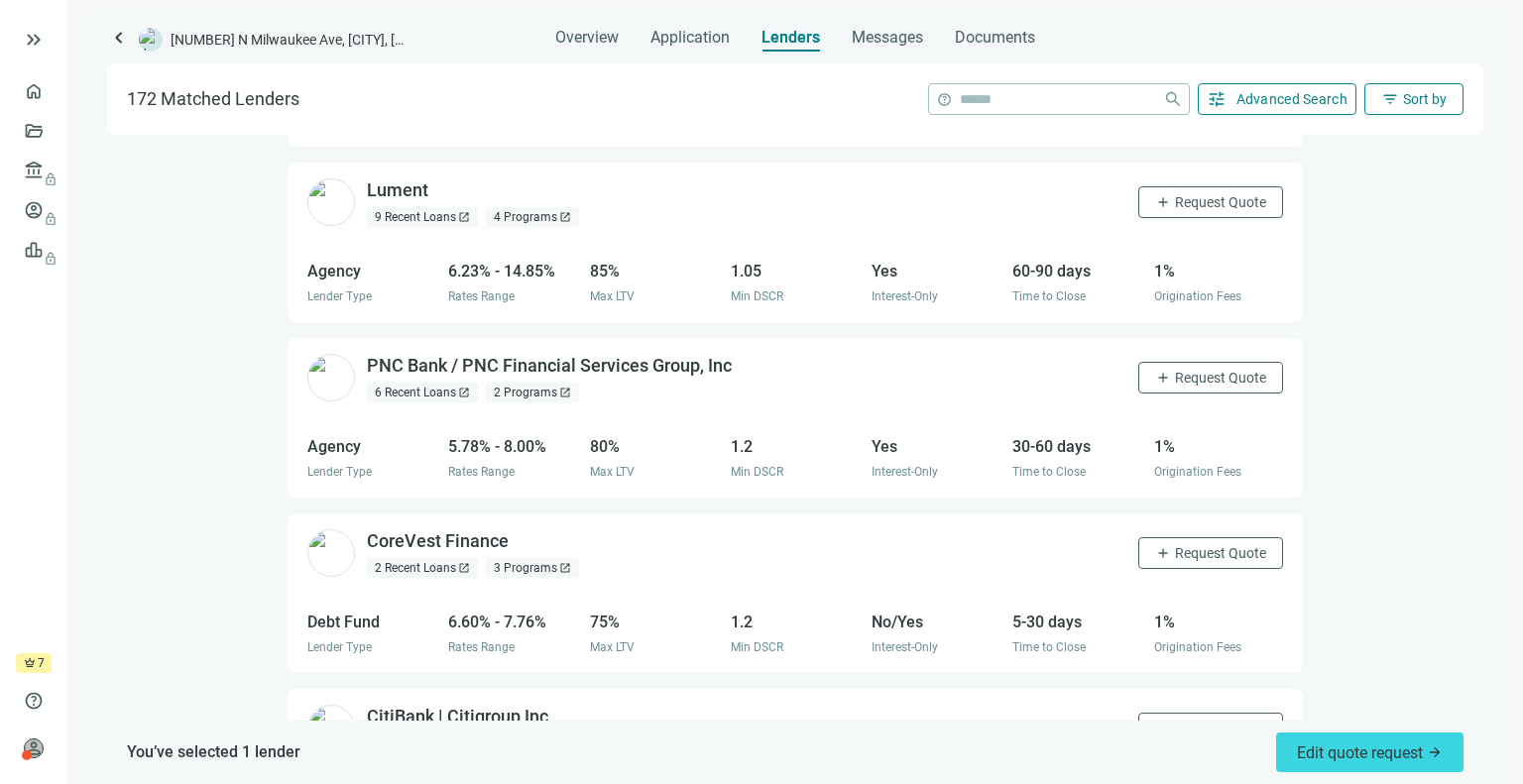 click on "4 Programs open_in_new" at bounding box center [532, 217] 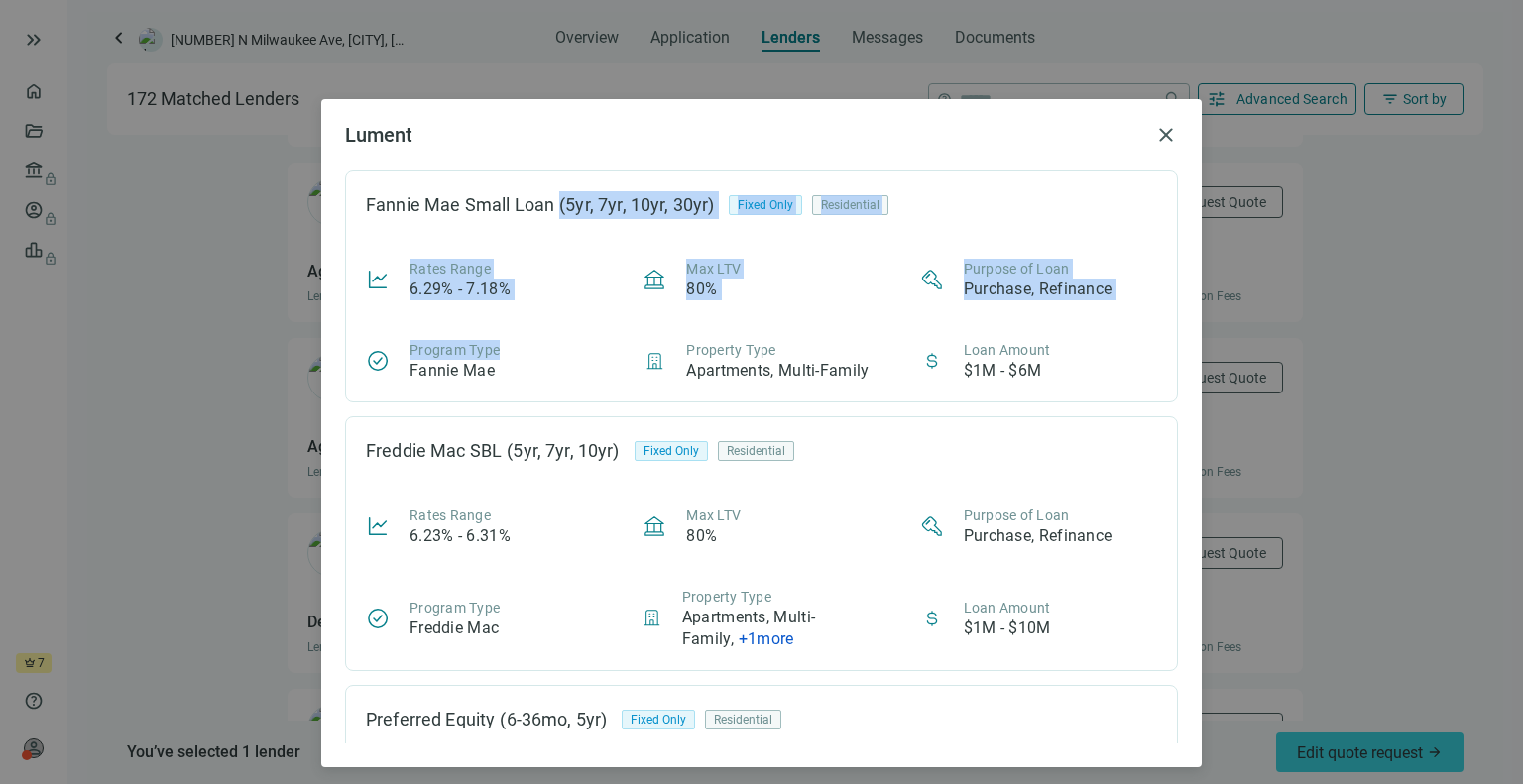 drag, startPoint x: 544, startPoint y: 216, endPoint x: 571, endPoint y: 425, distance: 210.7368 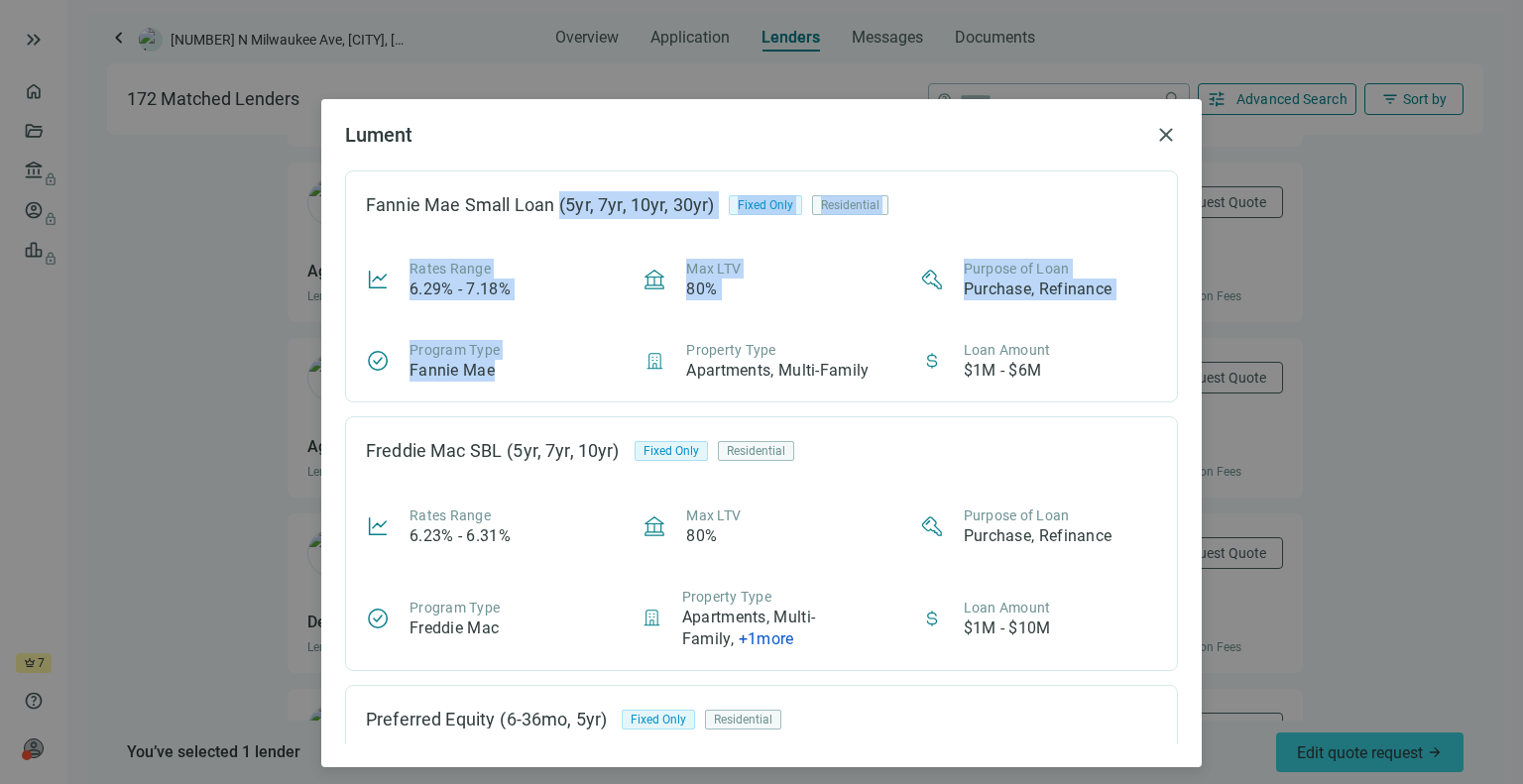 scroll, scrollTop: 483, scrollLeft: 0, axis: vertical 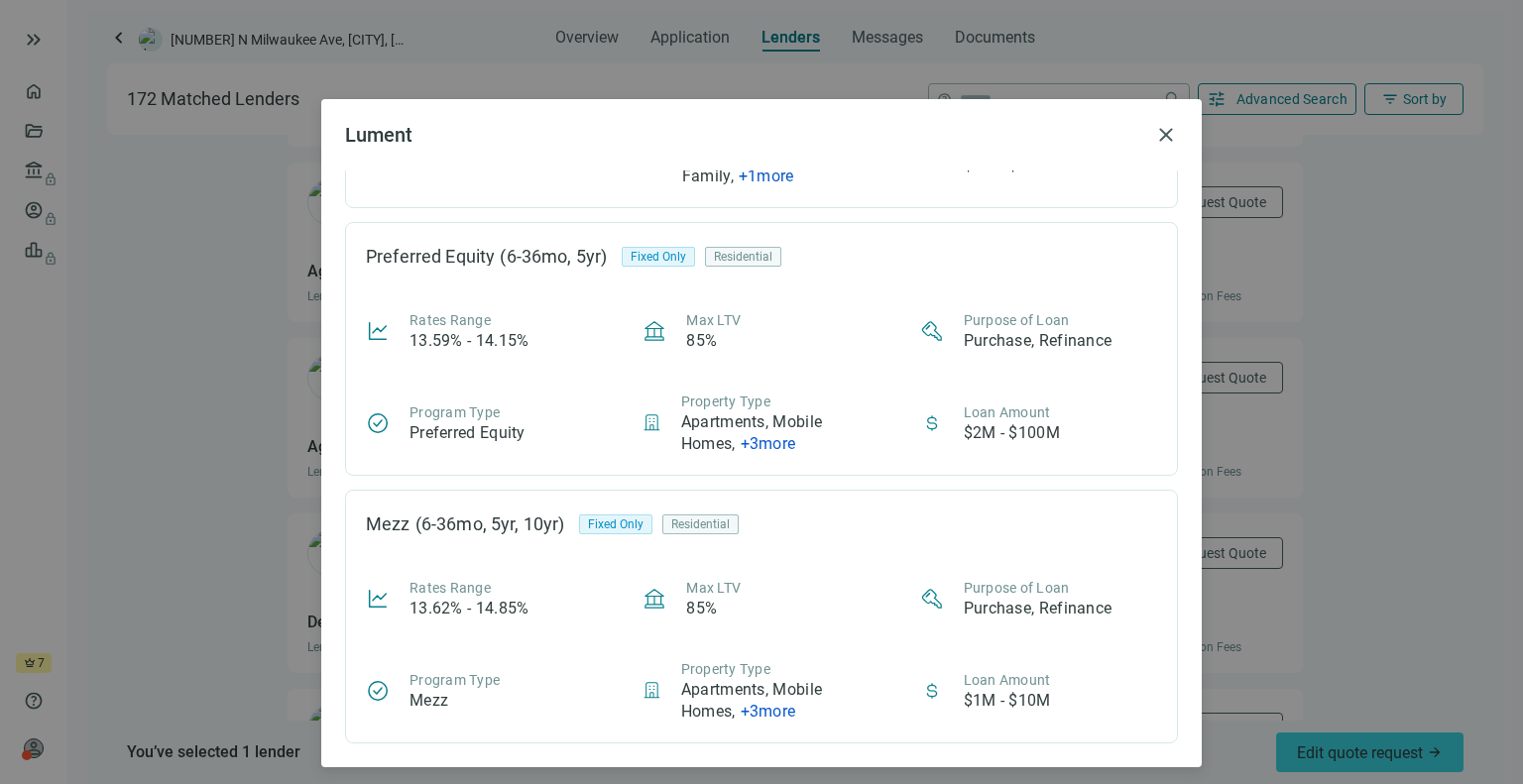 click on "Fannie Mae Small Loan (5yr, 7yr, 10yr, 30yr) Fixed Only Residential Rates Range 6.29% - 7.18% Max LTV 80% Purpose of Loan Purchase, Refinance Program Type Fannie Mae Property Type Apartments, Multi-Family Loan Amount $1M - $6M Freddie Mac SBL (5yr, 7yr, 10yr) Fixed Only Residential Rates Range 6.23% - 6.31% Max LTV 80% Purpose of Loan Purchase, Refinance Program Type Freddie Mac Property Type Apartments, Multi-Family , + 1  more Loan Amount $1M - $10M Preferred Equity (6-36mo, 5yr) Fixed Only Residential Rates Range 13.59% - 14.15% Max LTV 85% Purpose of Loan Purchase, Refinance Program Type Preferred Equity Property Type Apartments, Mobile Homes , + 3  more Loan Amount $2M - $100M Mezz (6-36mo, 5yr, 10yr) Fixed Only Residential Rates Range 13.62% - 14.85% Max LTV 85% Purpose of Loan Purchase, Refinance Program Type Mezz Property Type Apartments, Mobile Homes , + 3  more Loan Amount $1M - $10M" at bounding box center [762, 457] 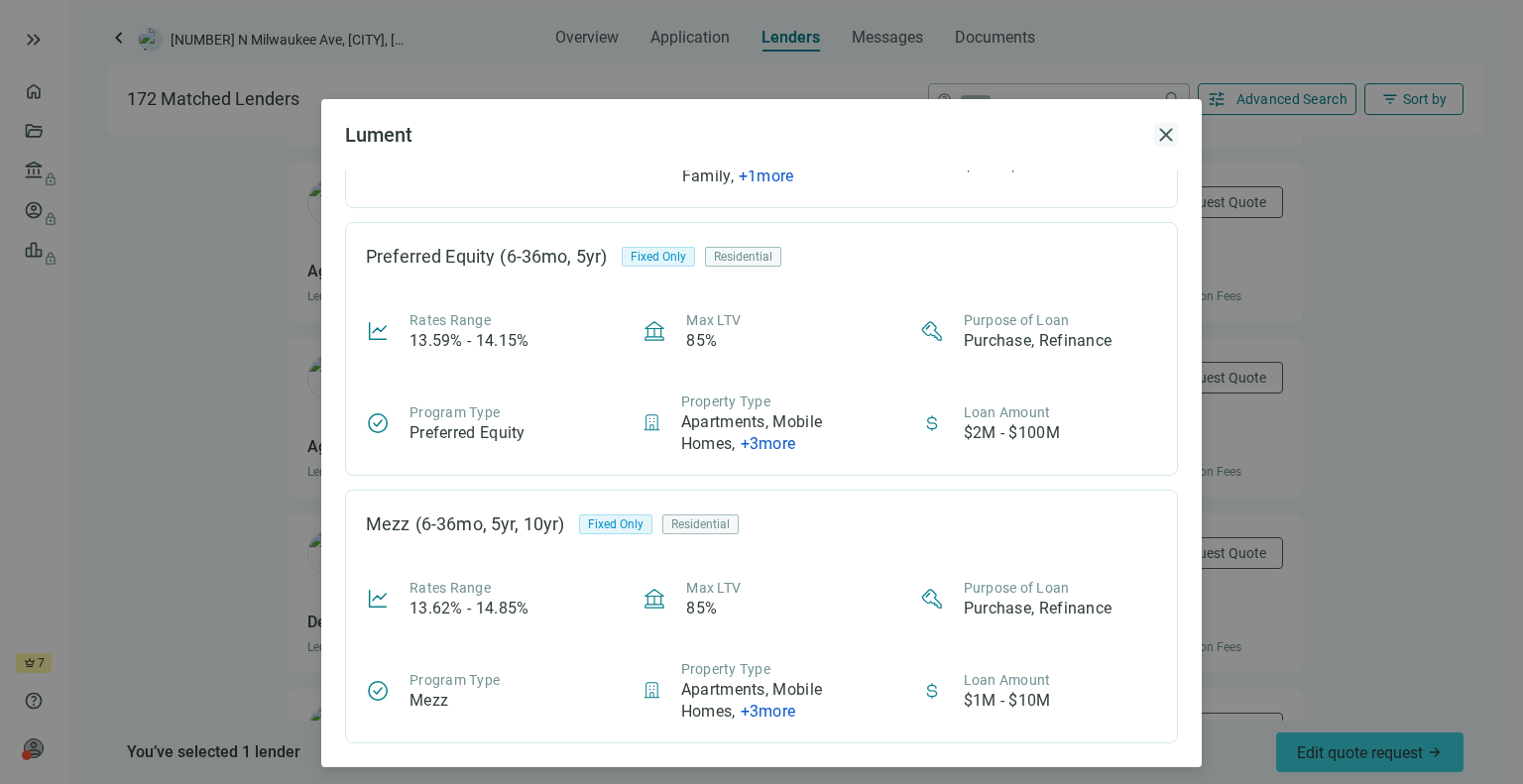 click on "close" at bounding box center [1166, 135] 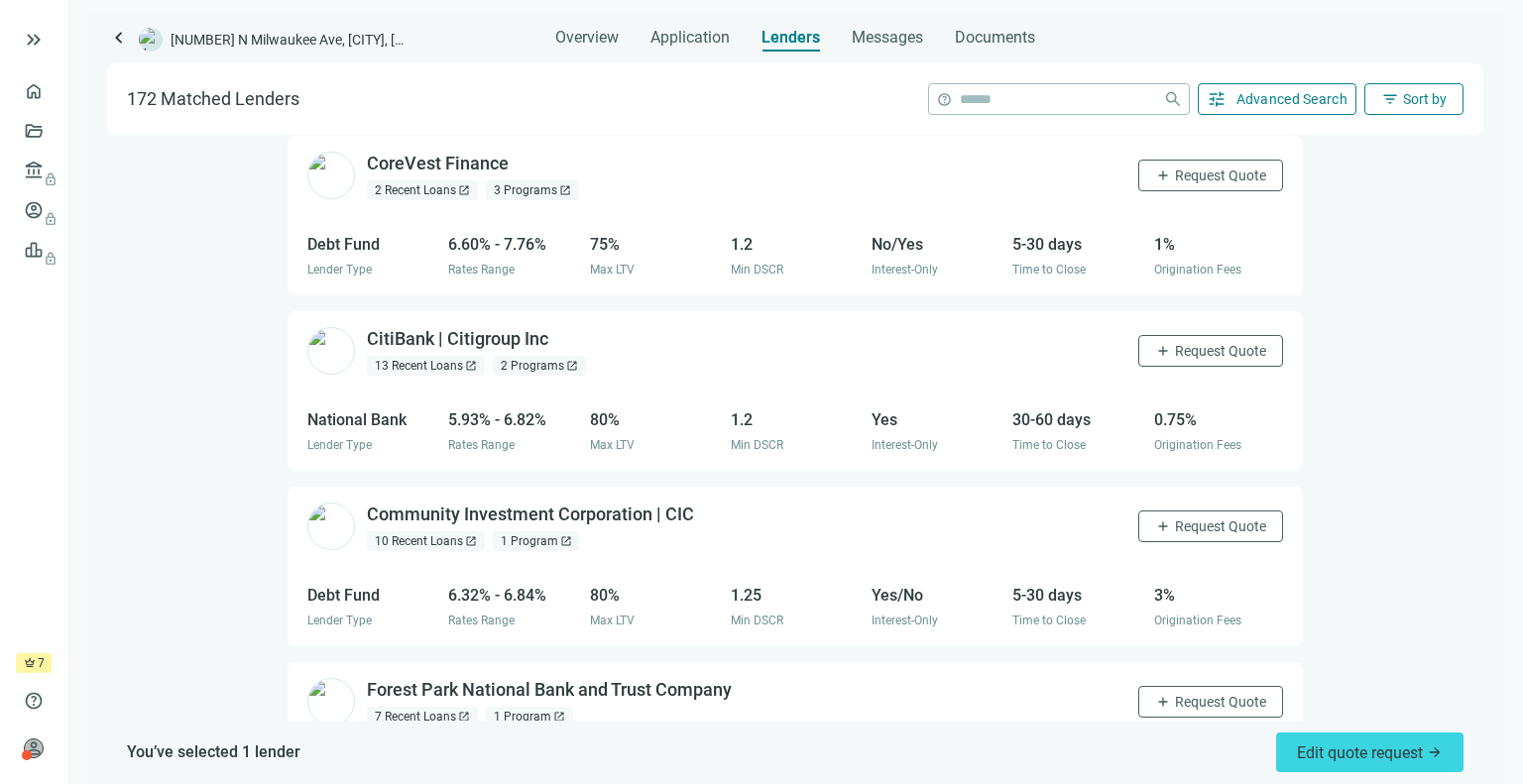 scroll, scrollTop: 852, scrollLeft: 0, axis: vertical 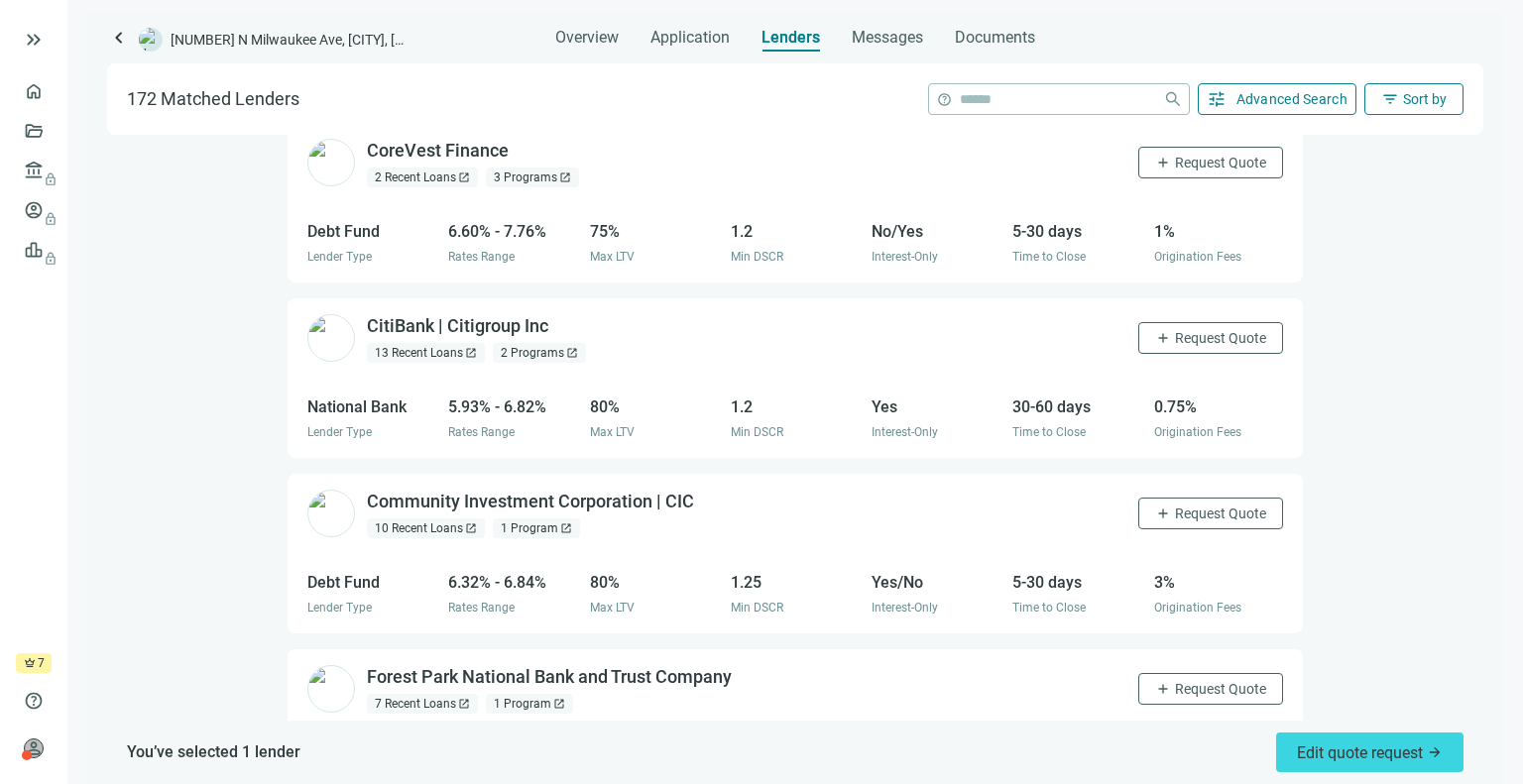 click on "2 Programs open_in_new" at bounding box center (539, 353) 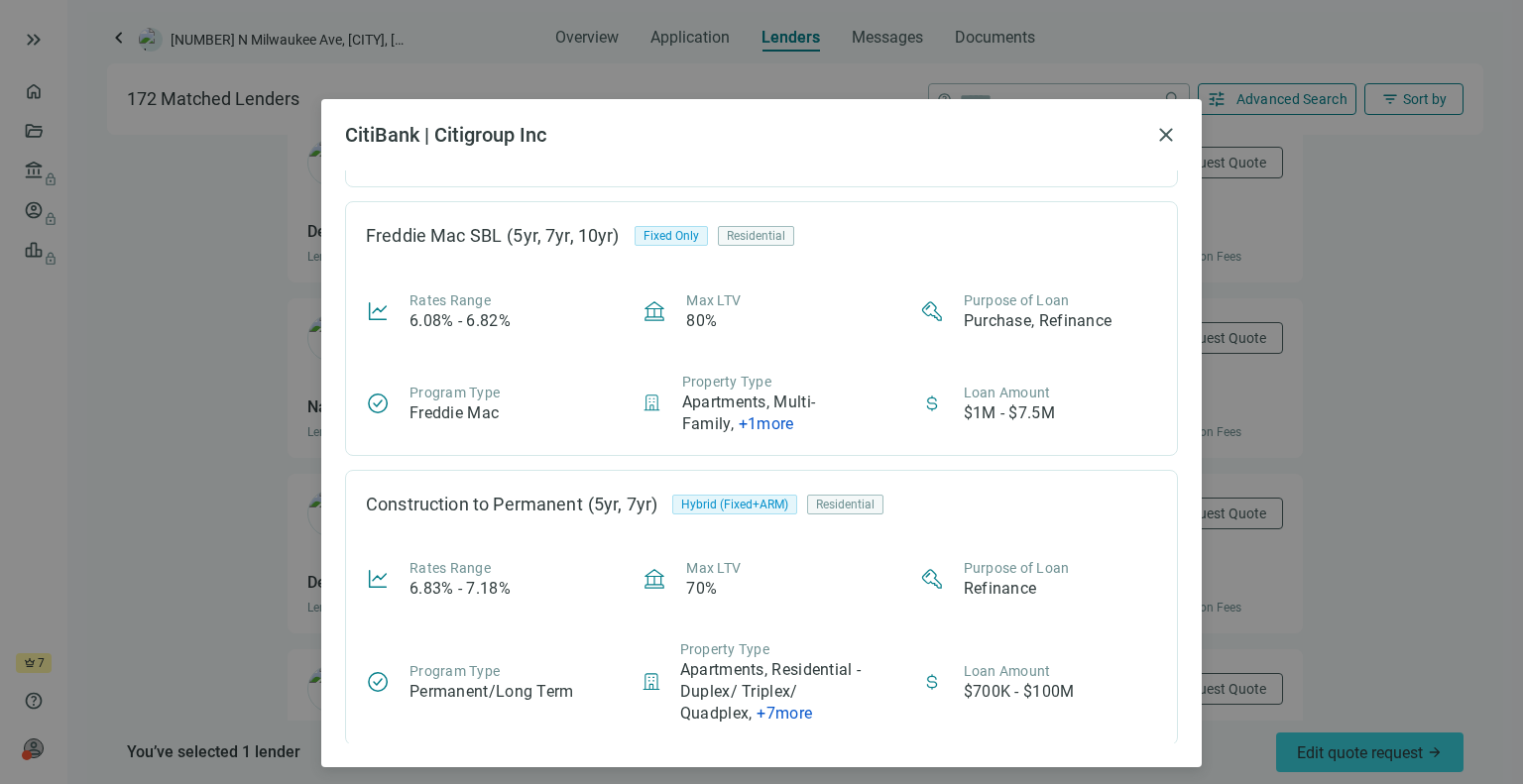 scroll, scrollTop: 237, scrollLeft: 0, axis: vertical 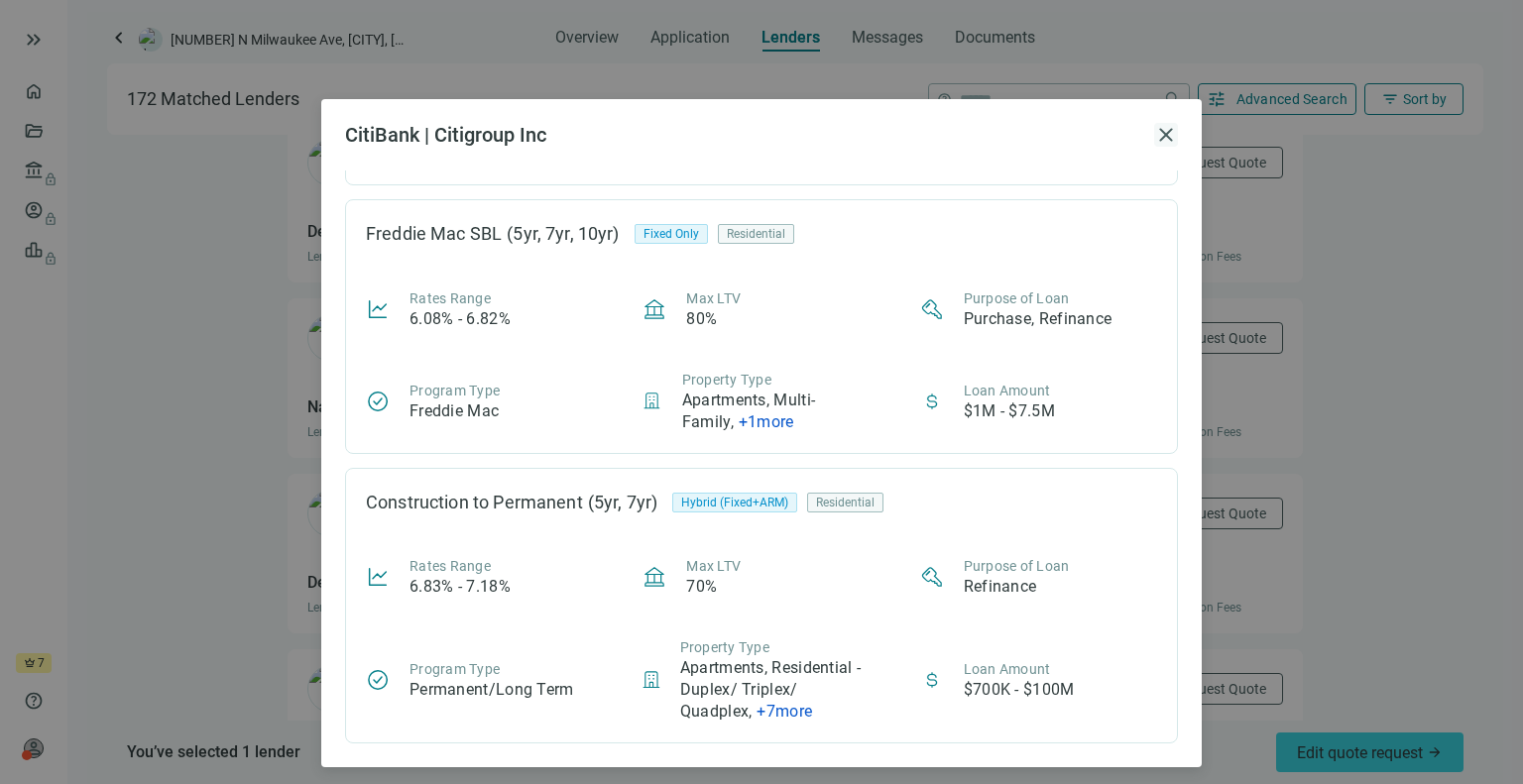 click on "close" at bounding box center (1166, 135) 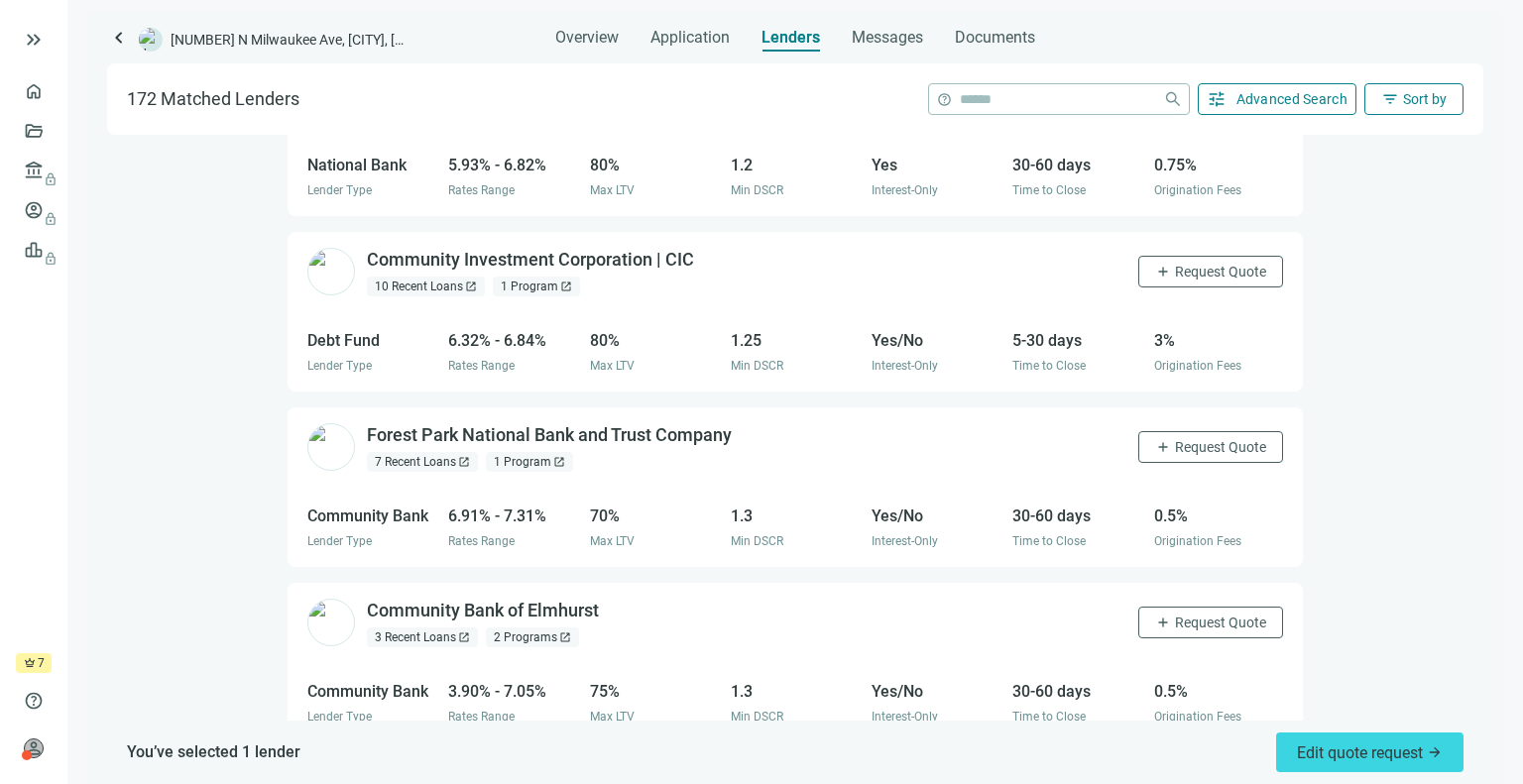 scroll, scrollTop: 1282, scrollLeft: 0, axis: vertical 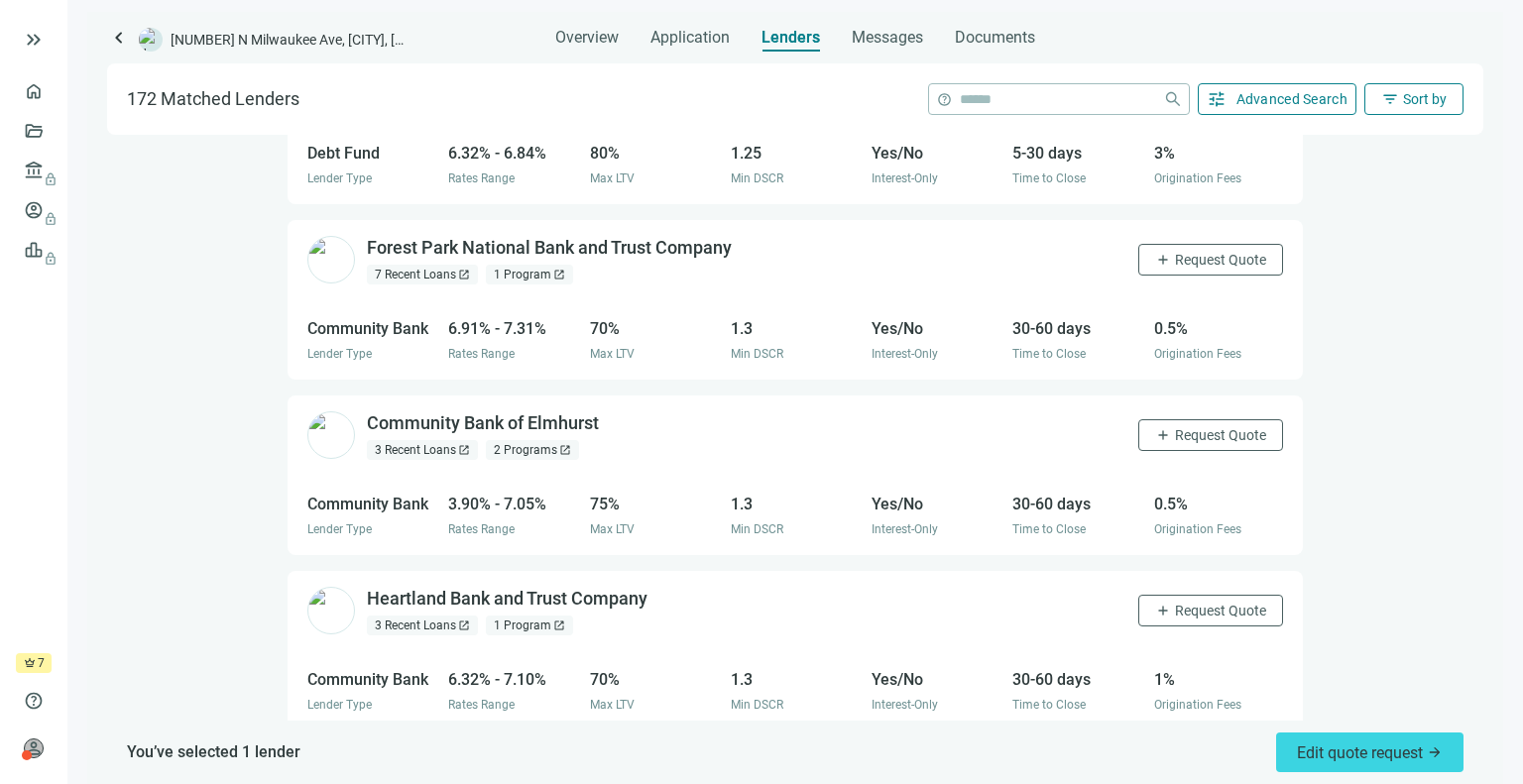 click on "1 Program open_in_new" at bounding box center [529, 275] 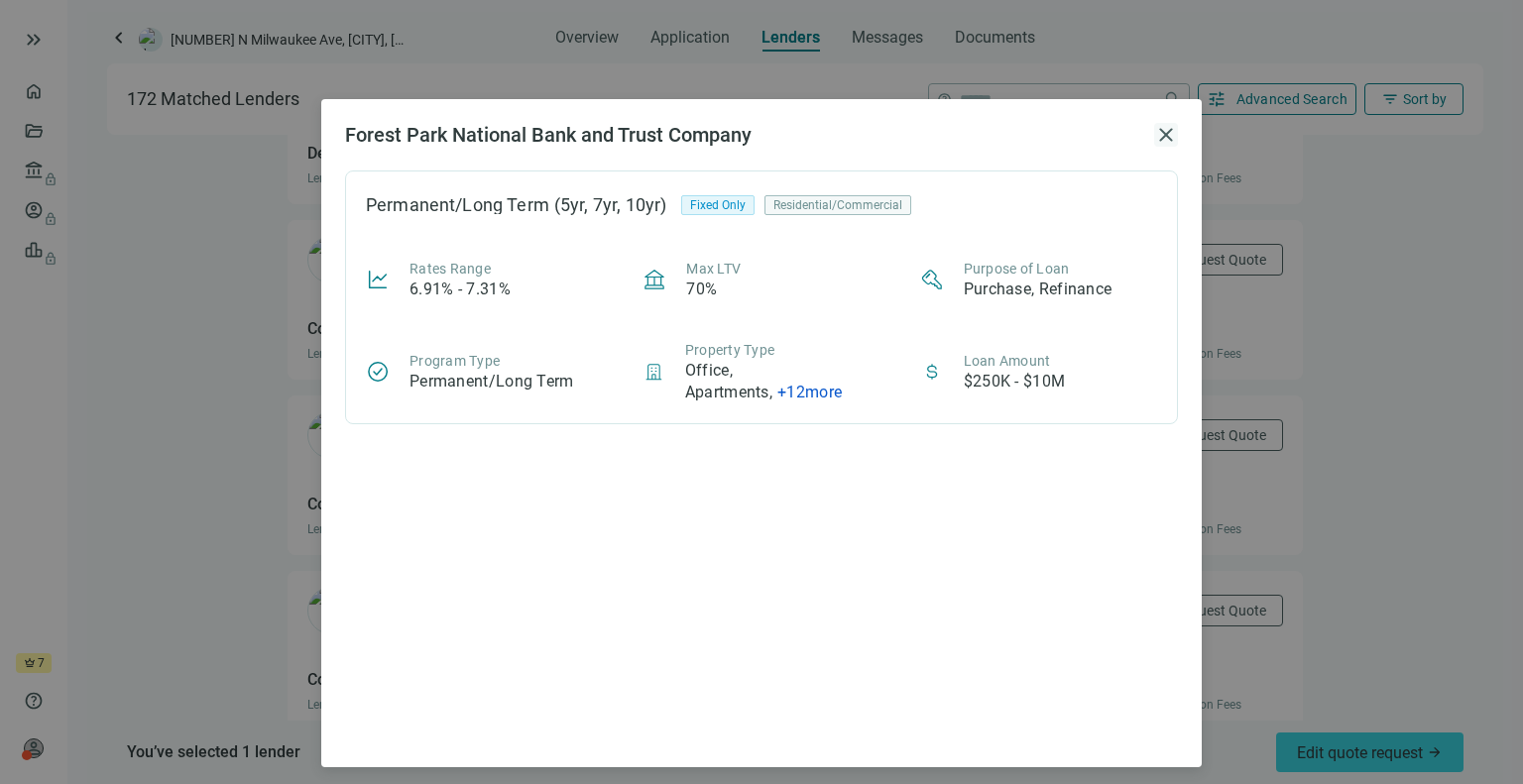 click on "close" at bounding box center [1166, 135] 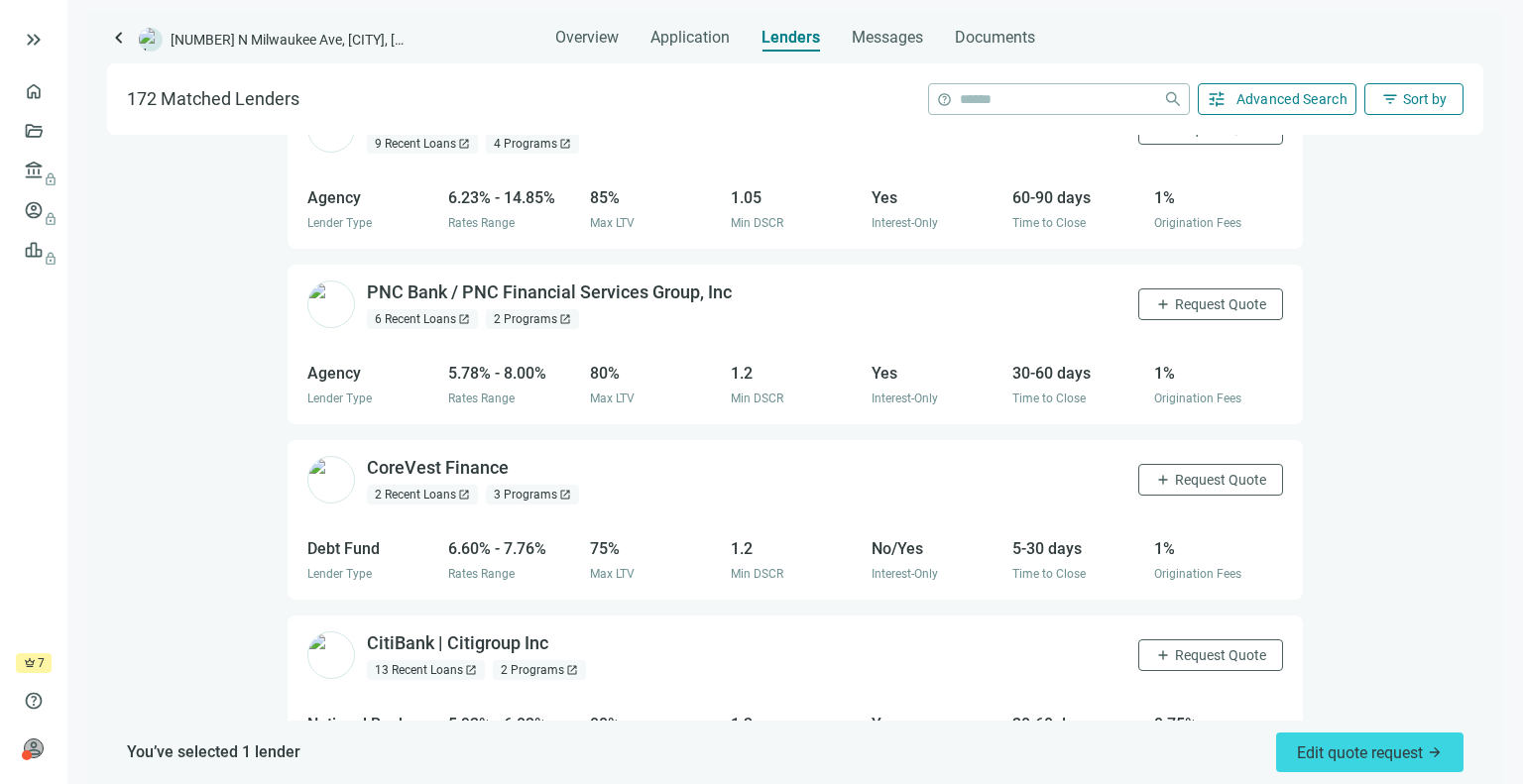 scroll, scrollTop: 0, scrollLeft: 0, axis: both 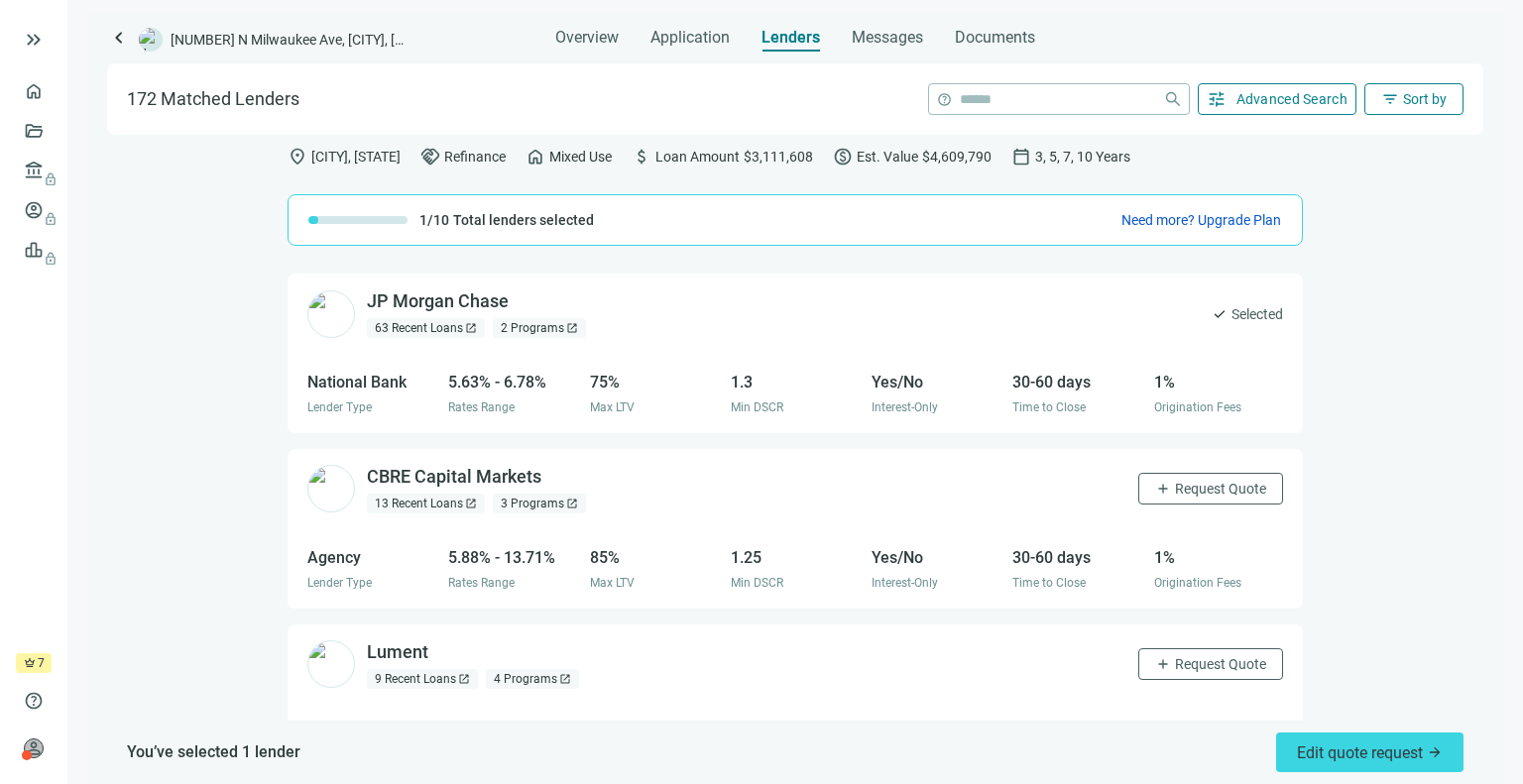 click on "Advanced Search" at bounding box center [1292, 99] 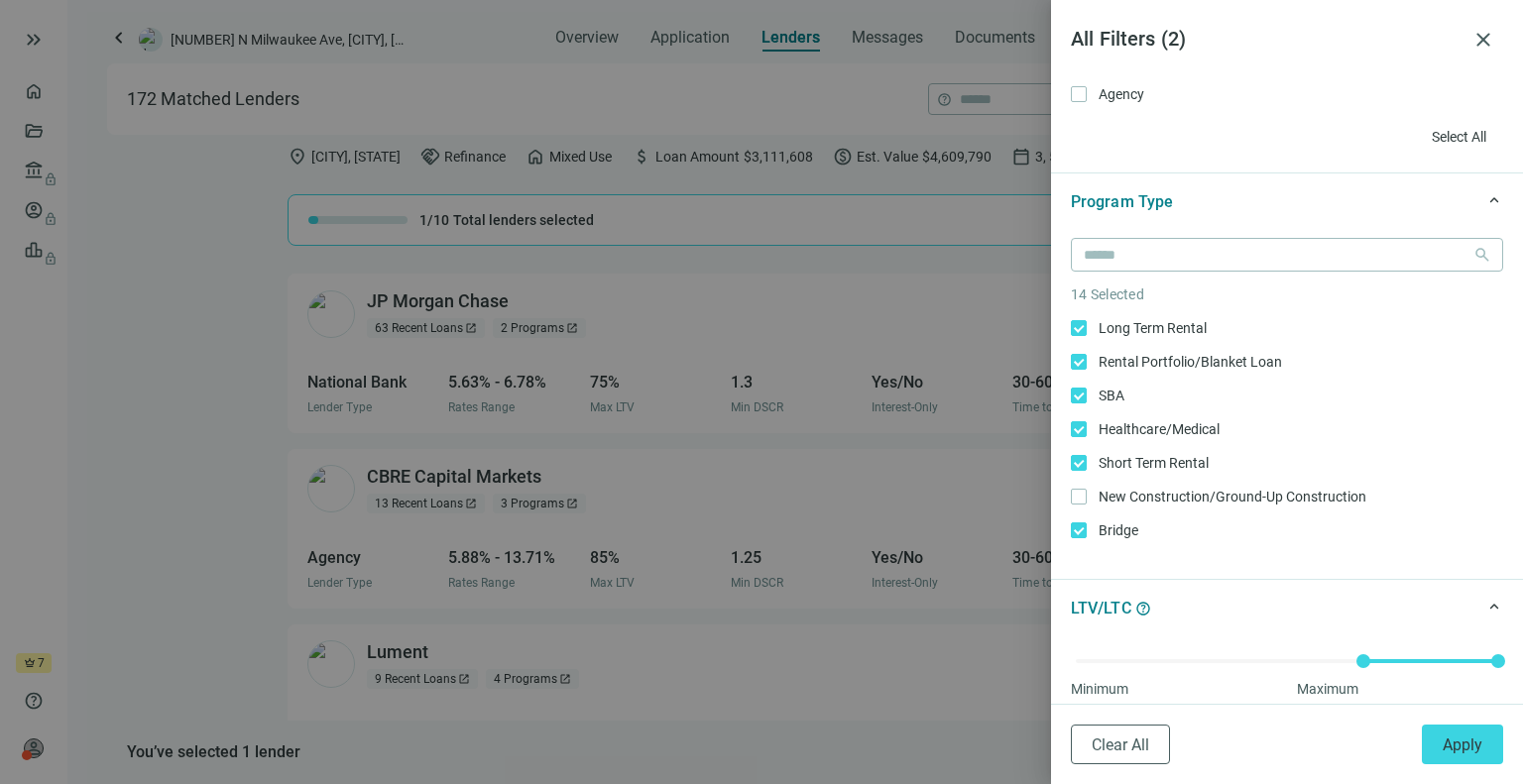 scroll, scrollTop: 366, scrollLeft: 0, axis: vertical 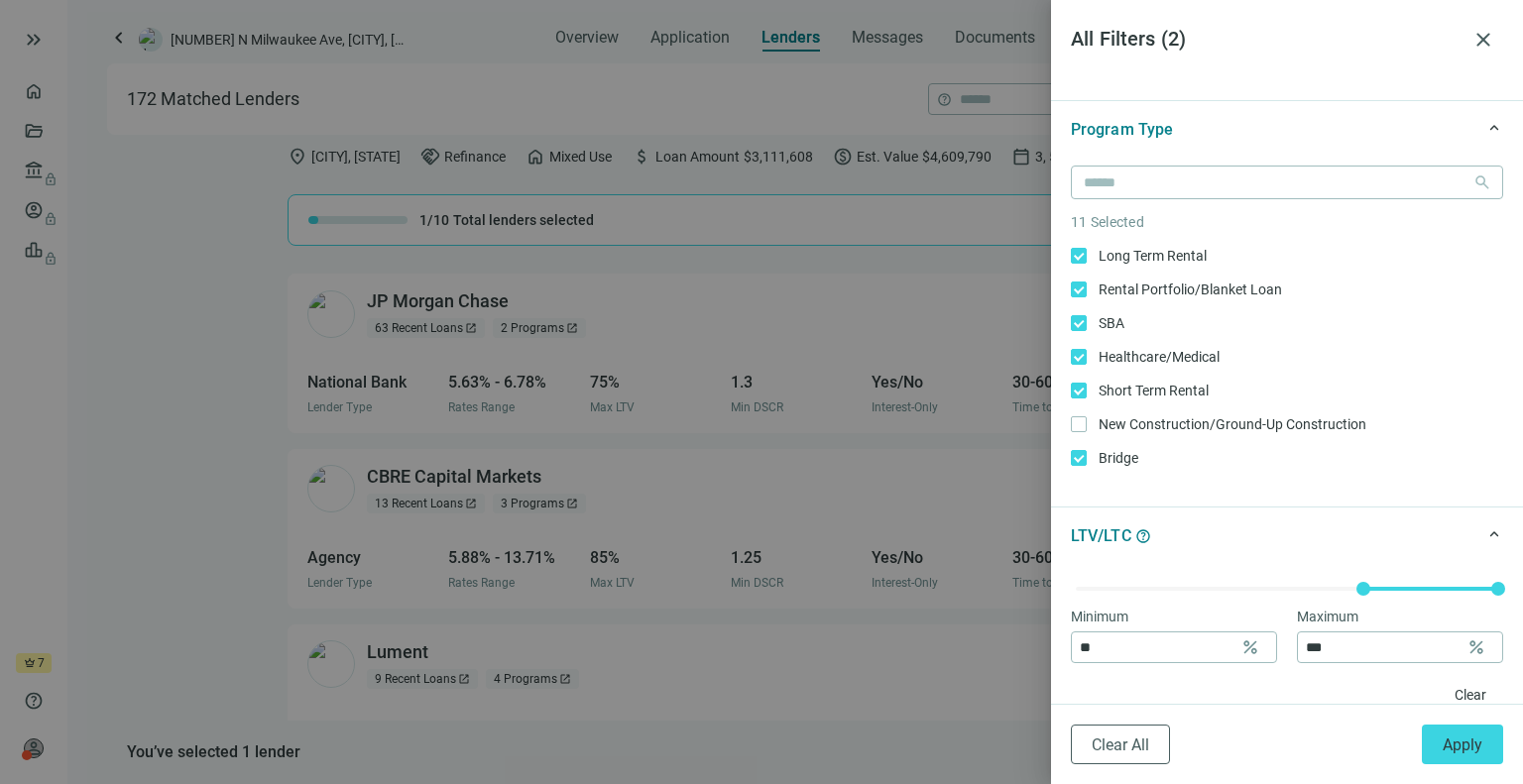 click on "keyboard_arrow_up" at bounding box center [1488, 128] 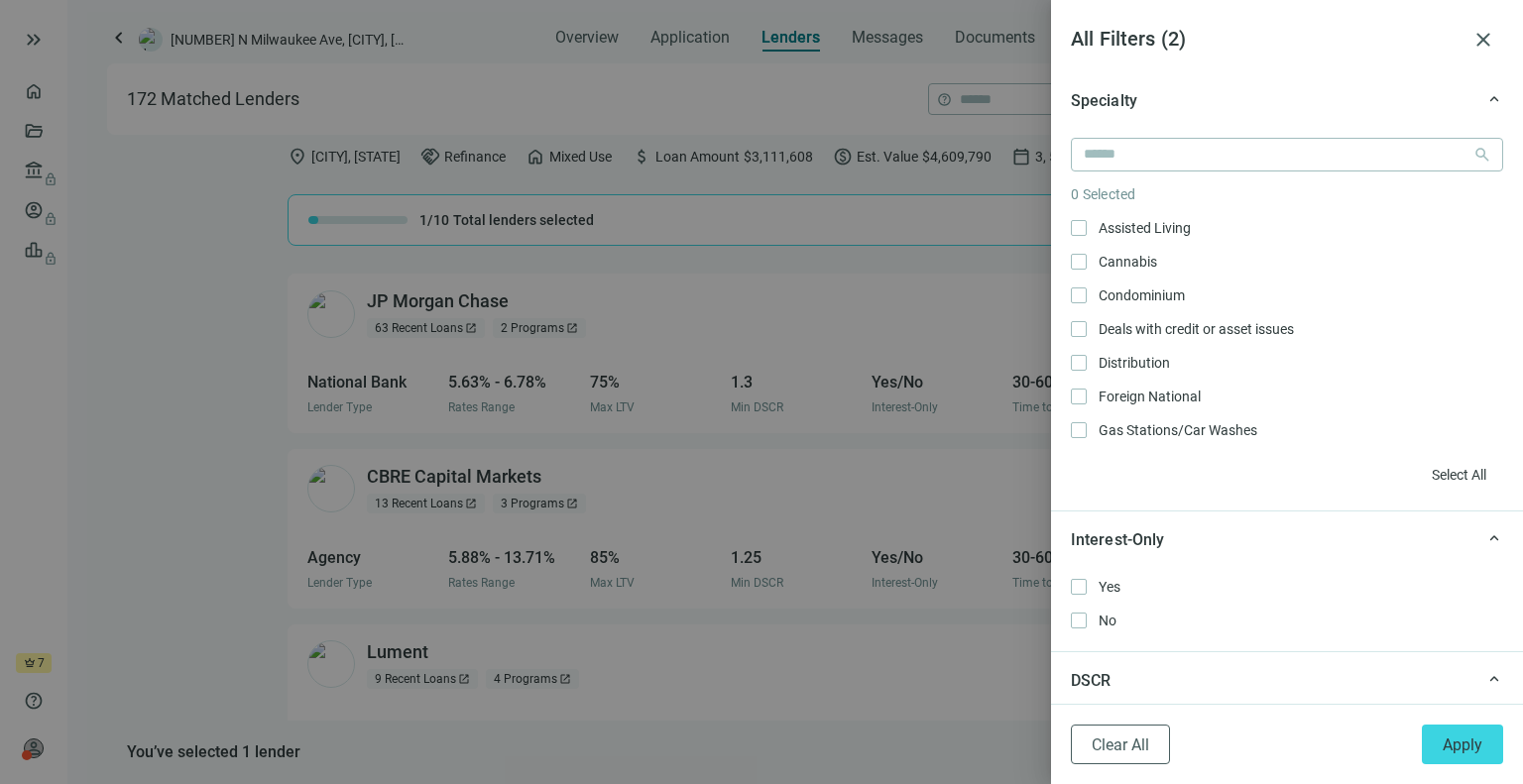 scroll, scrollTop: 683, scrollLeft: 0, axis: vertical 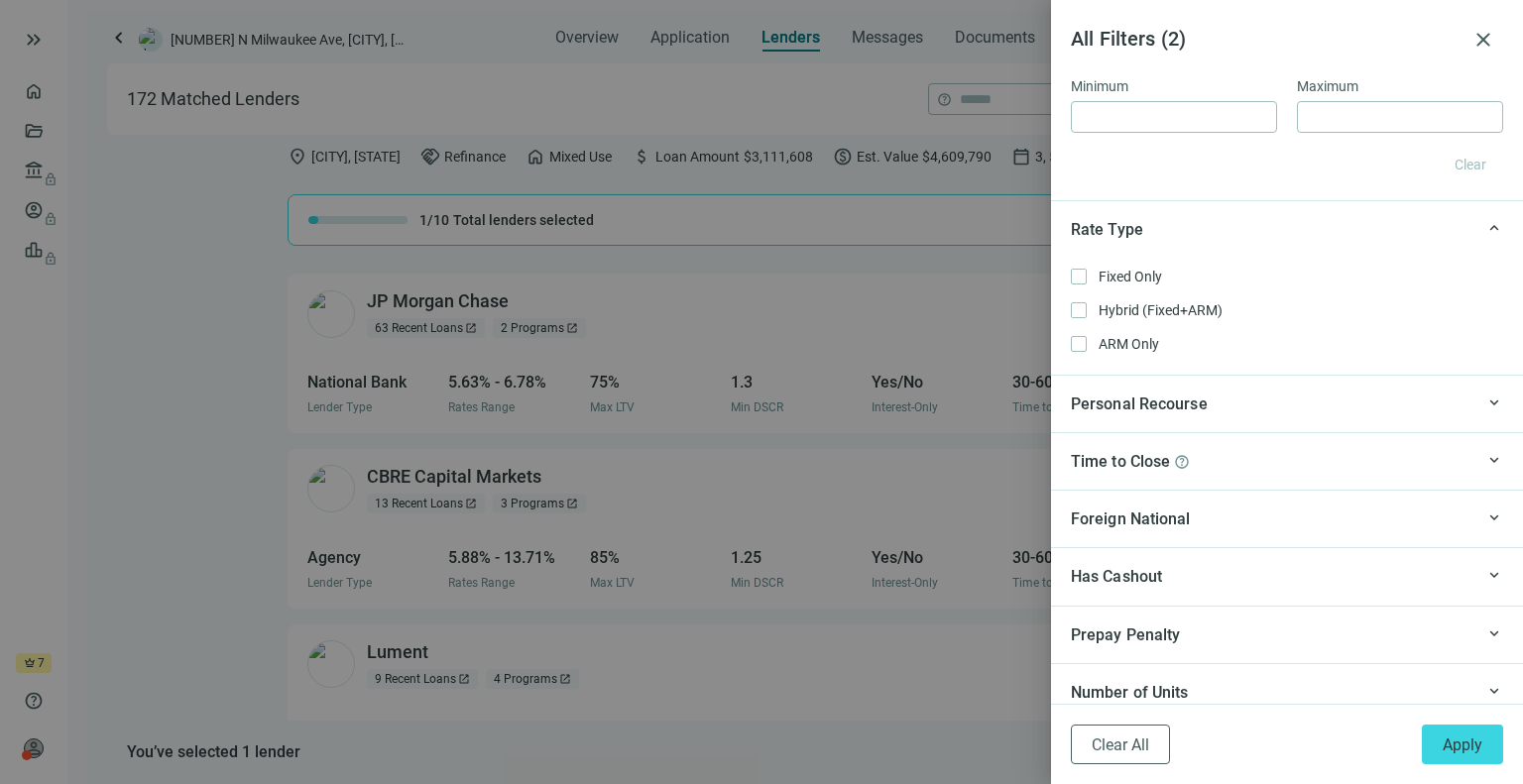 click on "Personal Recourse" at bounding box center (1139, 403) 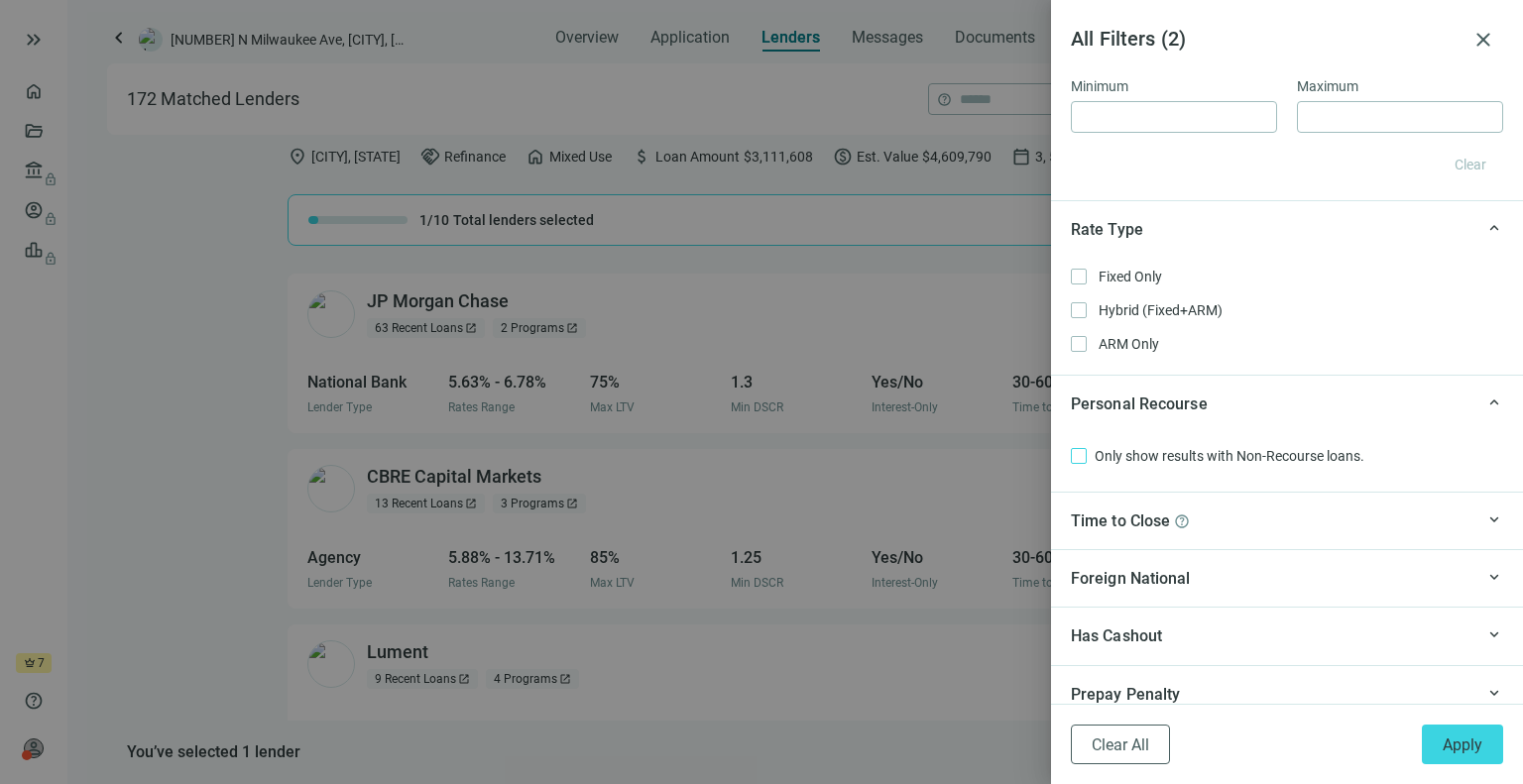 click on "Only show results with Non-Recourse loans." at bounding box center [1230, 456] 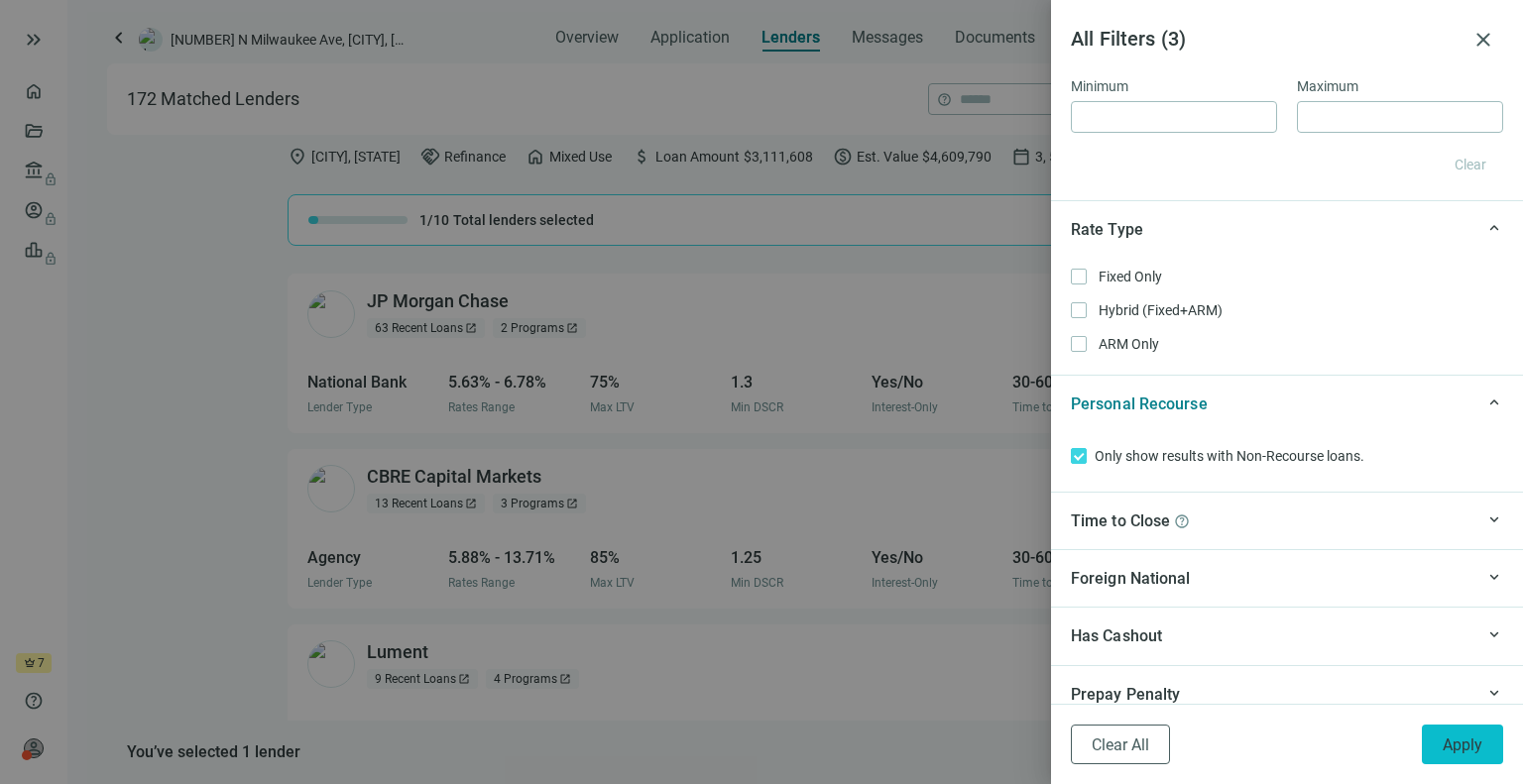 click on "Apply" at bounding box center (1463, 744) 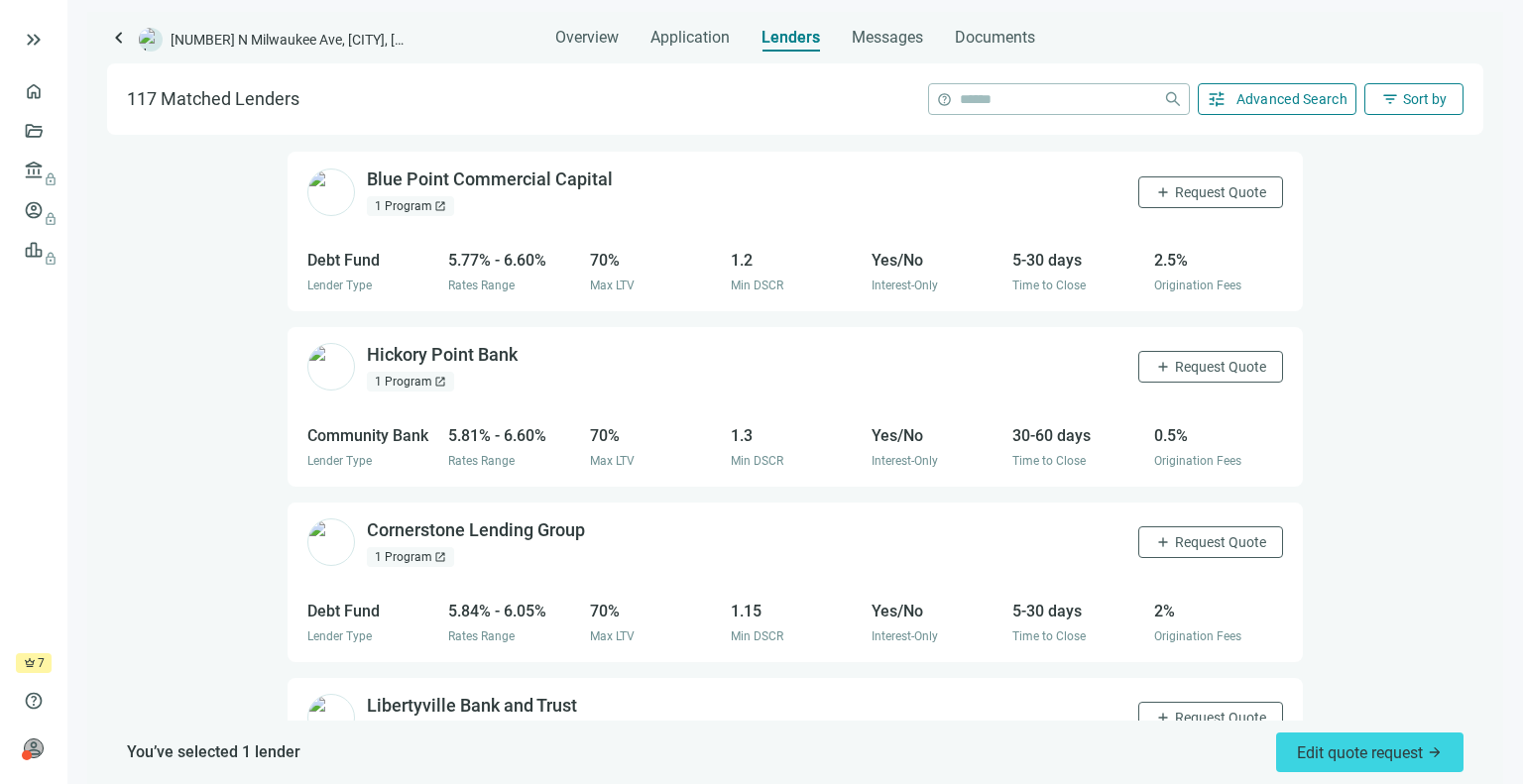 scroll, scrollTop: 153, scrollLeft: 0, axis: vertical 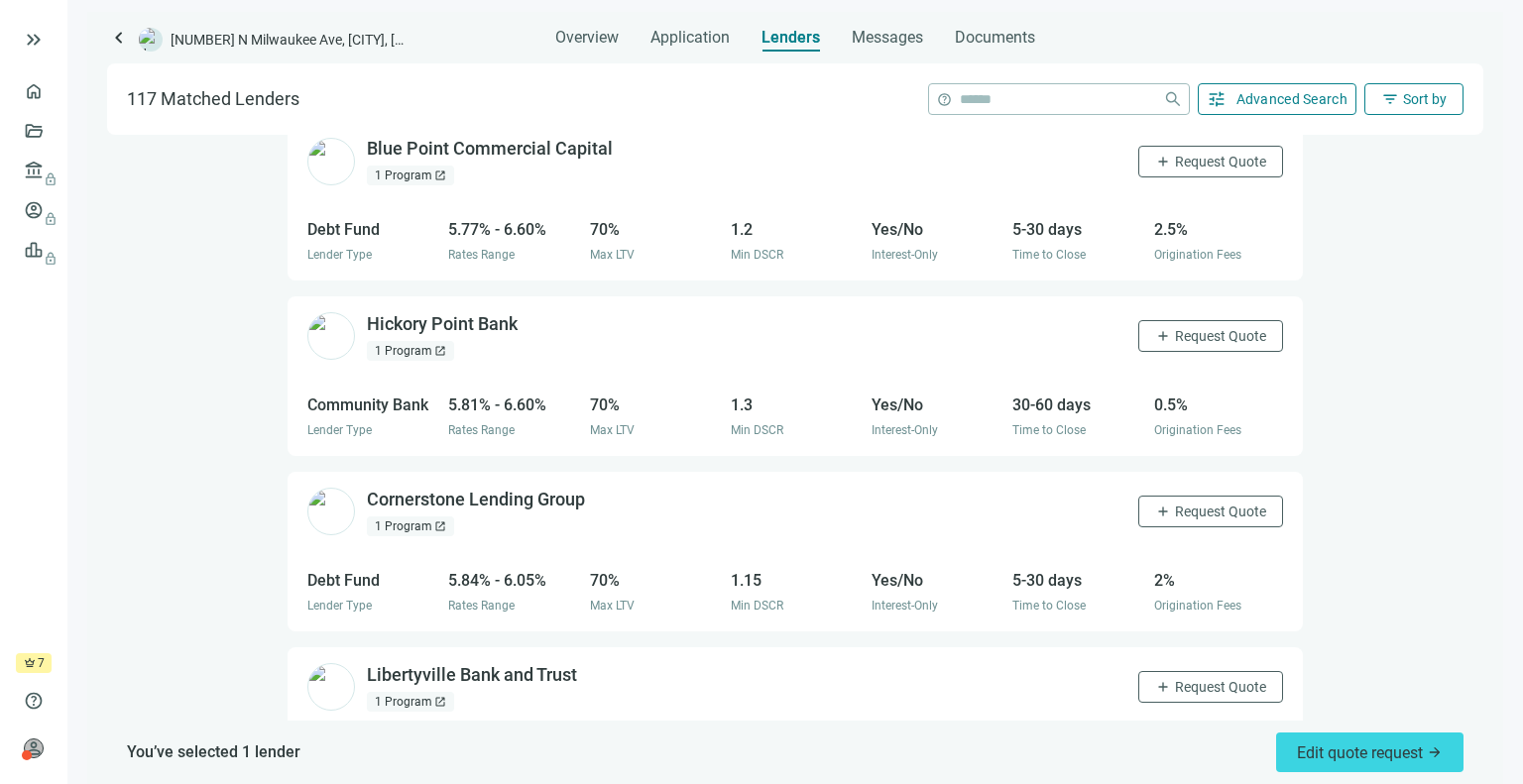 click on "open_in_new" at bounding box center (440, 351) 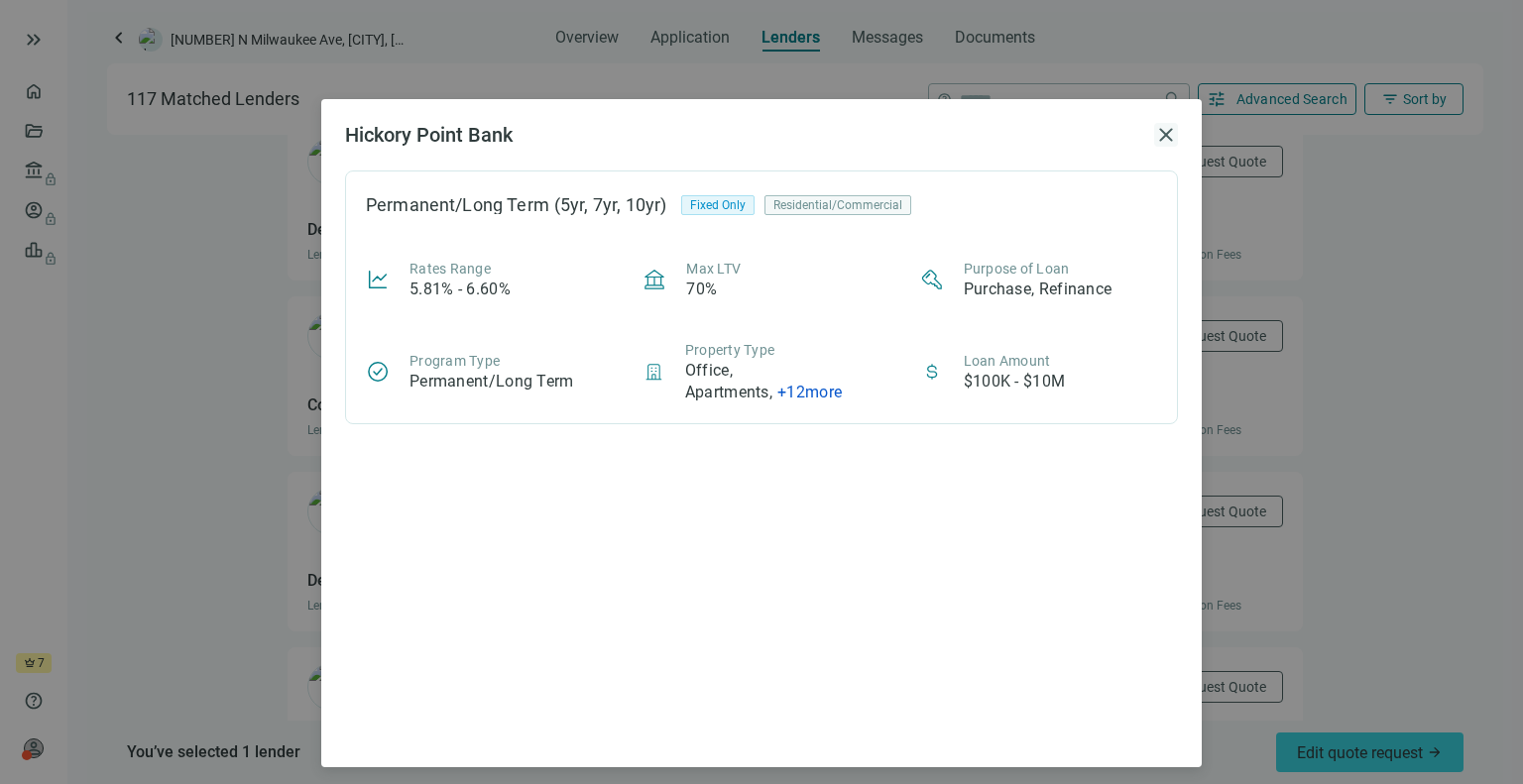 click on "close" at bounding box center (1166, 135) 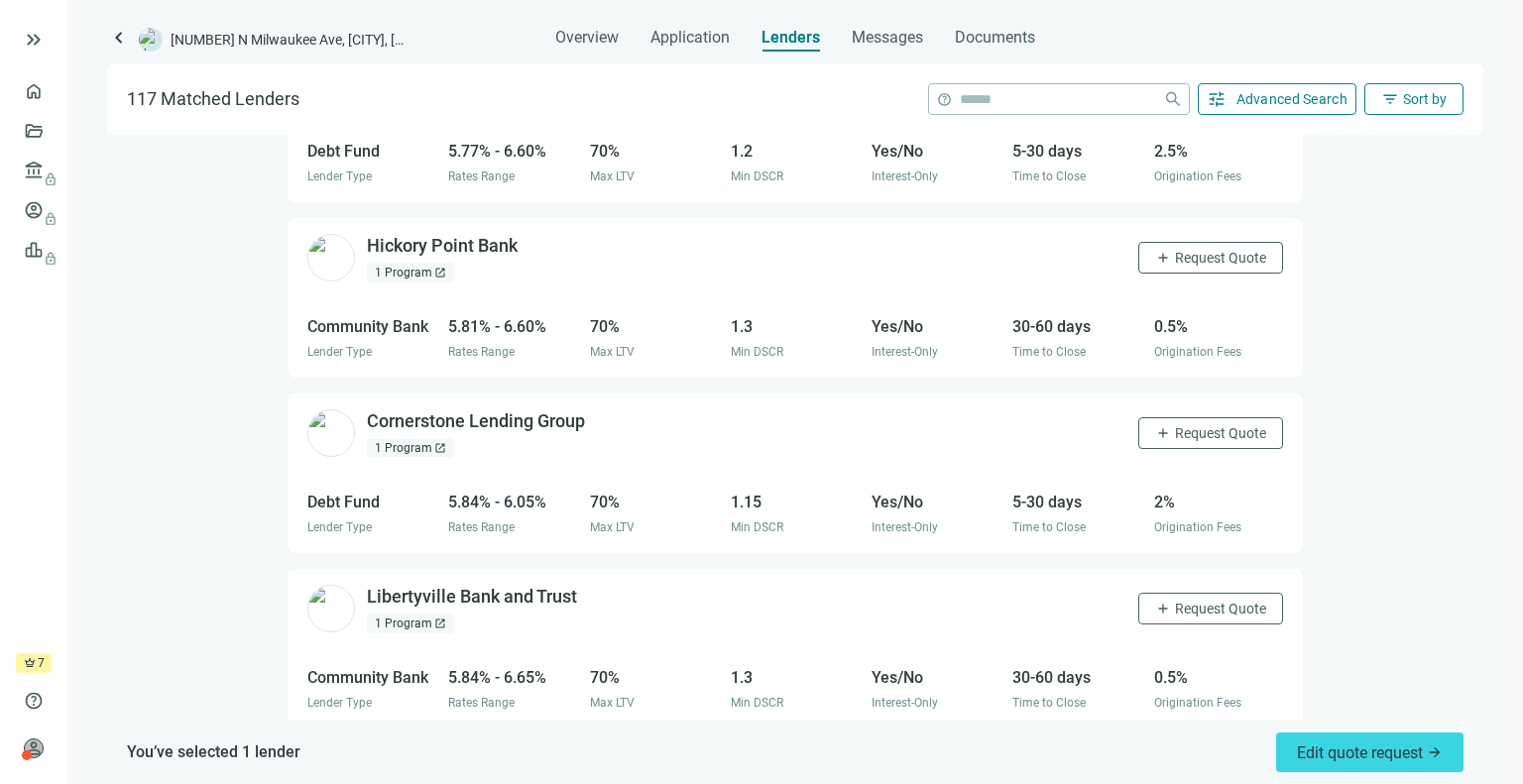 scroll, scrollTop: 286, scrollLeft: 0, axis: vertical 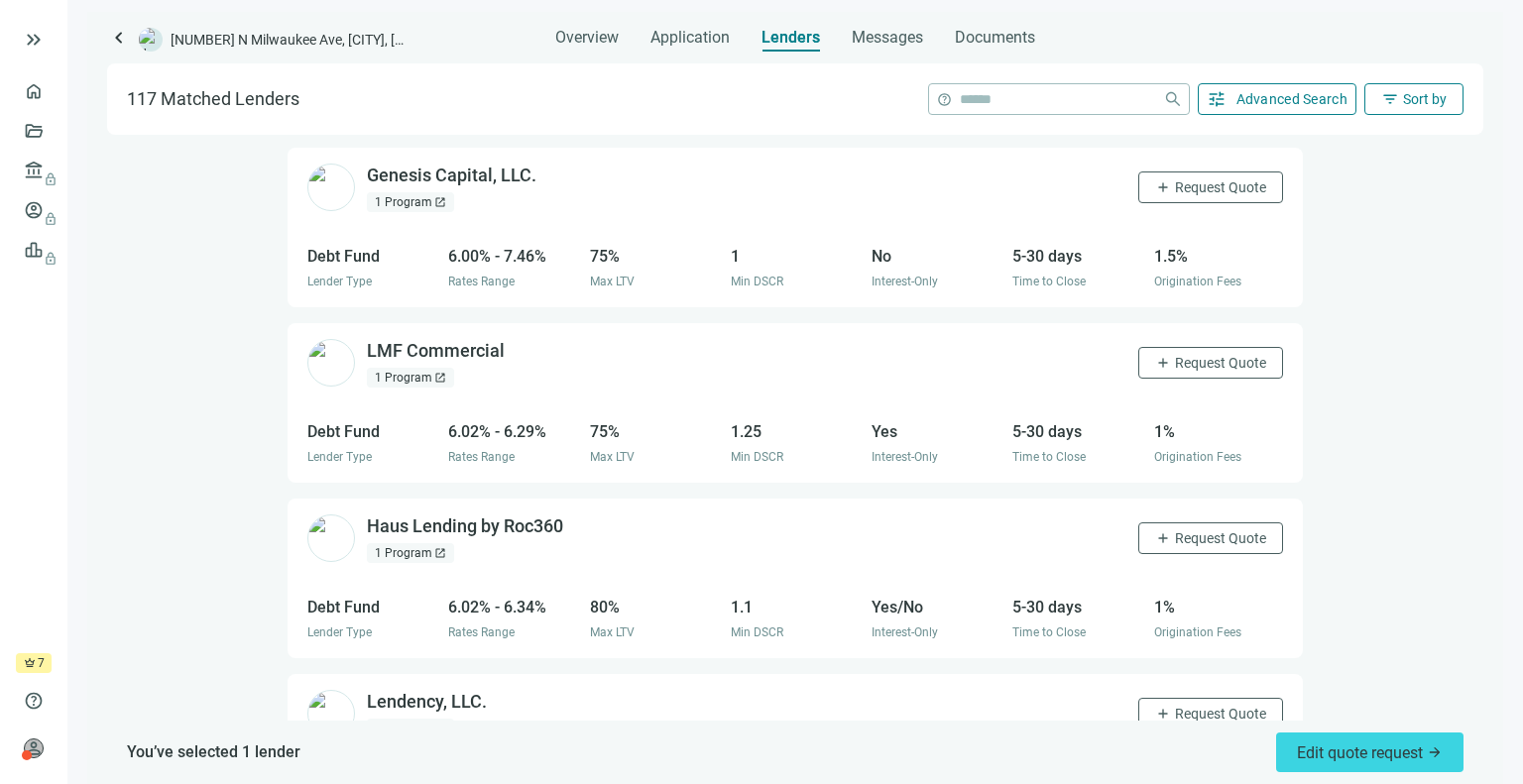 click on "Advanced Search" at bounding box center (1292, 99) 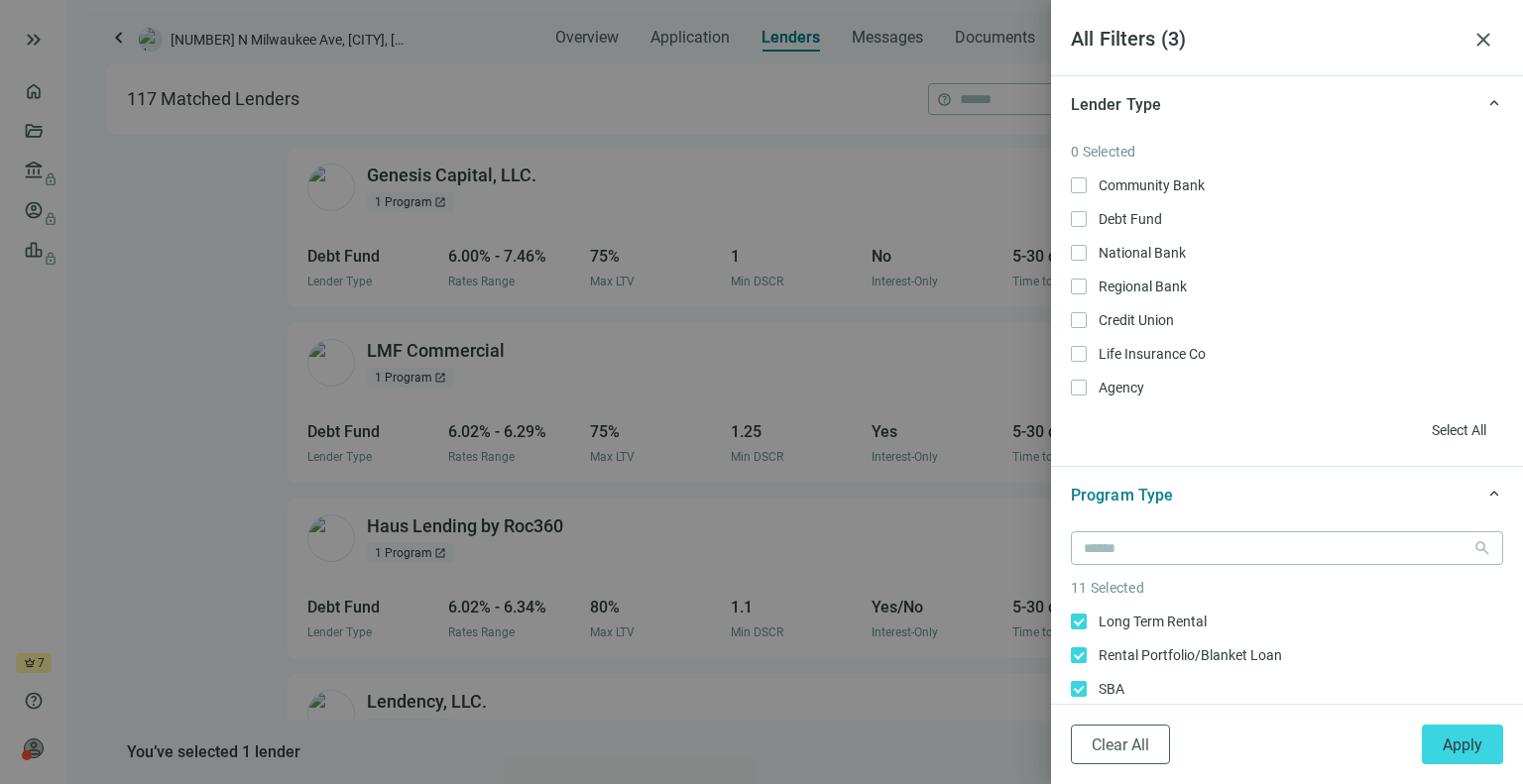 click at bounding box center (762, 392) 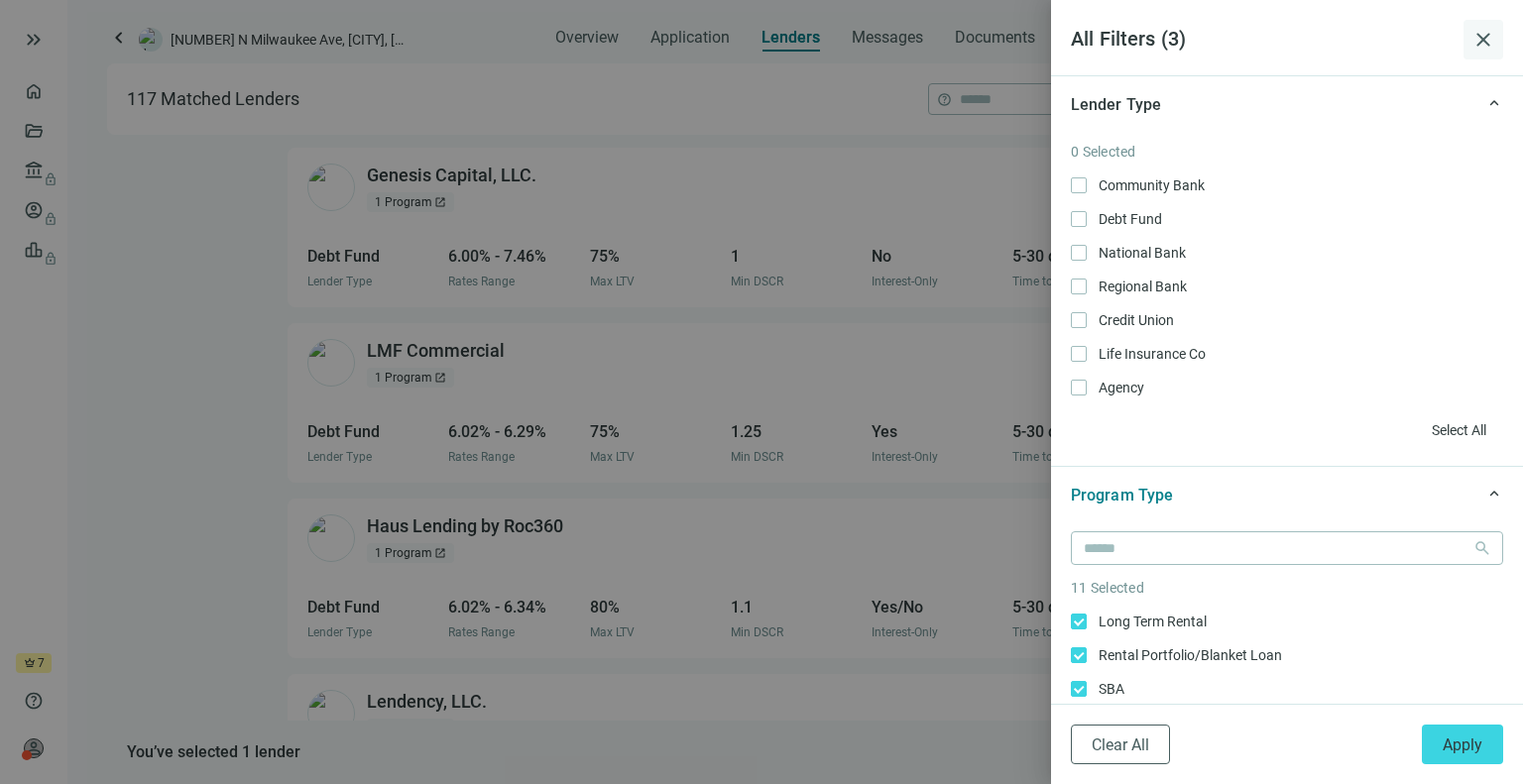 click on "close" at bounding box center [1483, 40] 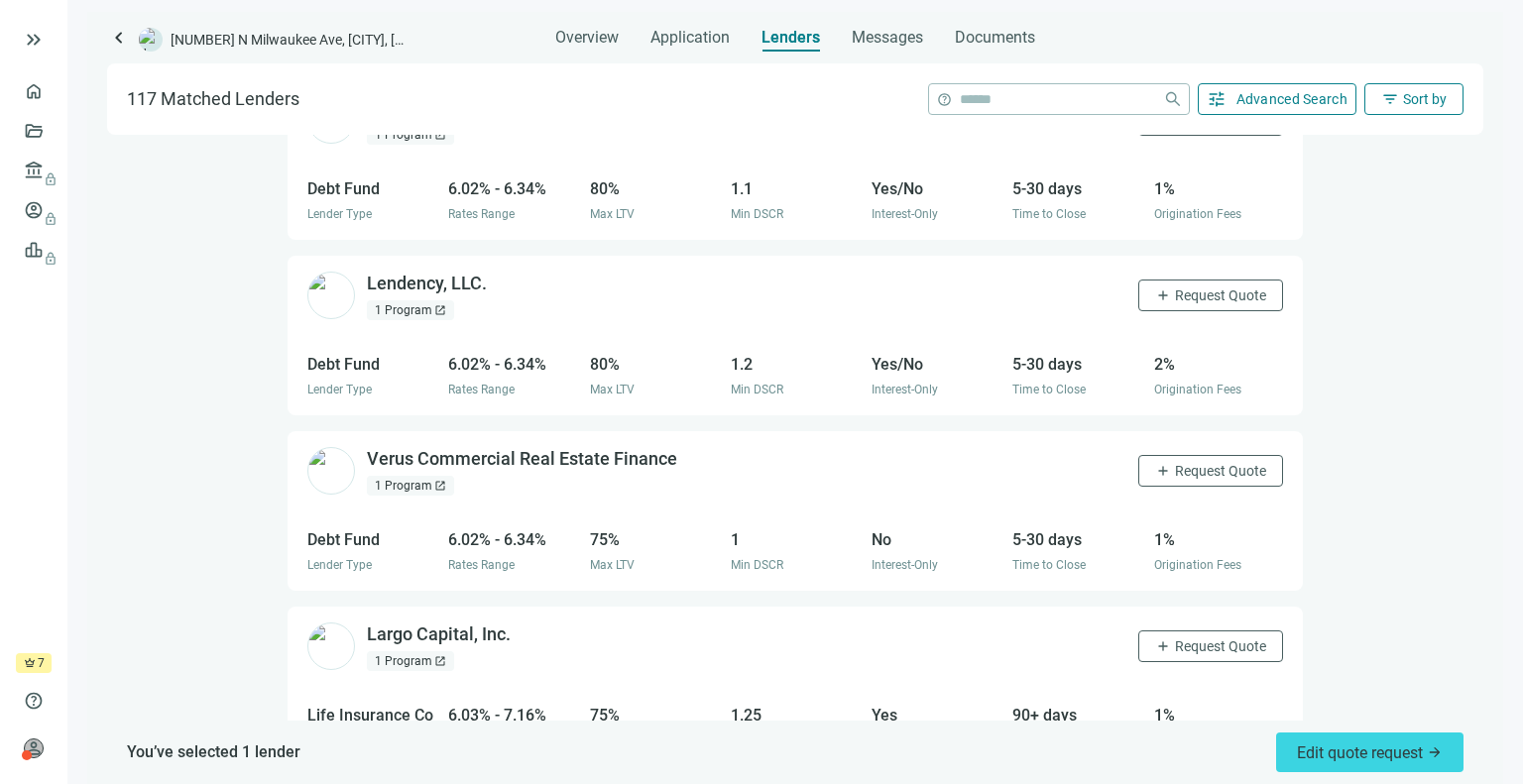scroll, scrollTop: 1774, scrollLeft: 0, axis: vertical 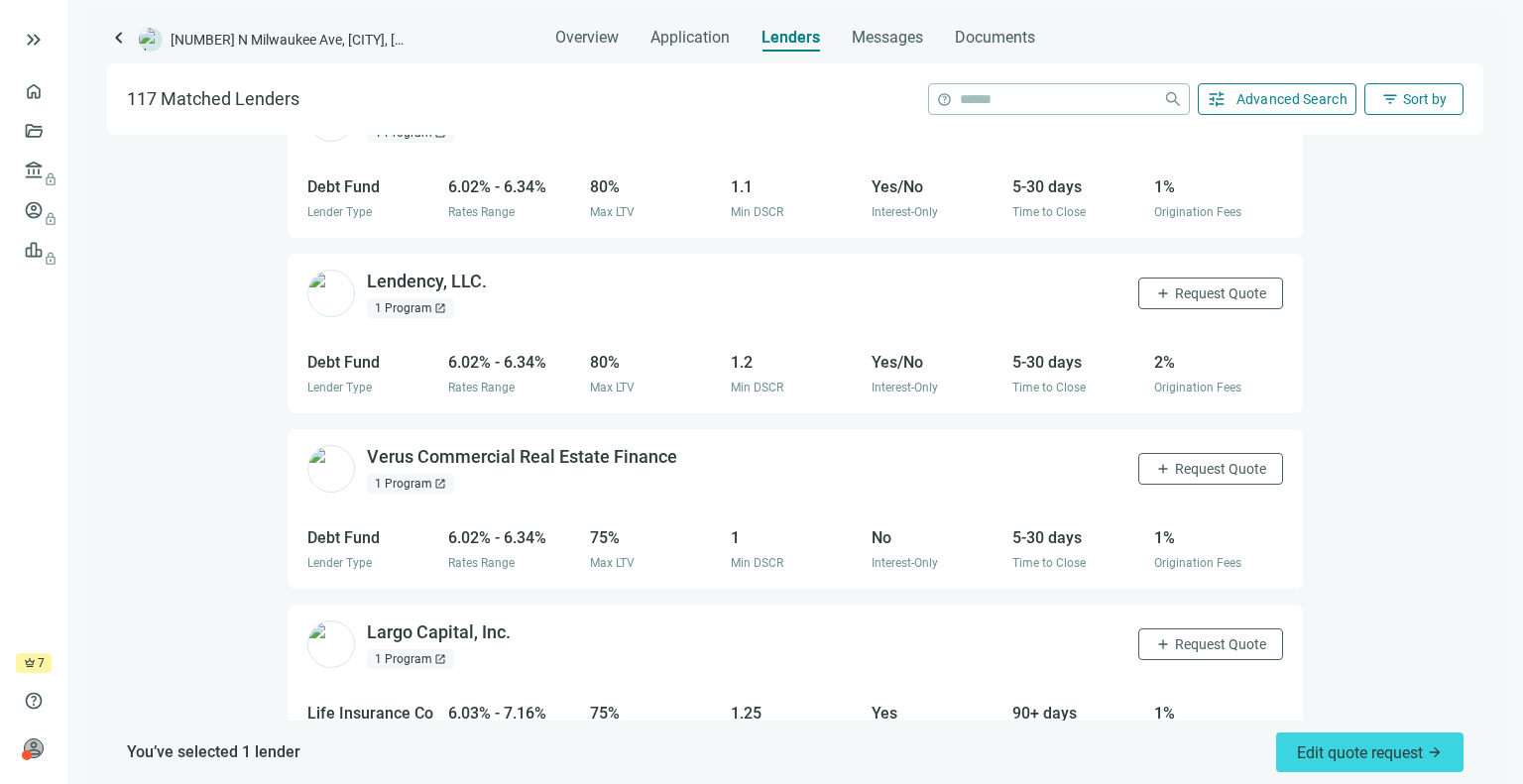 click on "Advanced Search" at bounding box center [1292, 99] 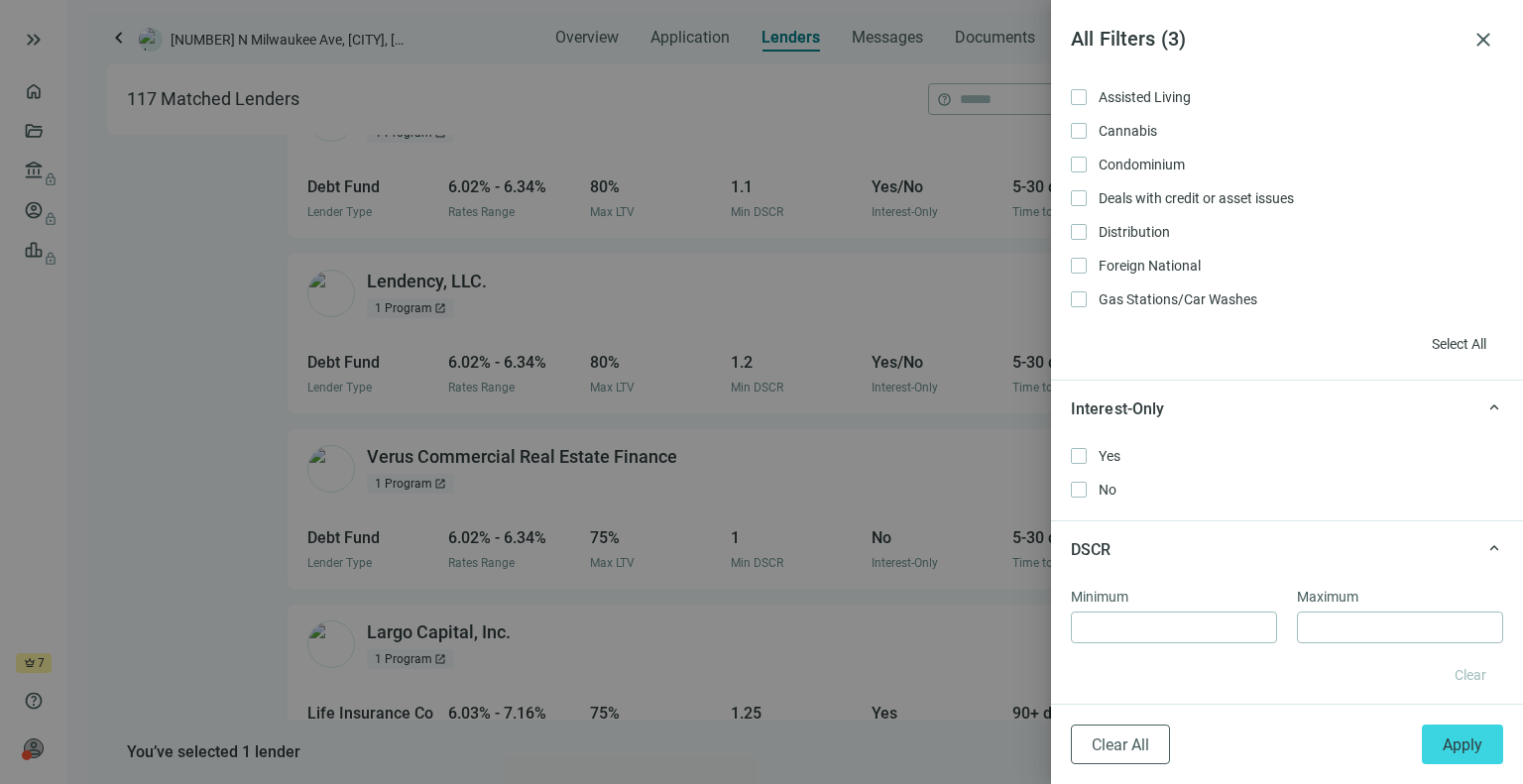 scroll, scrollTop: 1681, scrollLeft: 0, axis: vertical 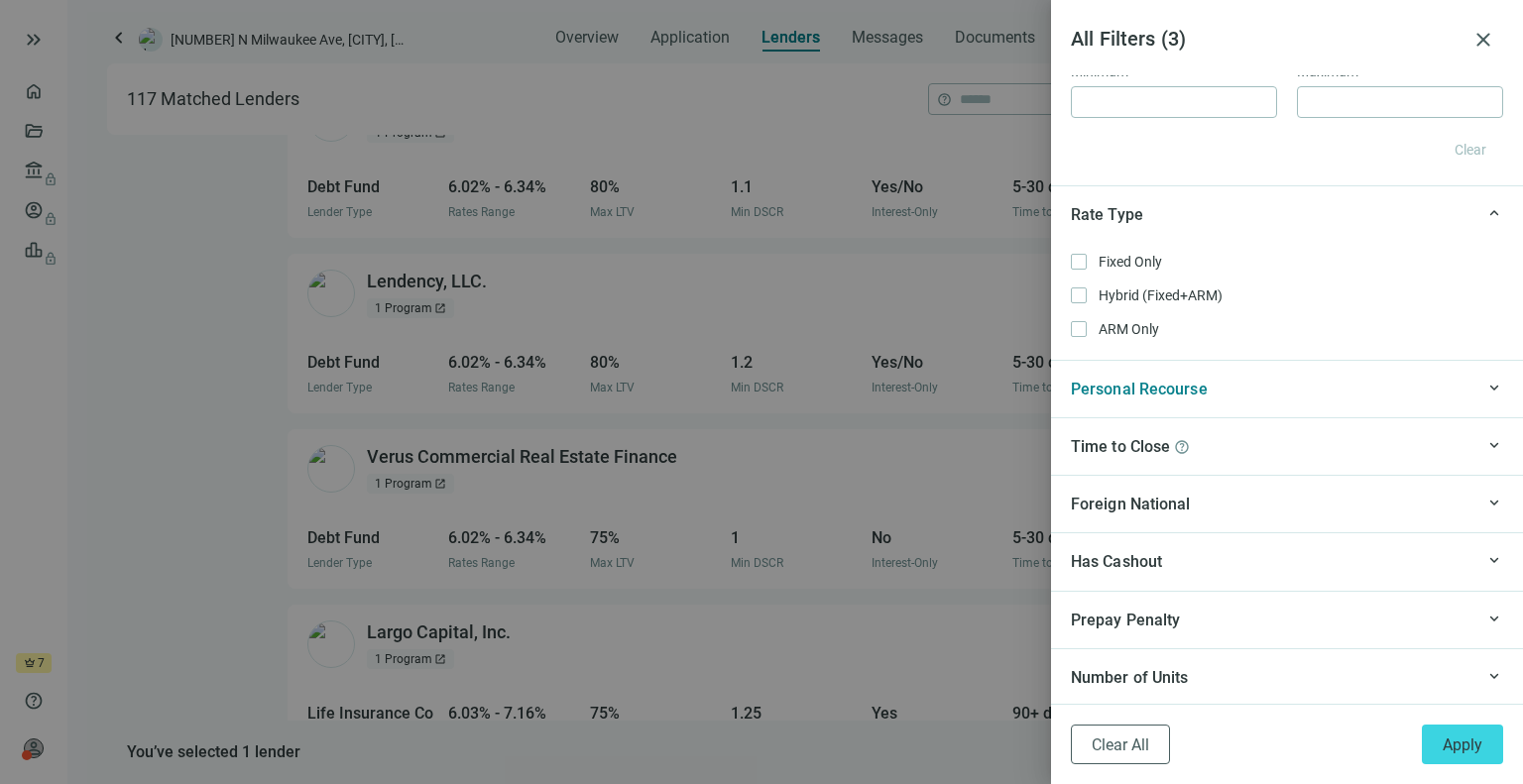 click on "Has Cashout" at bounding box center [1270, 561] 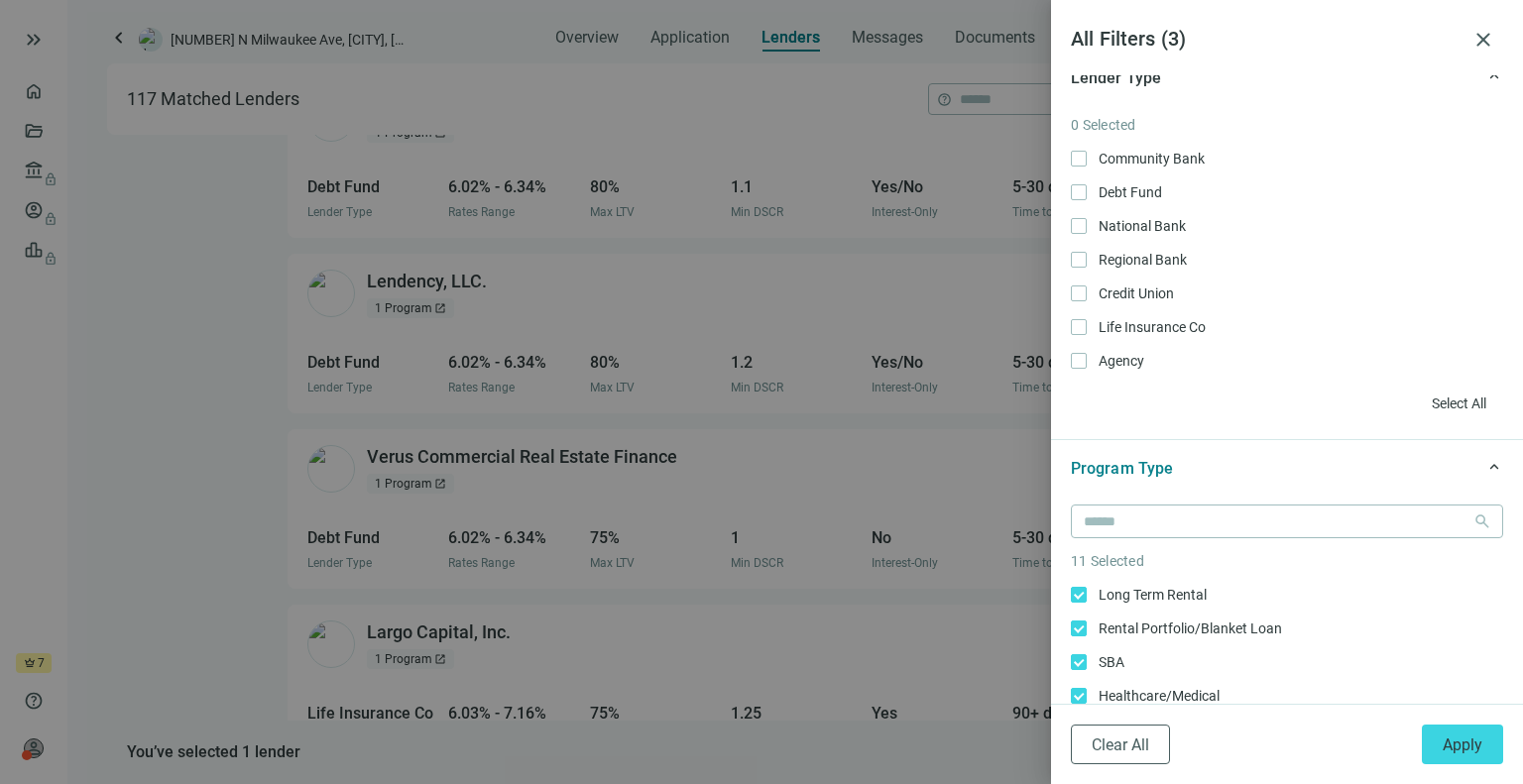 scroll, scrollTop: 0, scrollLeft: 0, axis: both 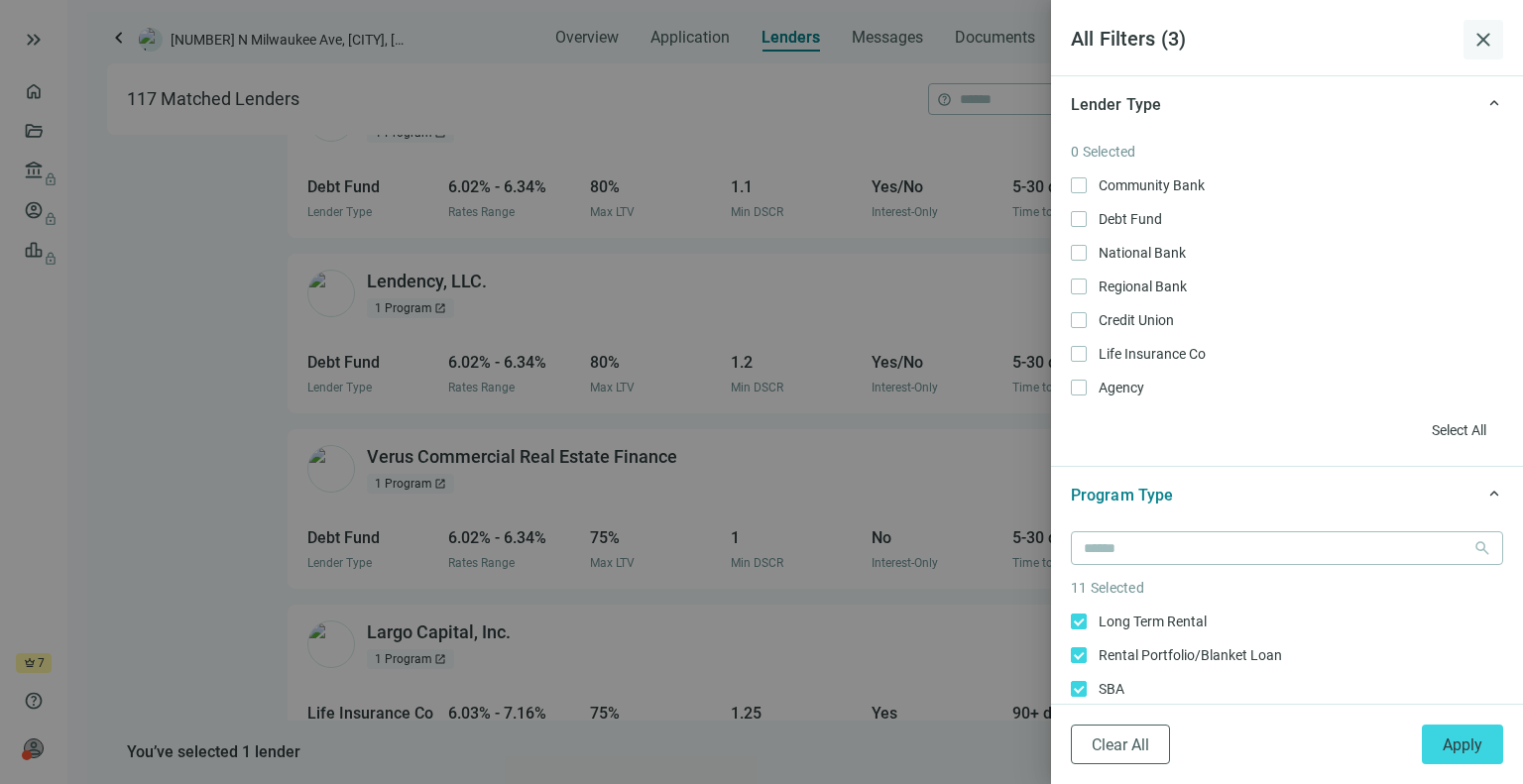click on "close" at bounding box center (1483, 40) 